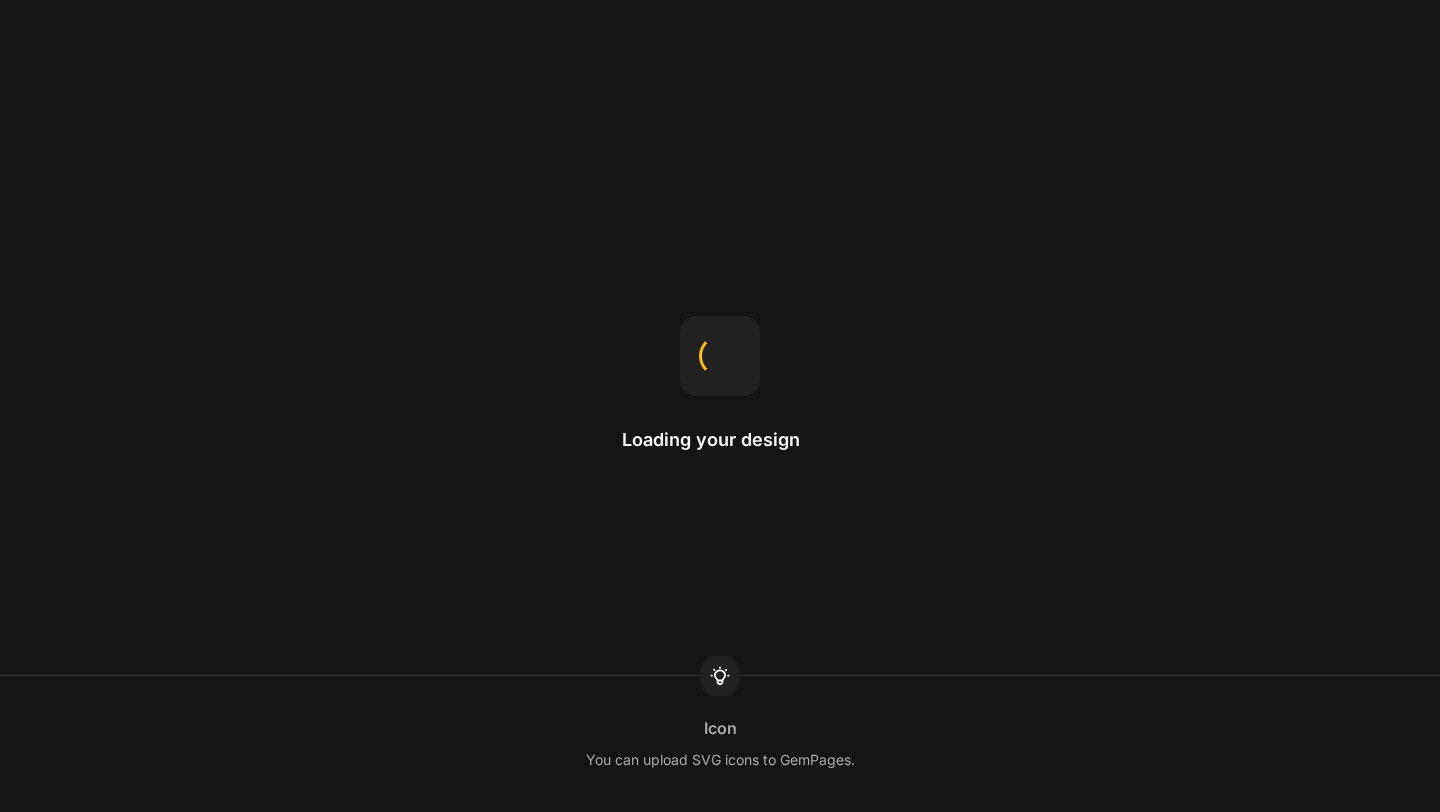 scroll, scrollTop: 0, scrollLeft: 0, axis: both 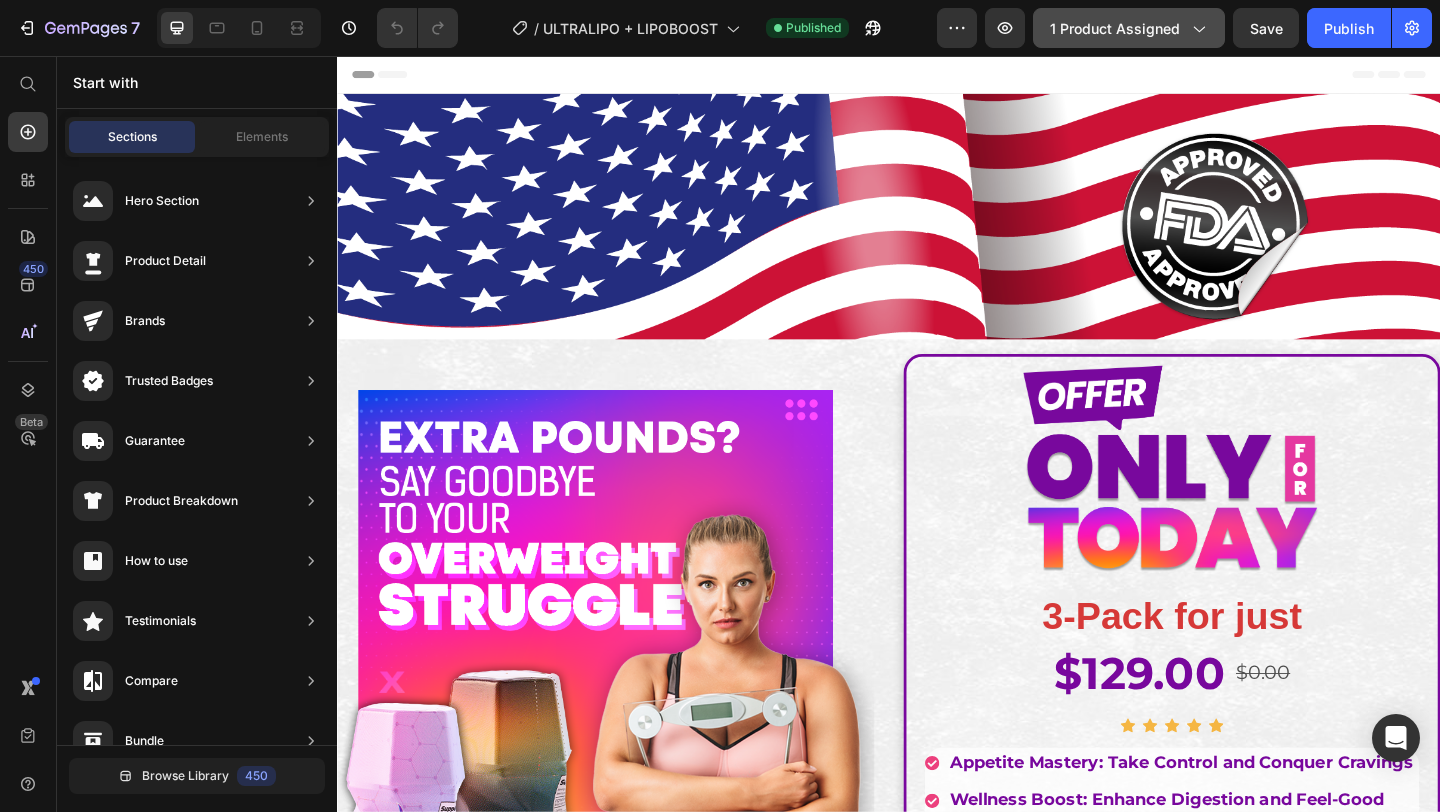 click on "1 product assigned" 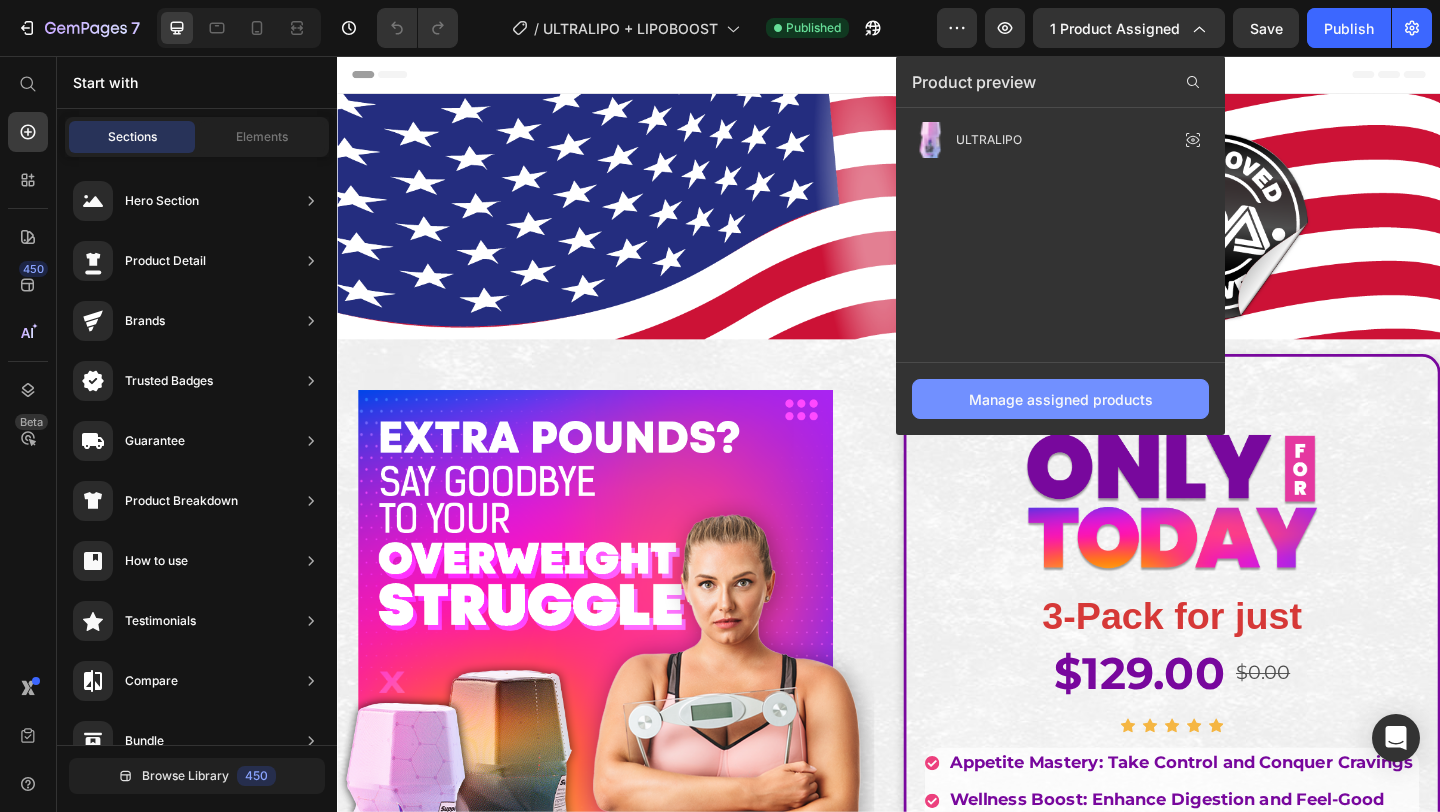 click on "Manage assigned products" at bounding box center [1061, 399] 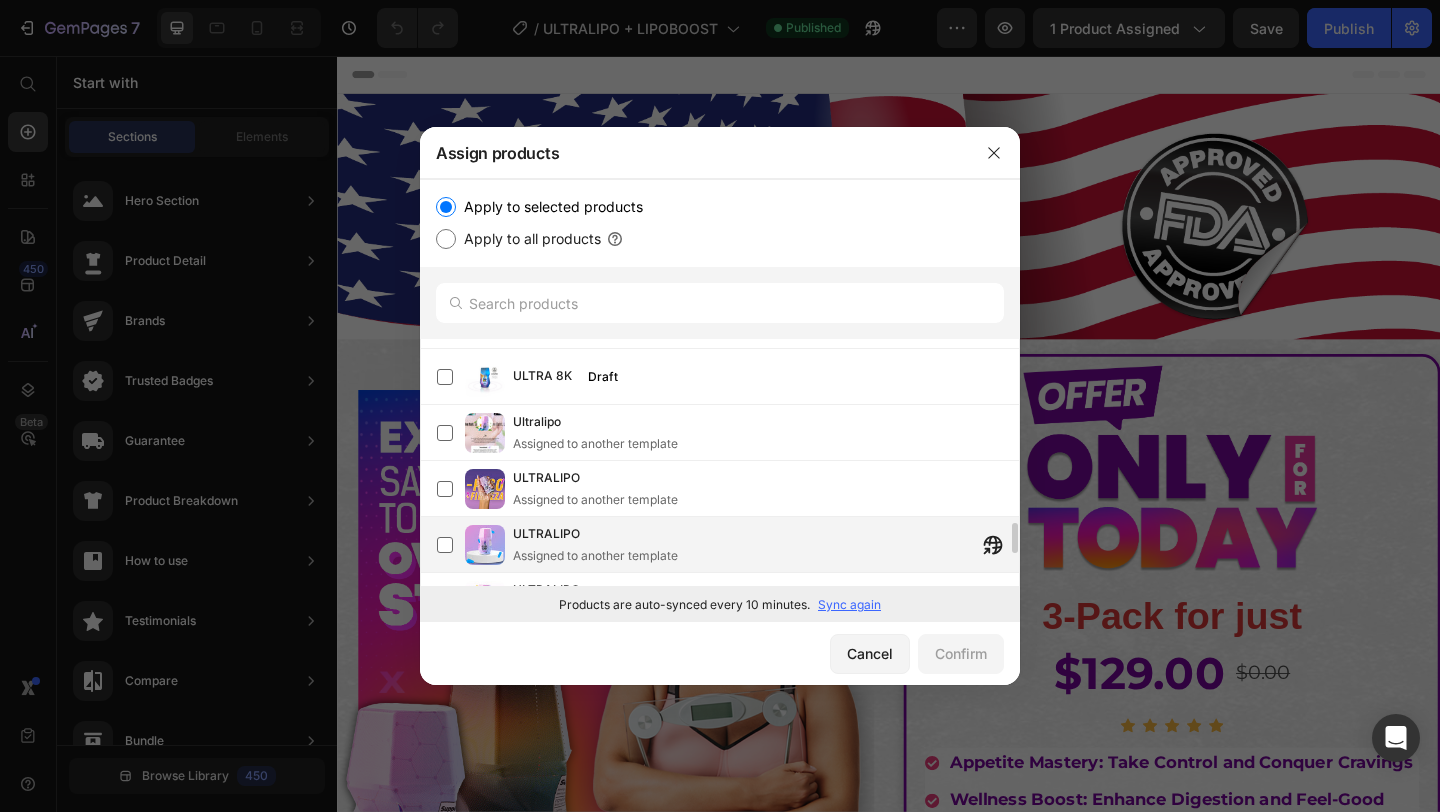 scroll, scrollTop: 1452, scrollLeft: 0, axis: vertical 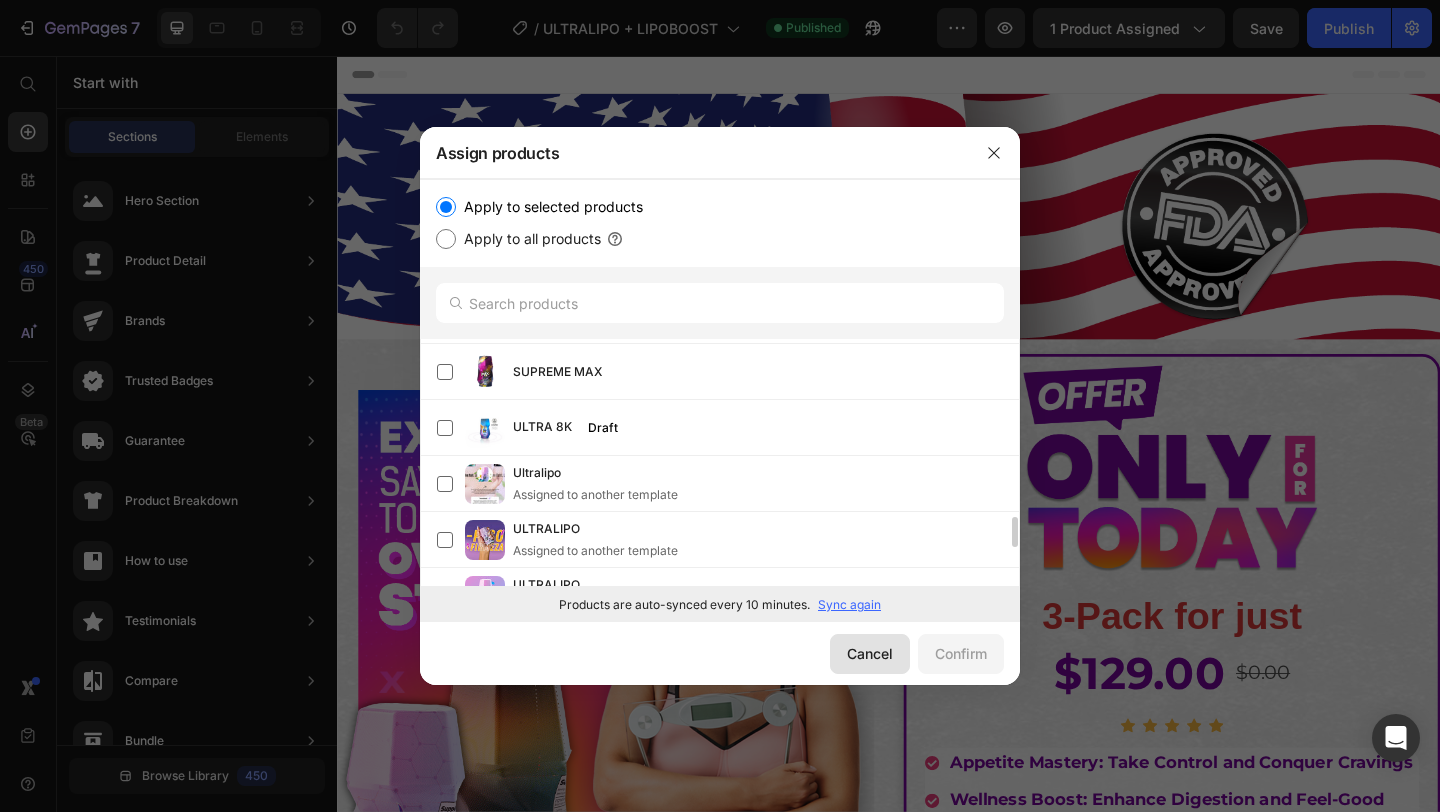 click on "Cancel" at bounding box center (870, 653) 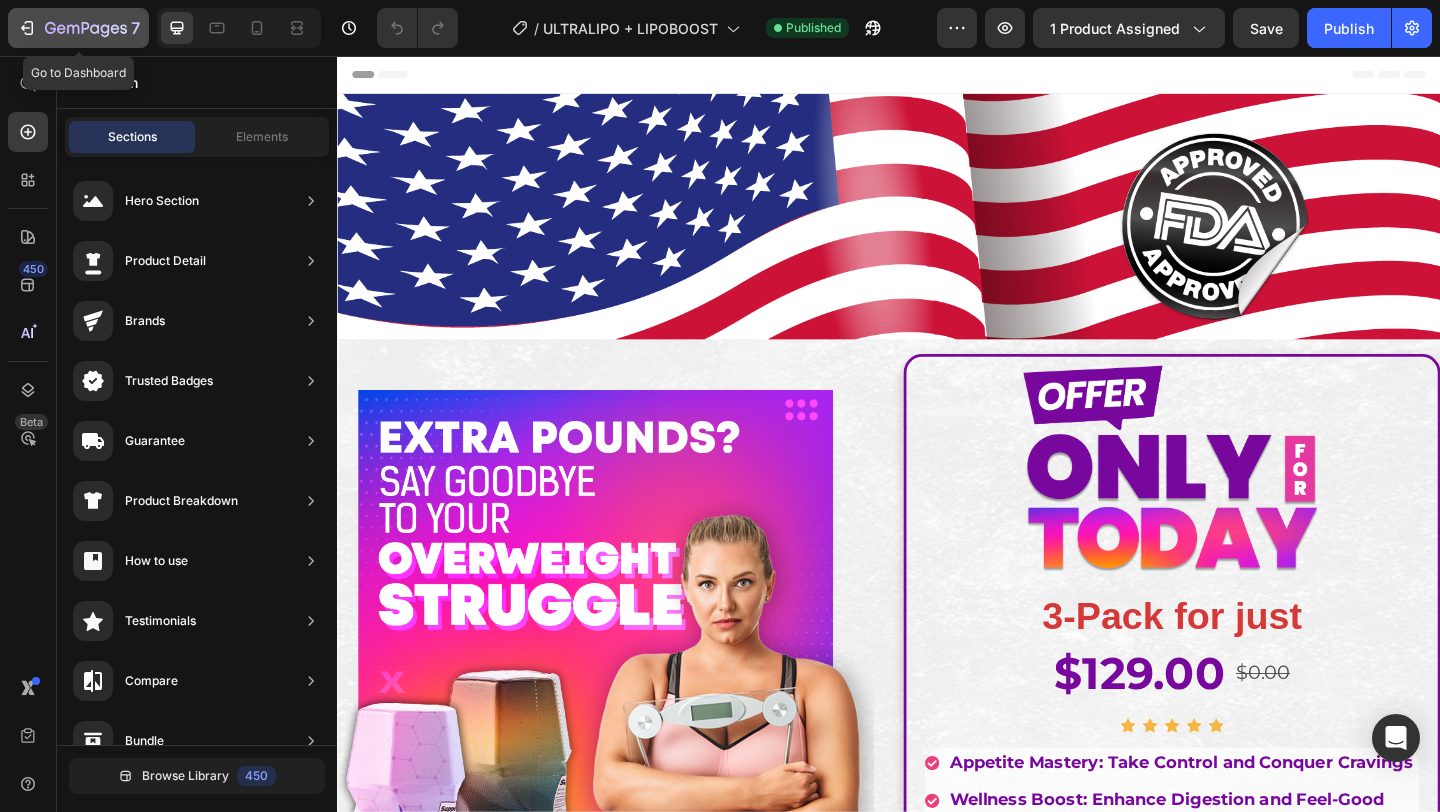 click 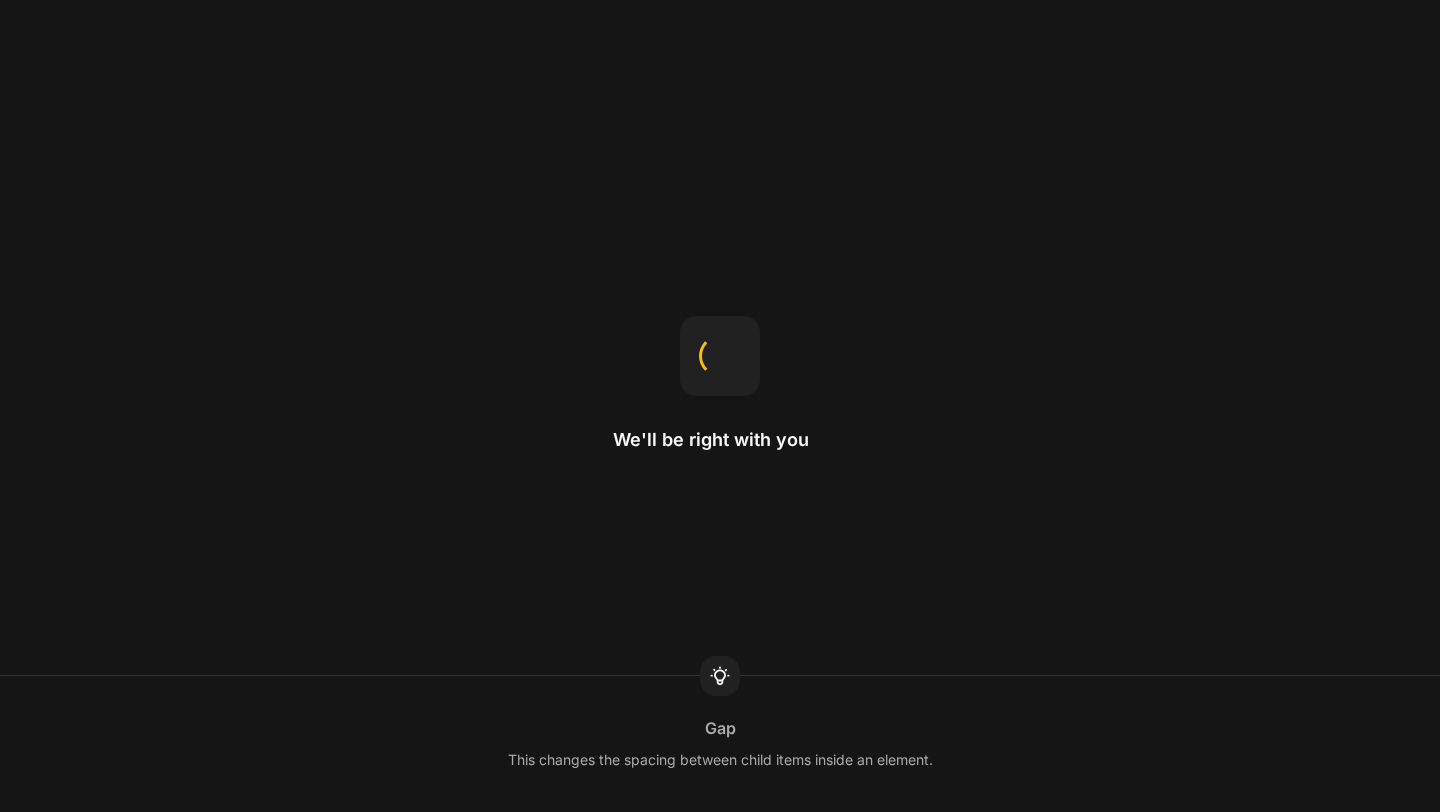 scroll, scrollTop: 0, scrollLeft: 0, axis: both 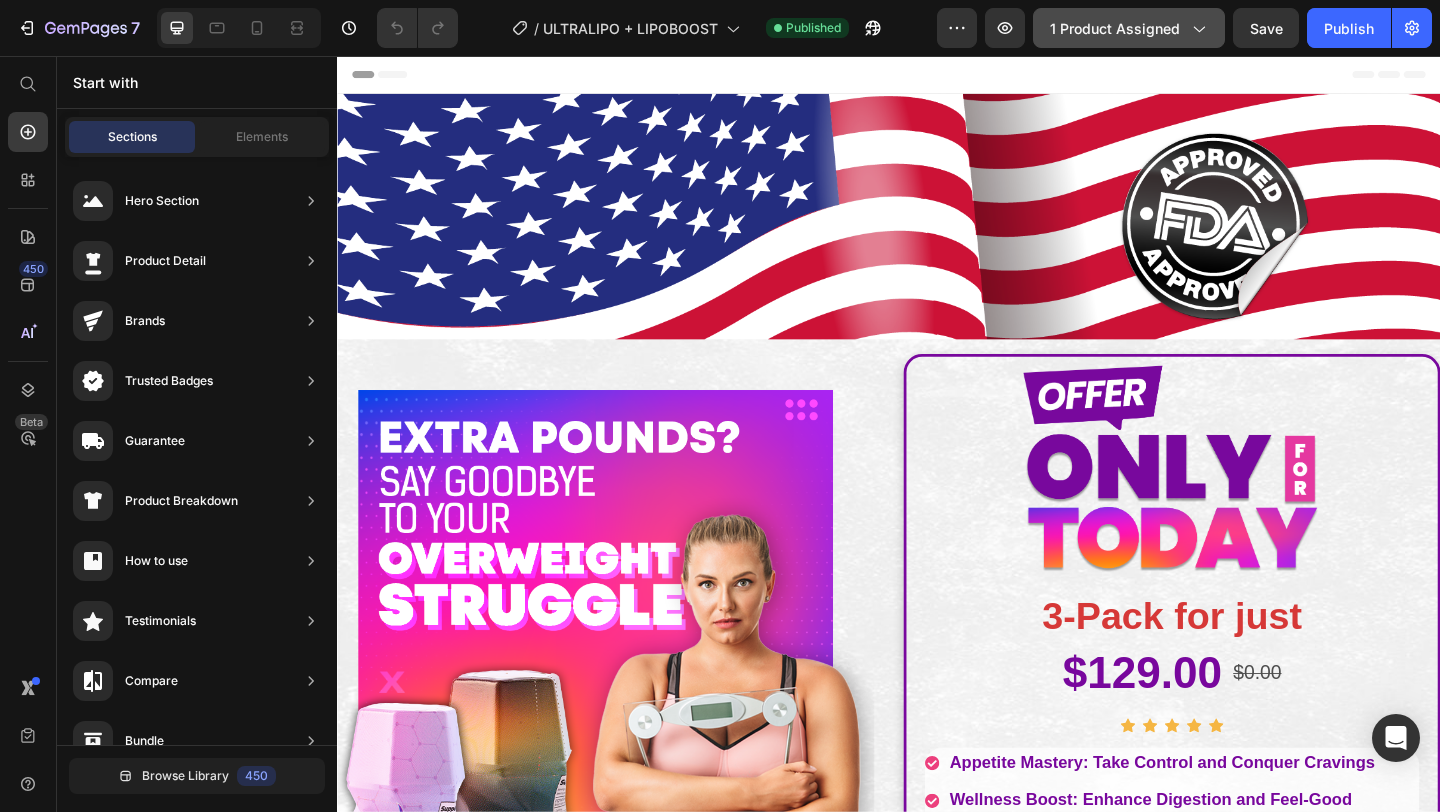 click on "1 product assigned" 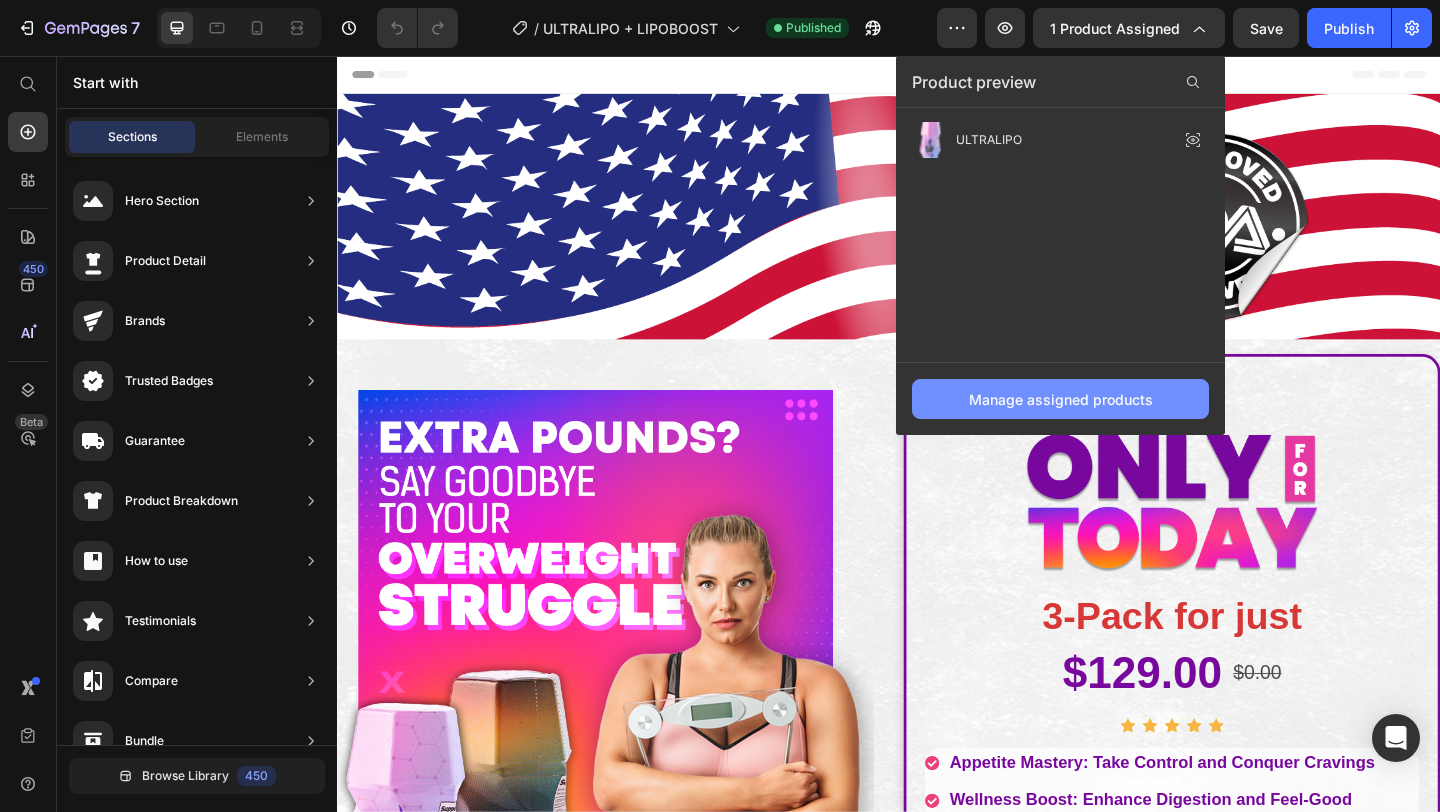 click on "Manage assigned products" at bounding box center [1061, 399] 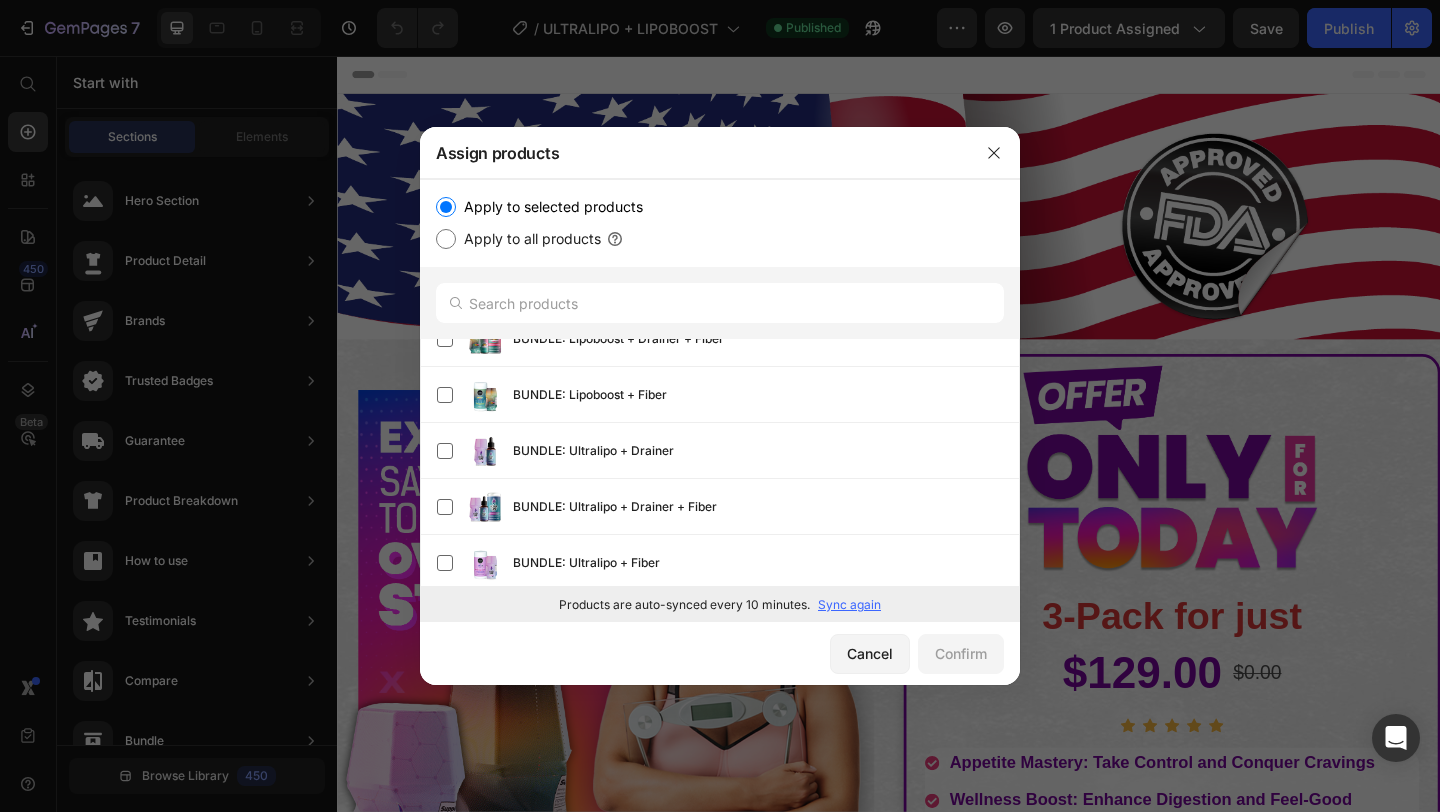 scroll, scrollTop: 0, scrollLeft: 0, axis: both 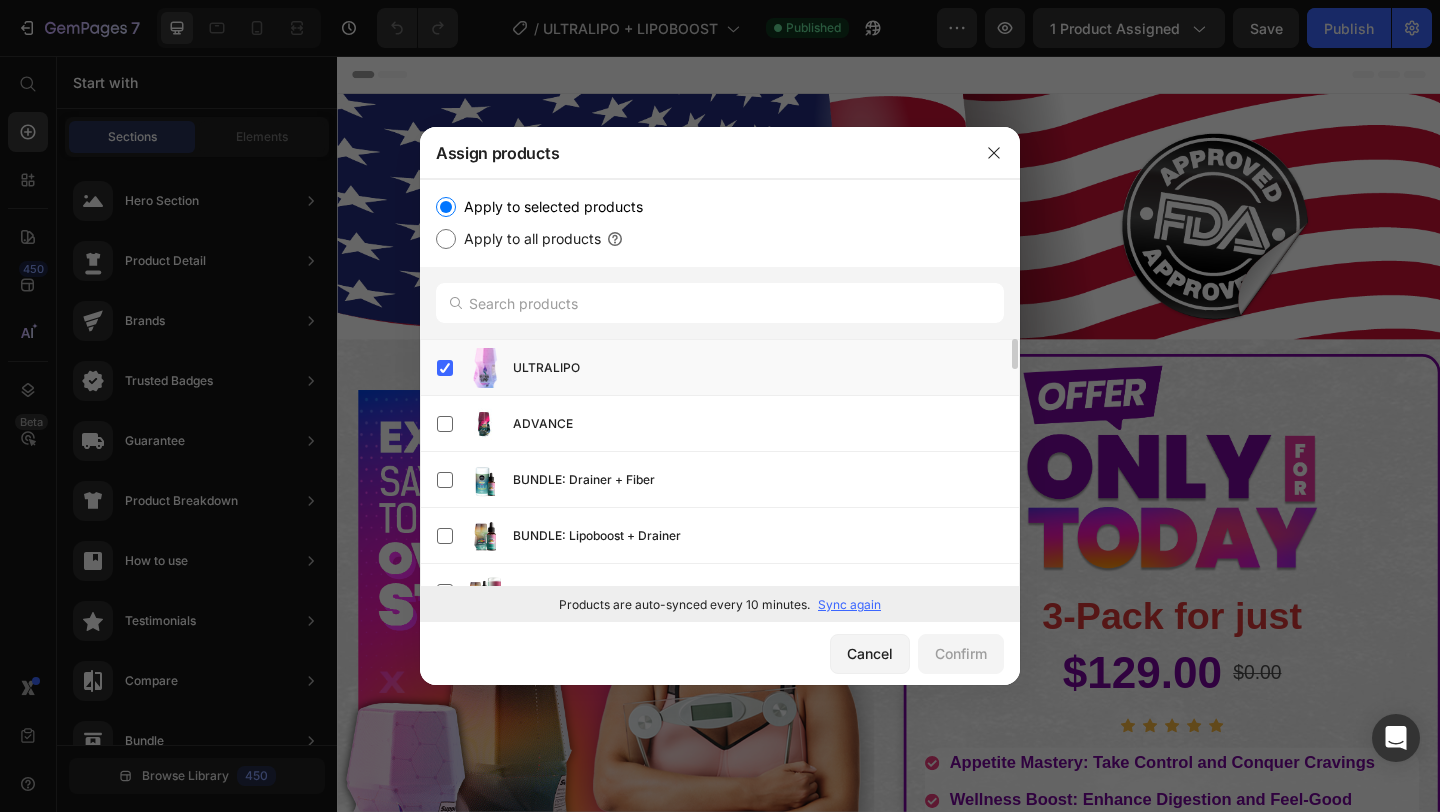 click on "Apply to all products" at bounding box center (528, 239) 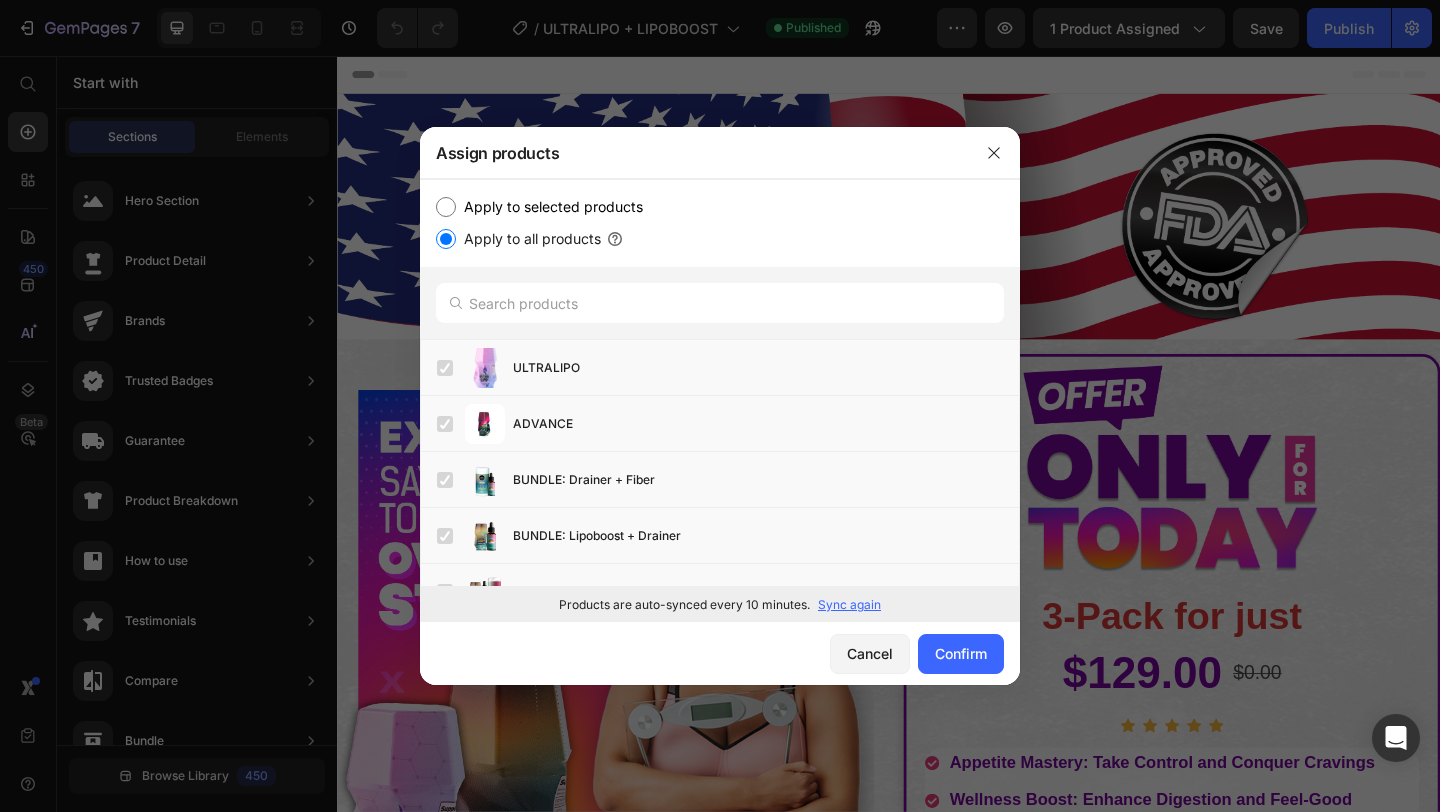 click on "Apply to all products" at bounding box center (446, 239) 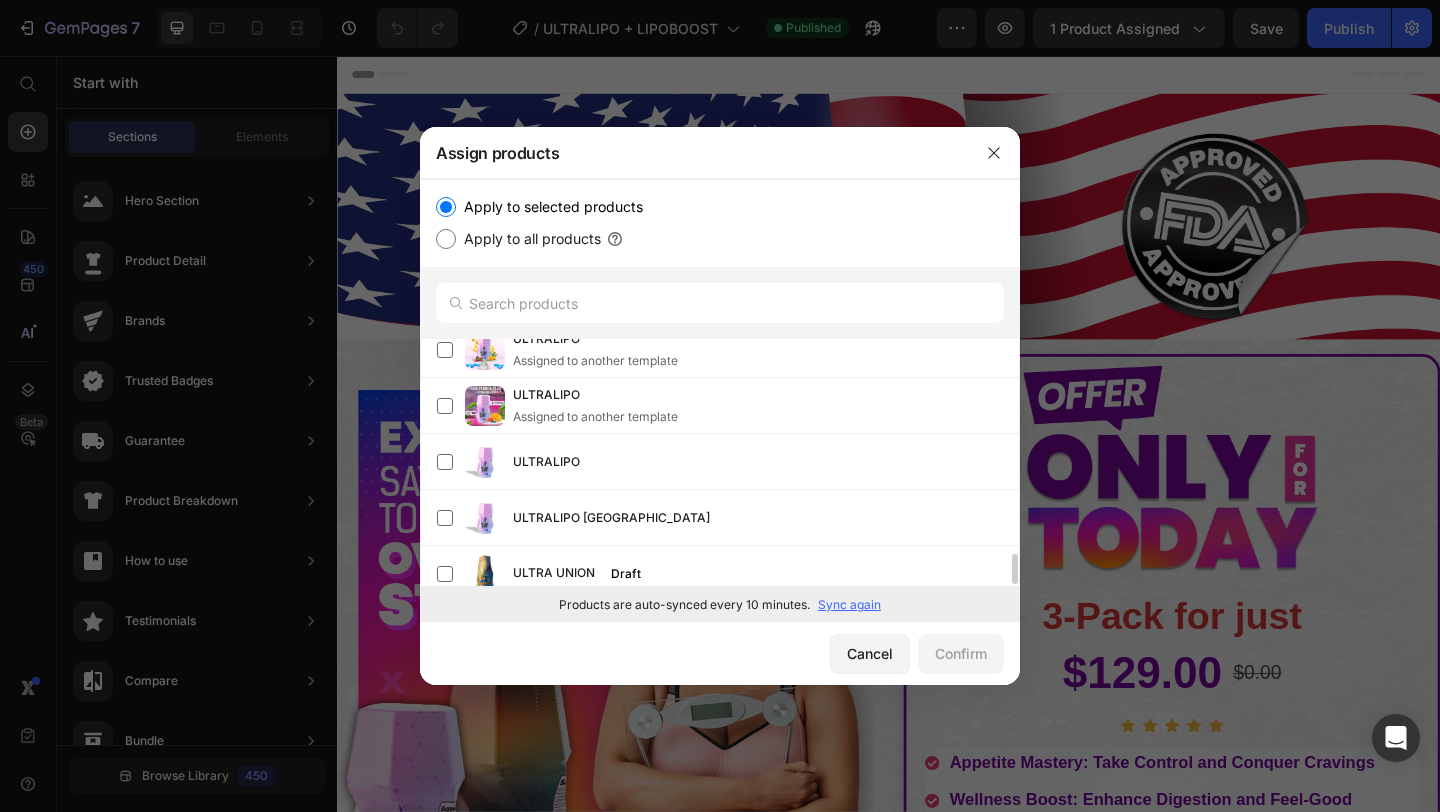 scroll, scrollTop: 1769, scrollLeft: 0, axis: vertical 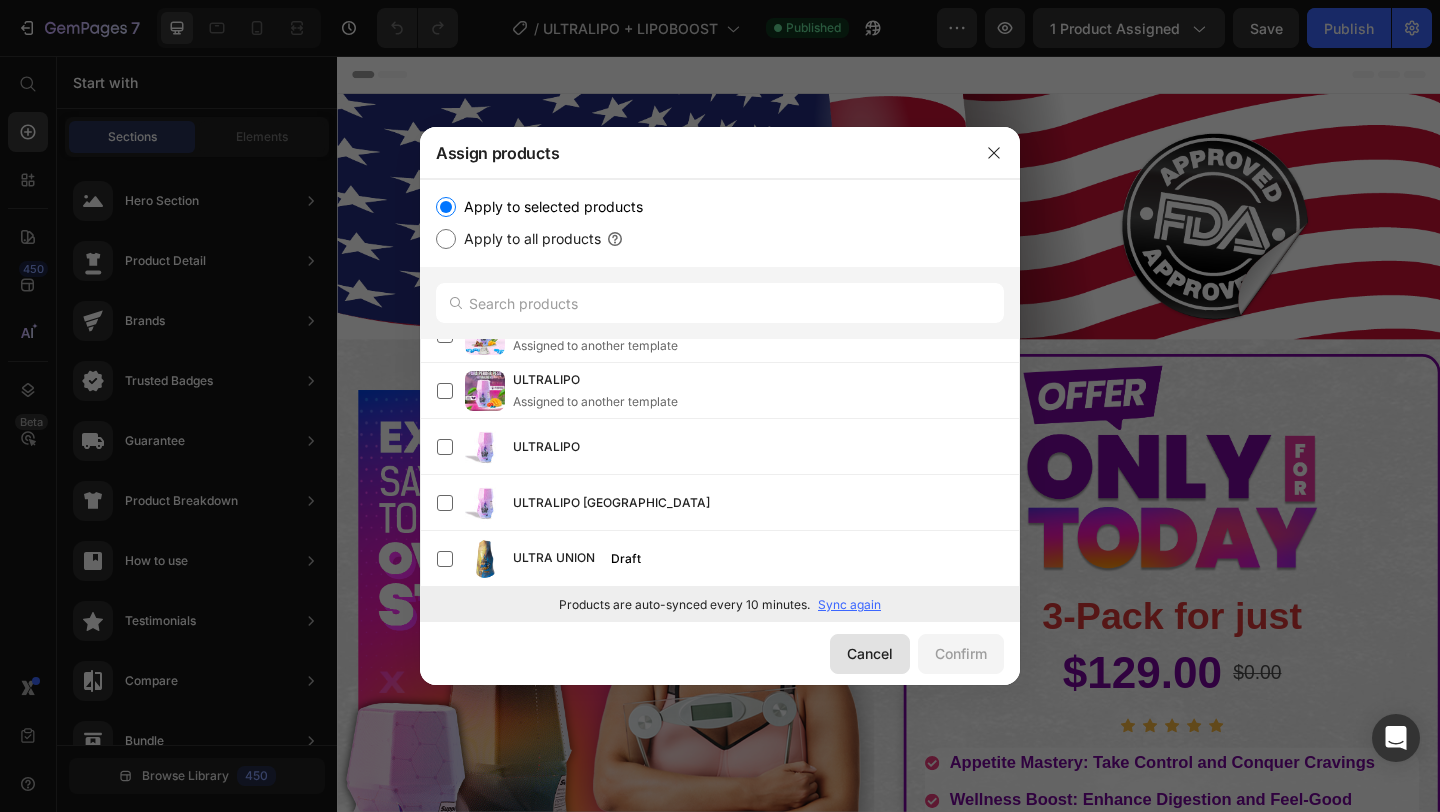 click on "Cancel" at bounding box center (870, 653) 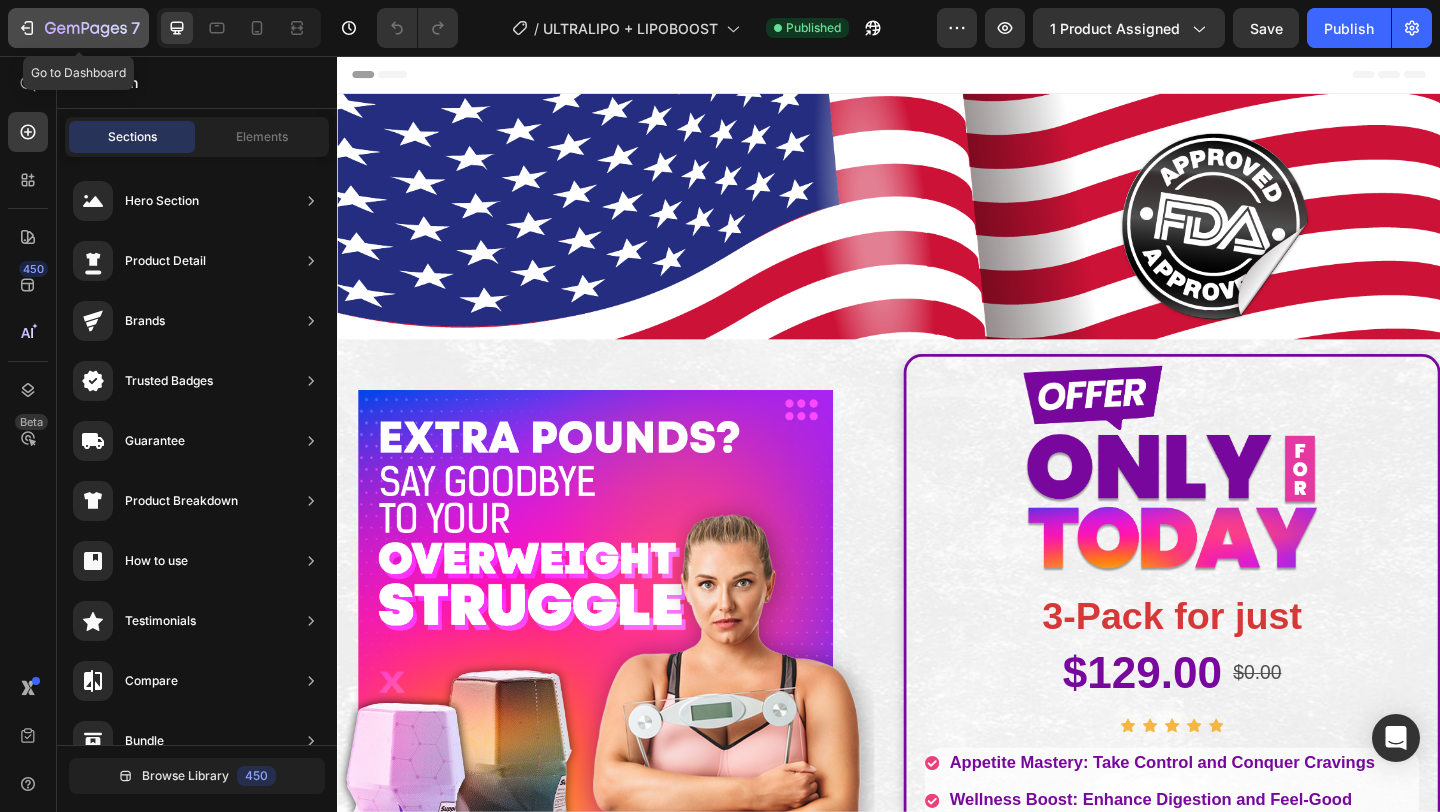click on "7" 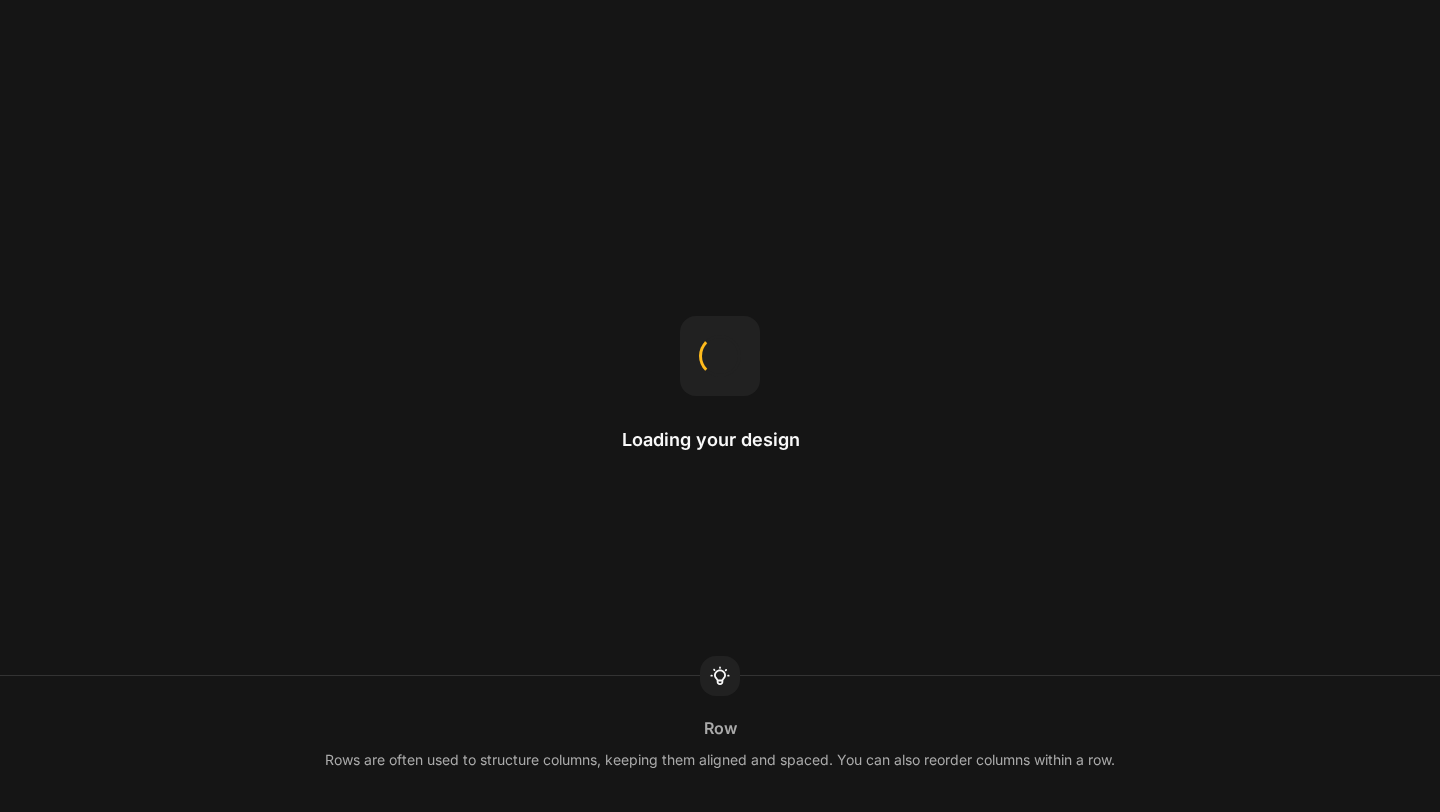 scroll, scrollTop: 0, scrollLeft: 0, axis: both 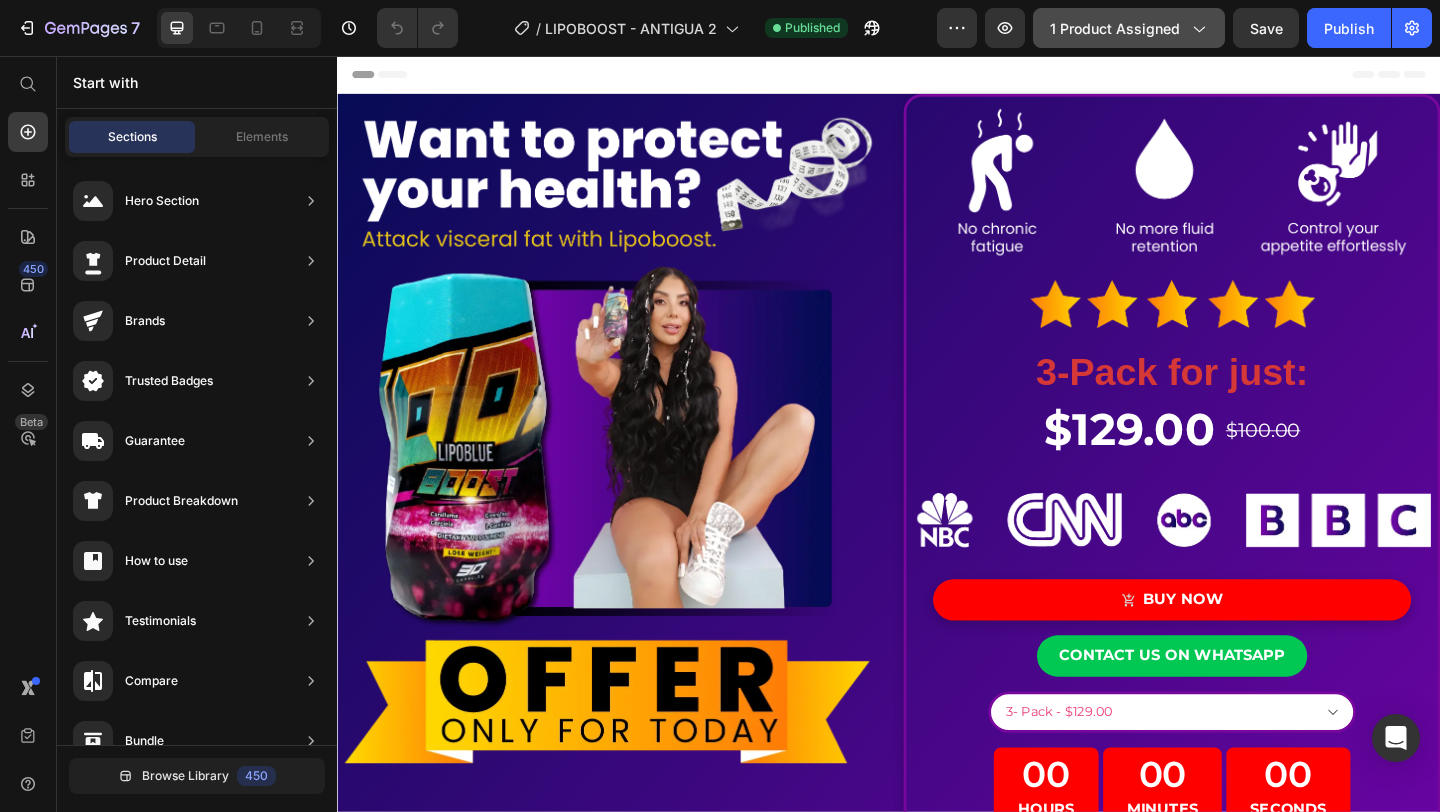 click on "1 product assigned" 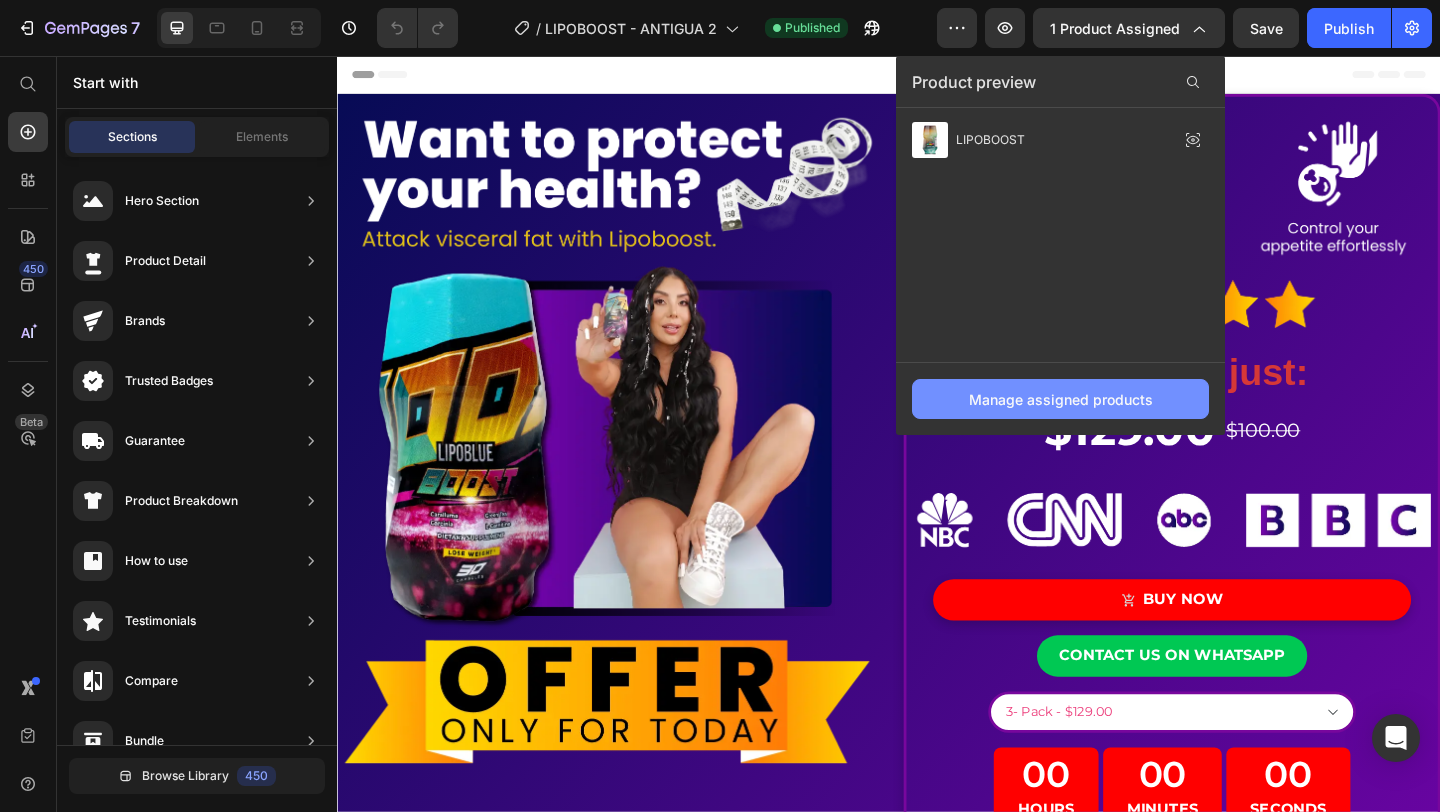 click on "Manage assigned products" at bounding box center [1061, 399] 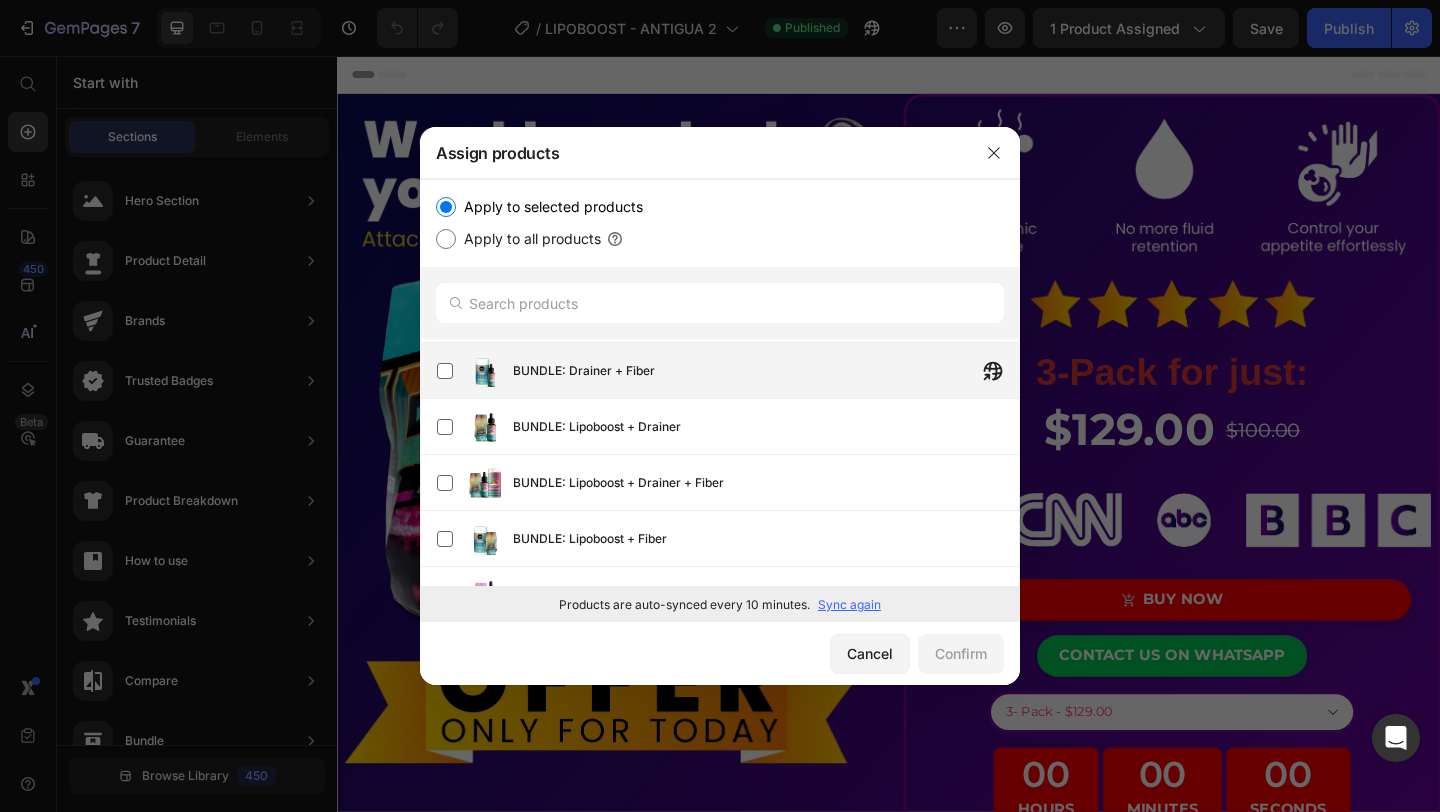 scroll, scrollTop: 0, scrollLeft: 0, axis: both 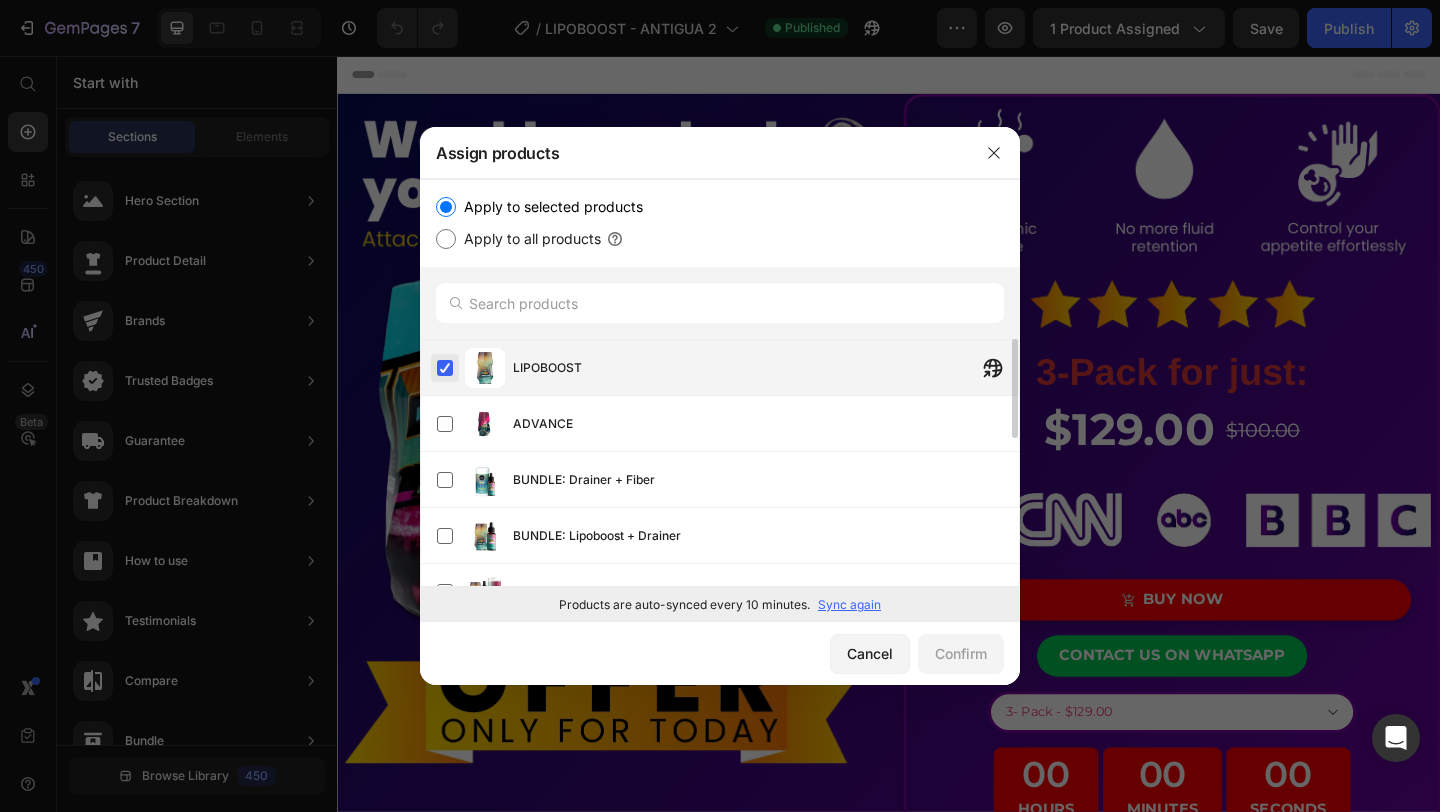 click at bounding box center [445, 368] 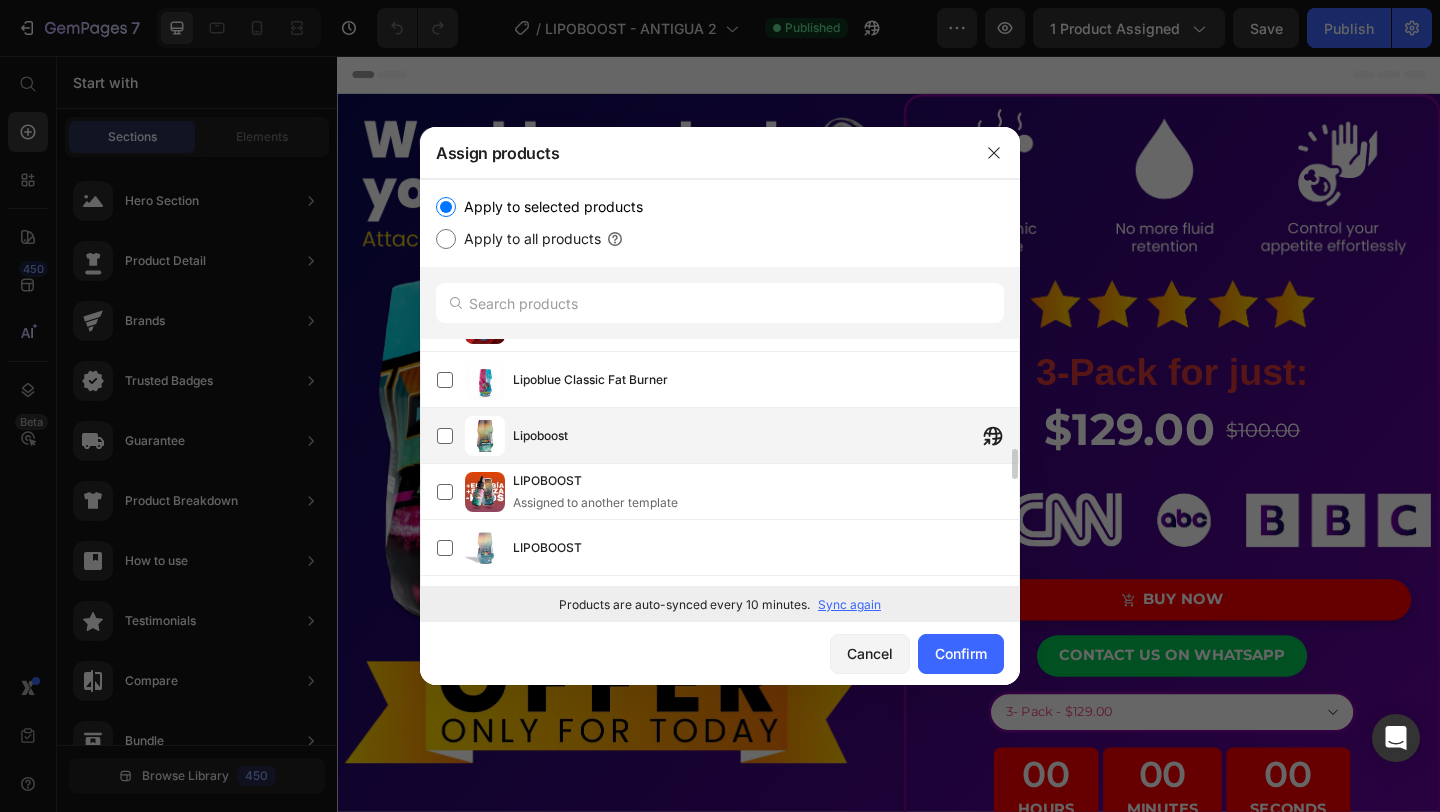 scroll, scrollTop: 712, scrollLeft: 0, axis: vertical 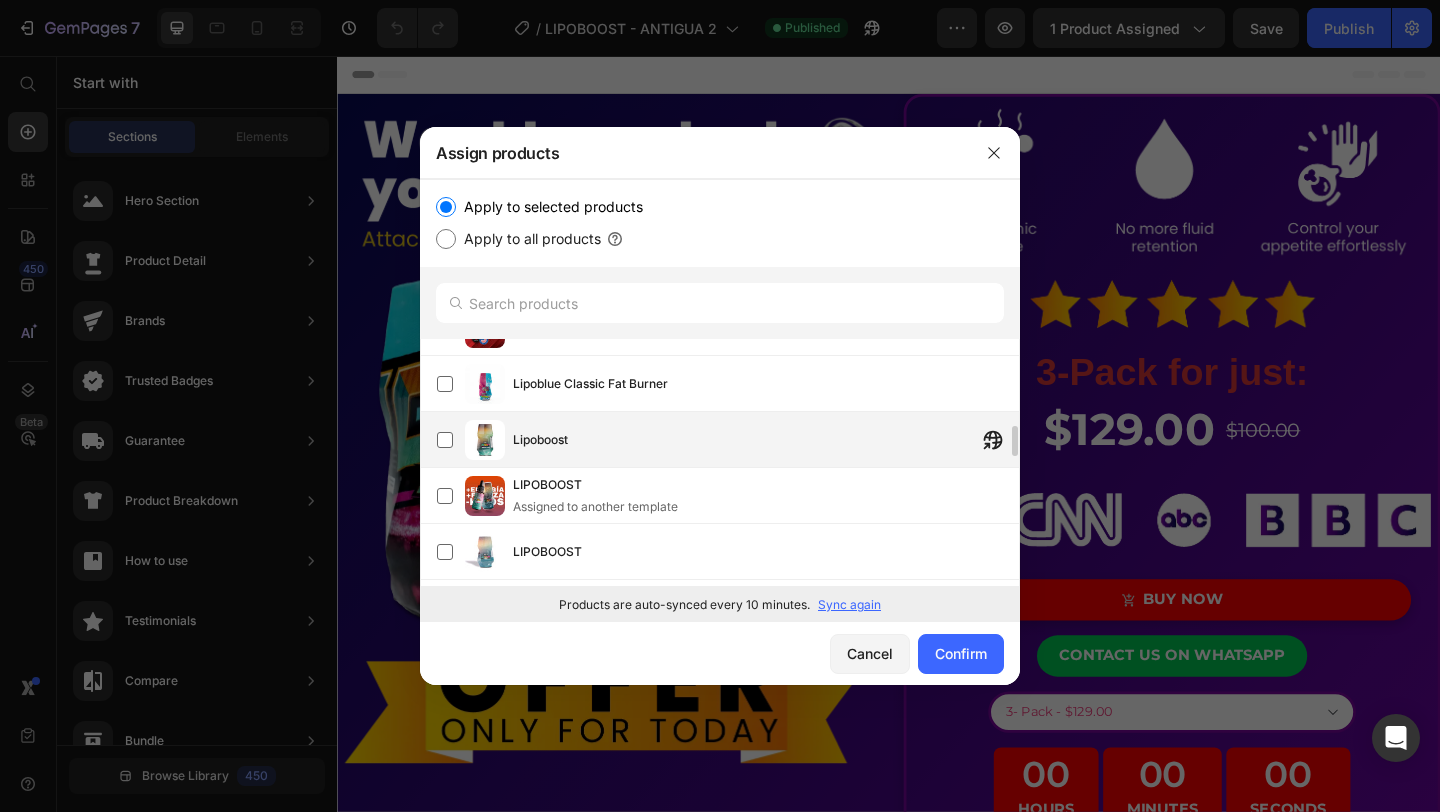 click on "Lipoboost" at bounding box center (766, 440) 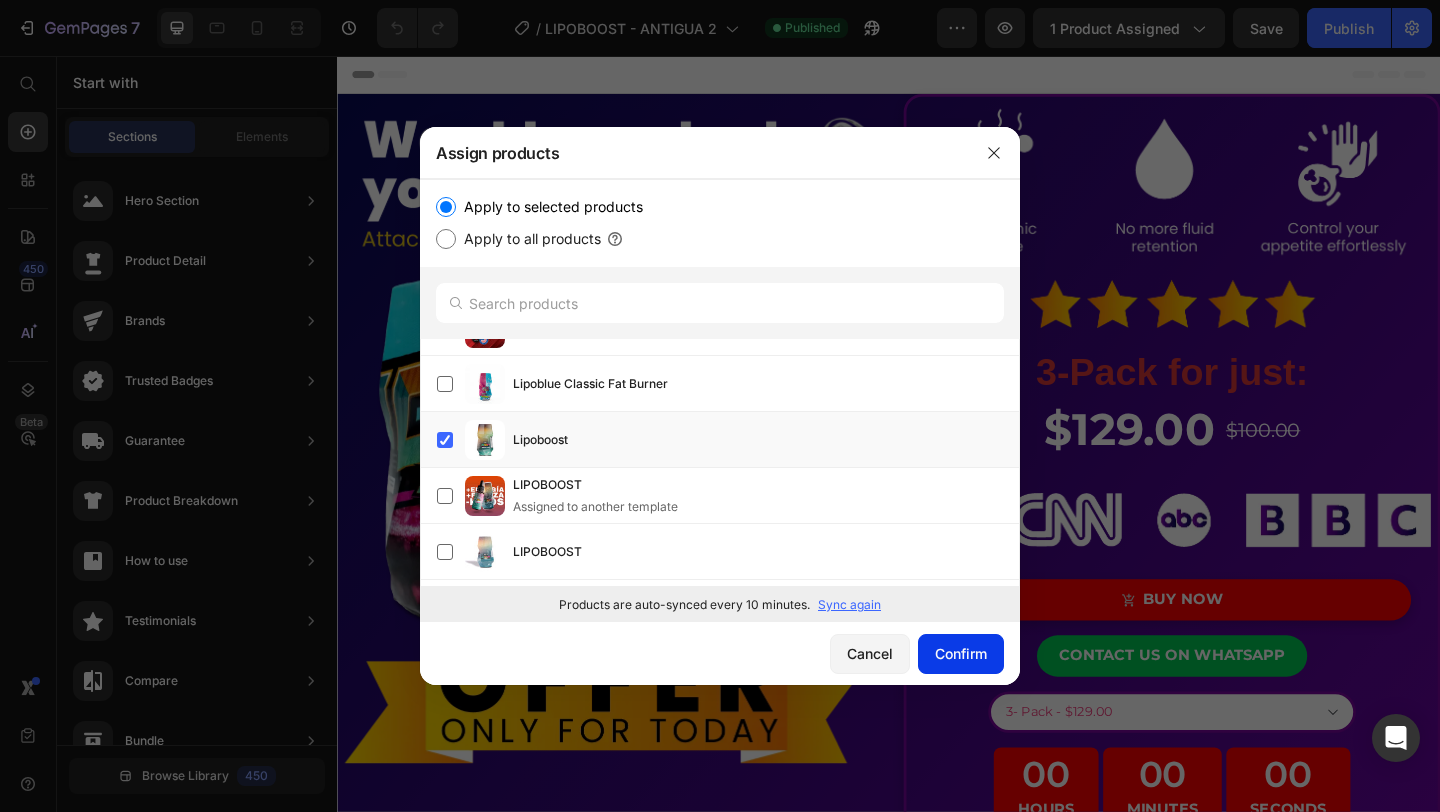 click on "Confirm" at bounding box center (961, 653) 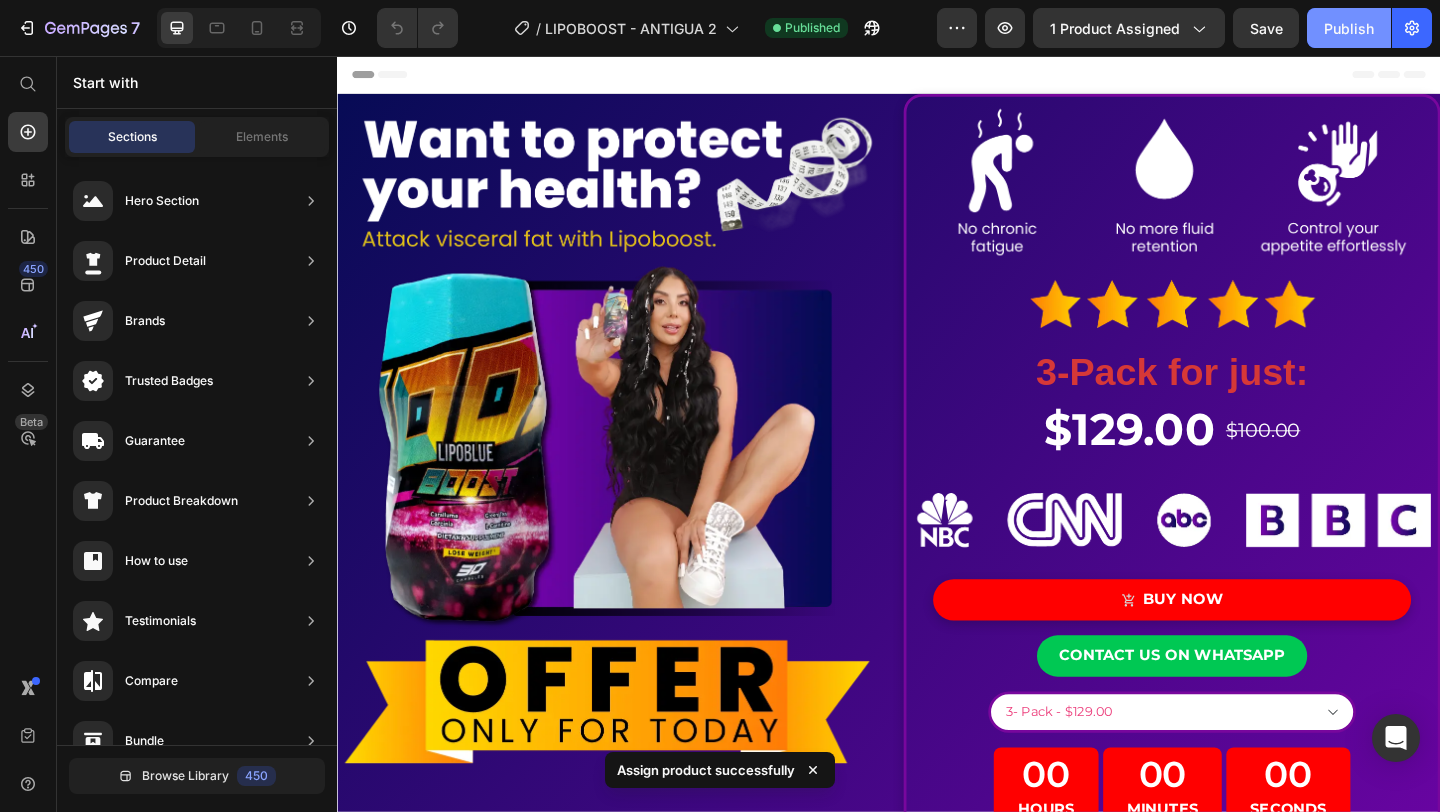 click on "Publish" 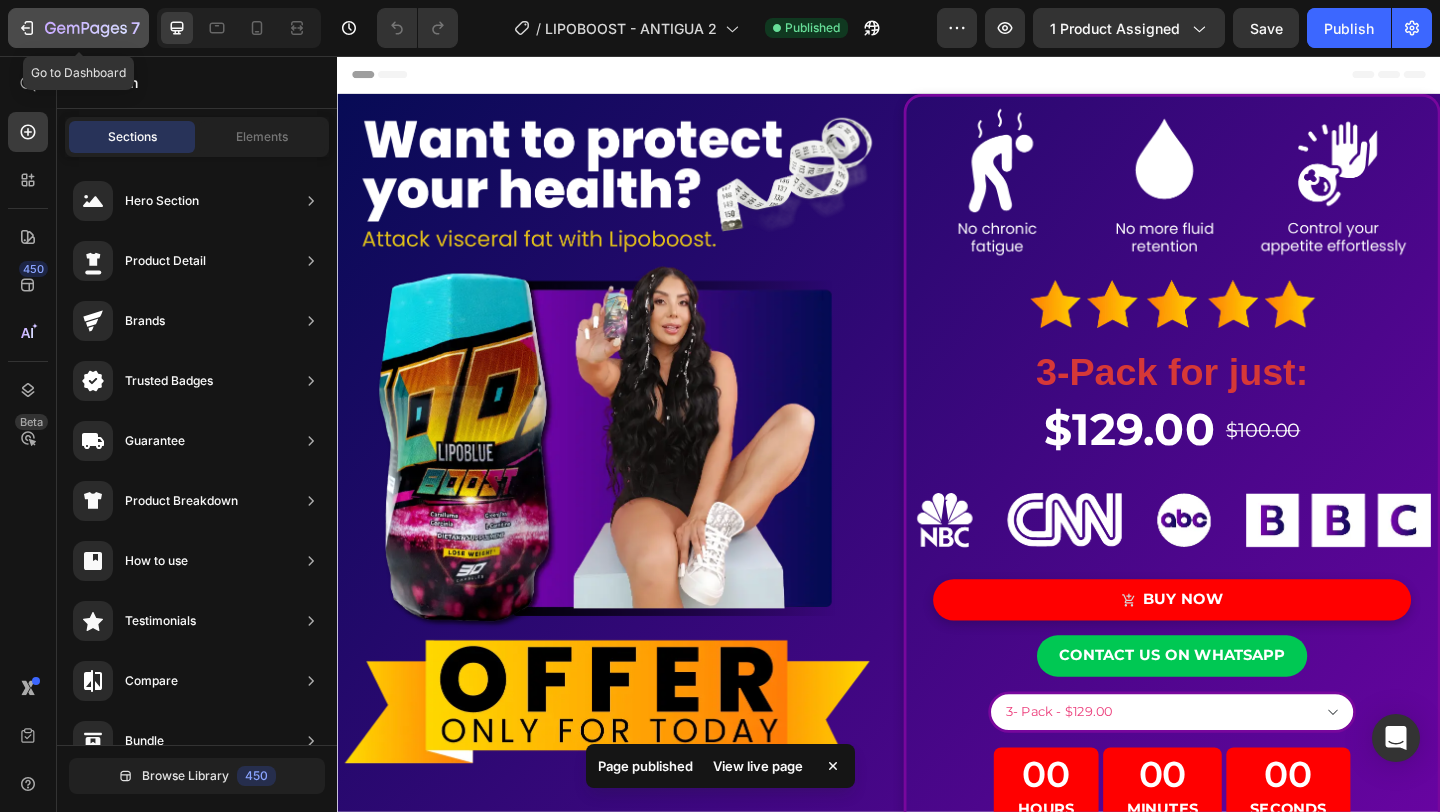 click on "7" at bounding box center [78, 28] 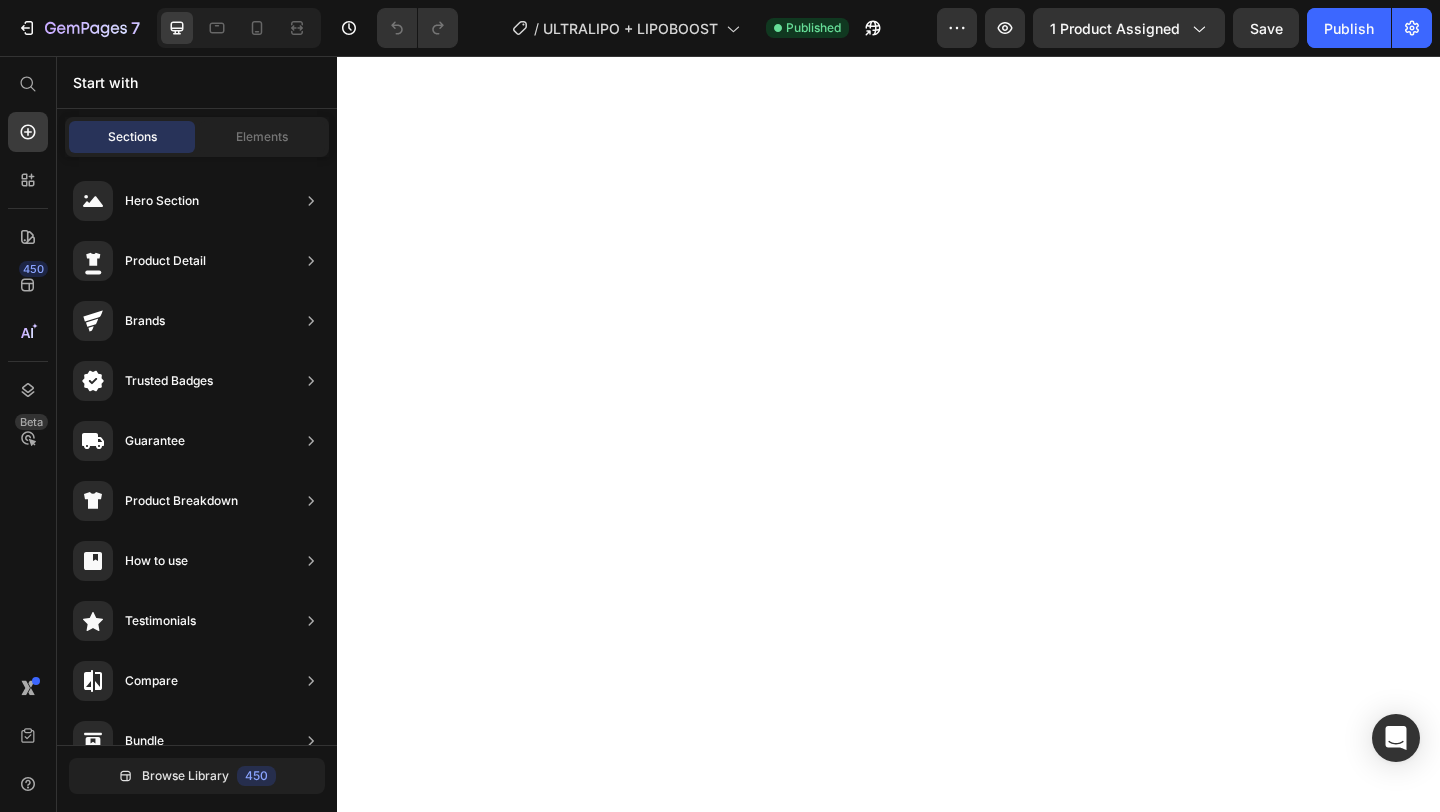 scroll, scrollTop: 0, scrollLeft: 0, axis: both 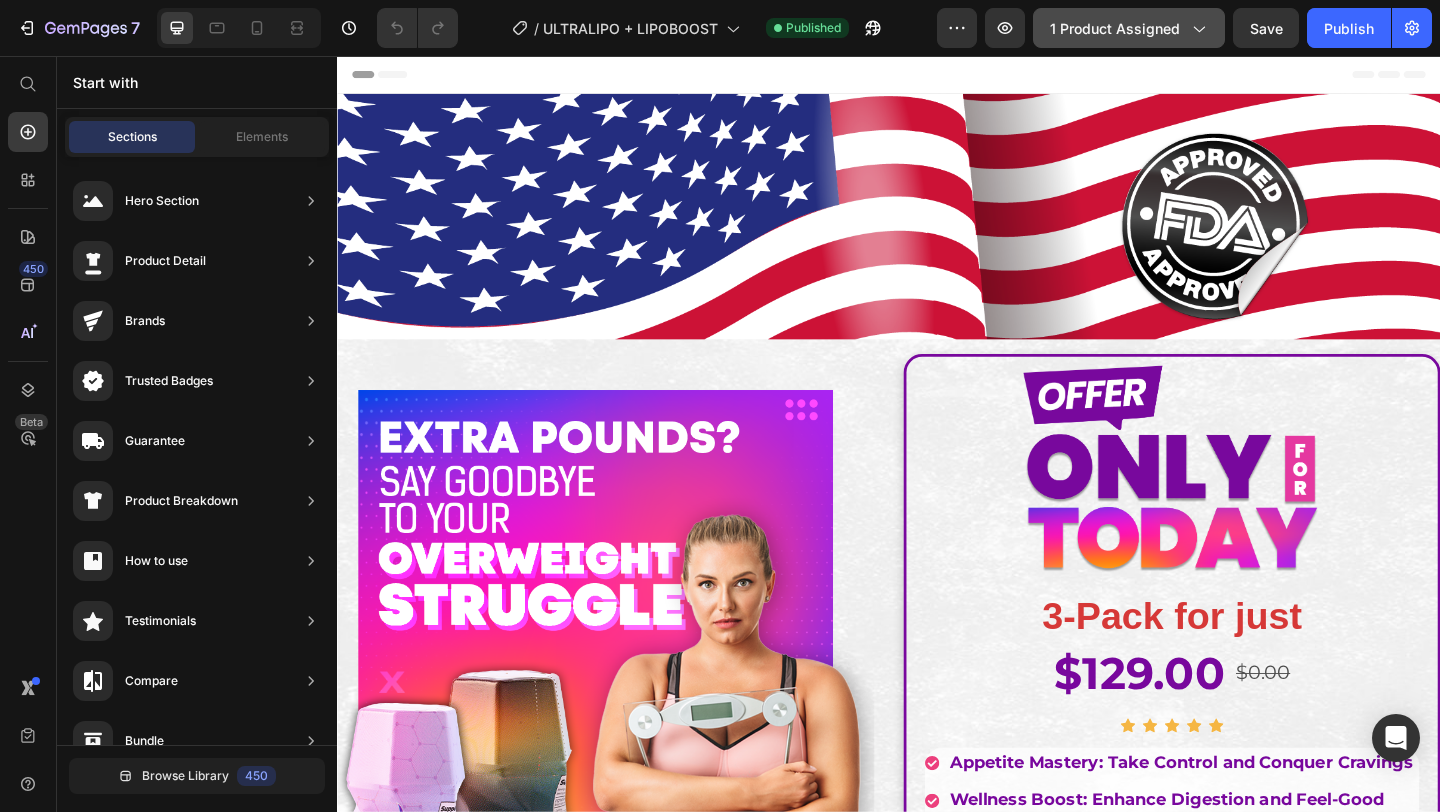 click on "1 product assigned" at bounding box center (1129, 28) 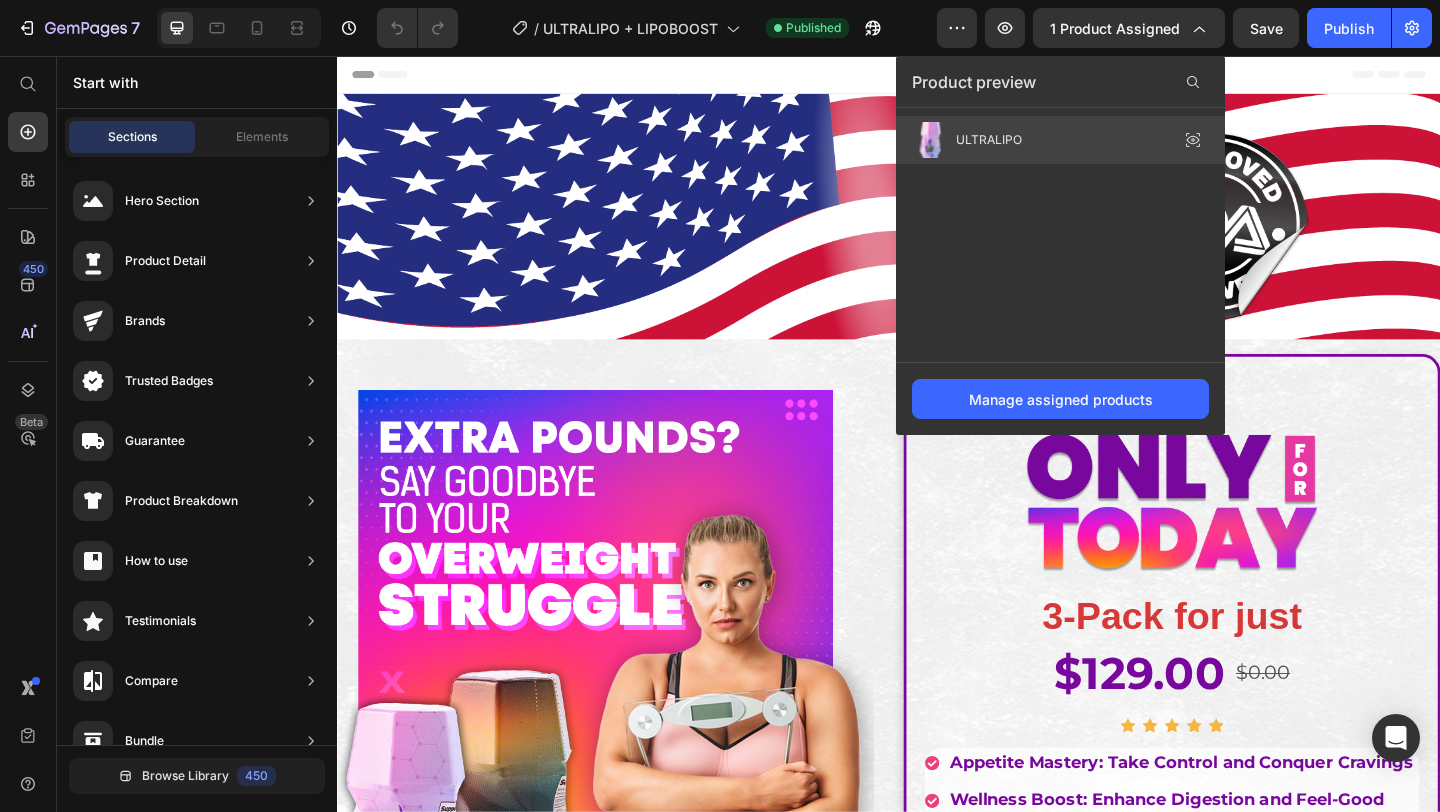 click on "ULTRALIPO" 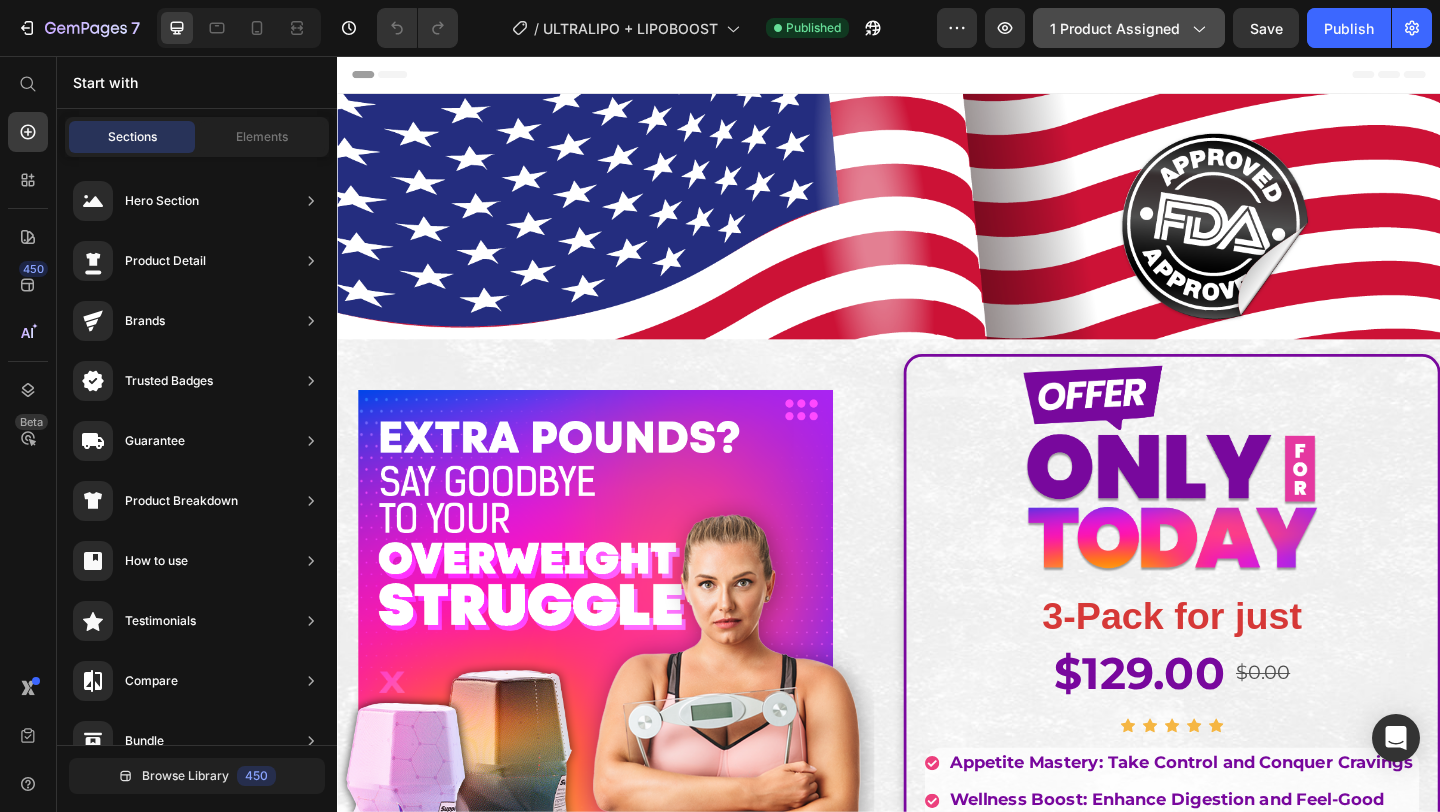 click on "1 product assigned" 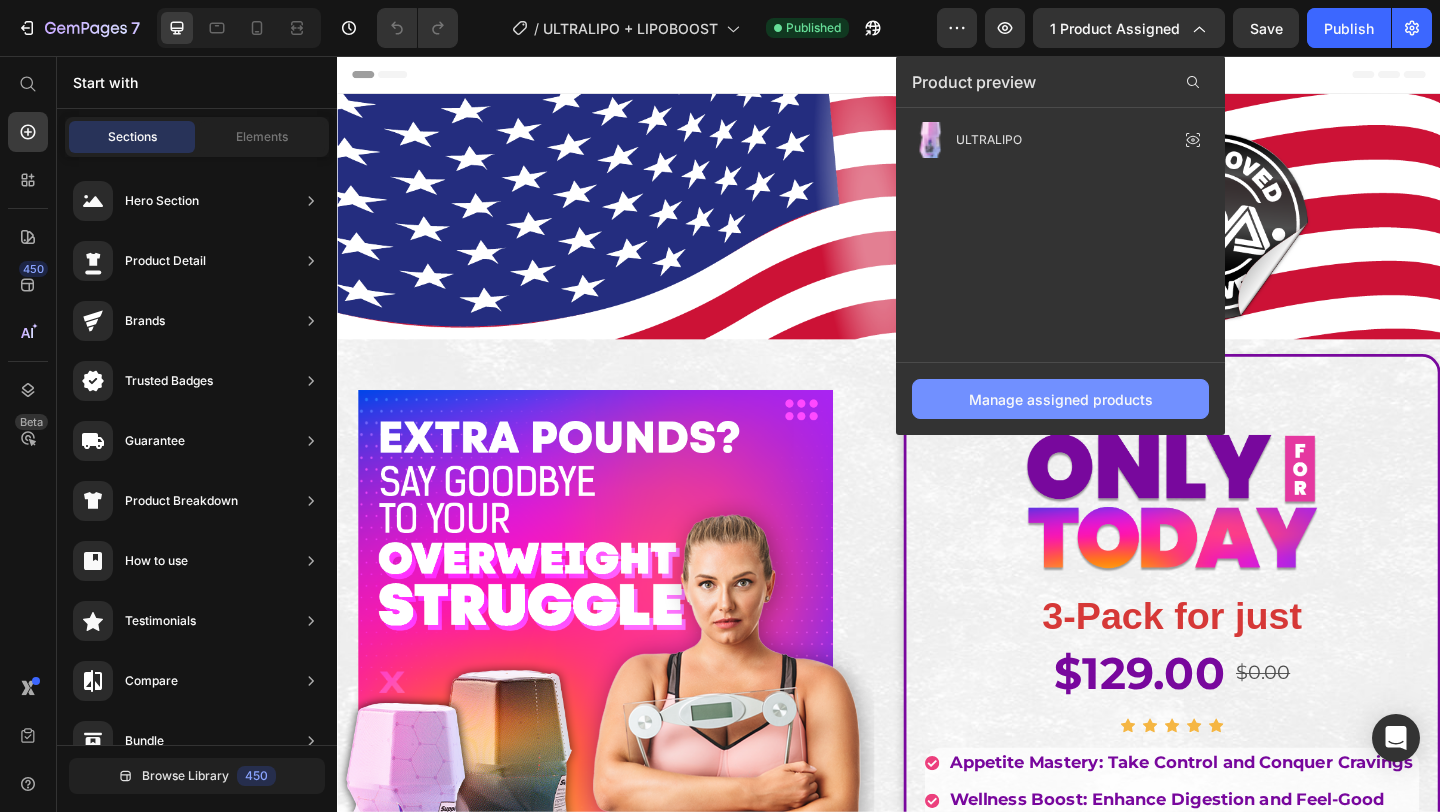 click on "Manage assigned products" at bounding box center (1061, 399) 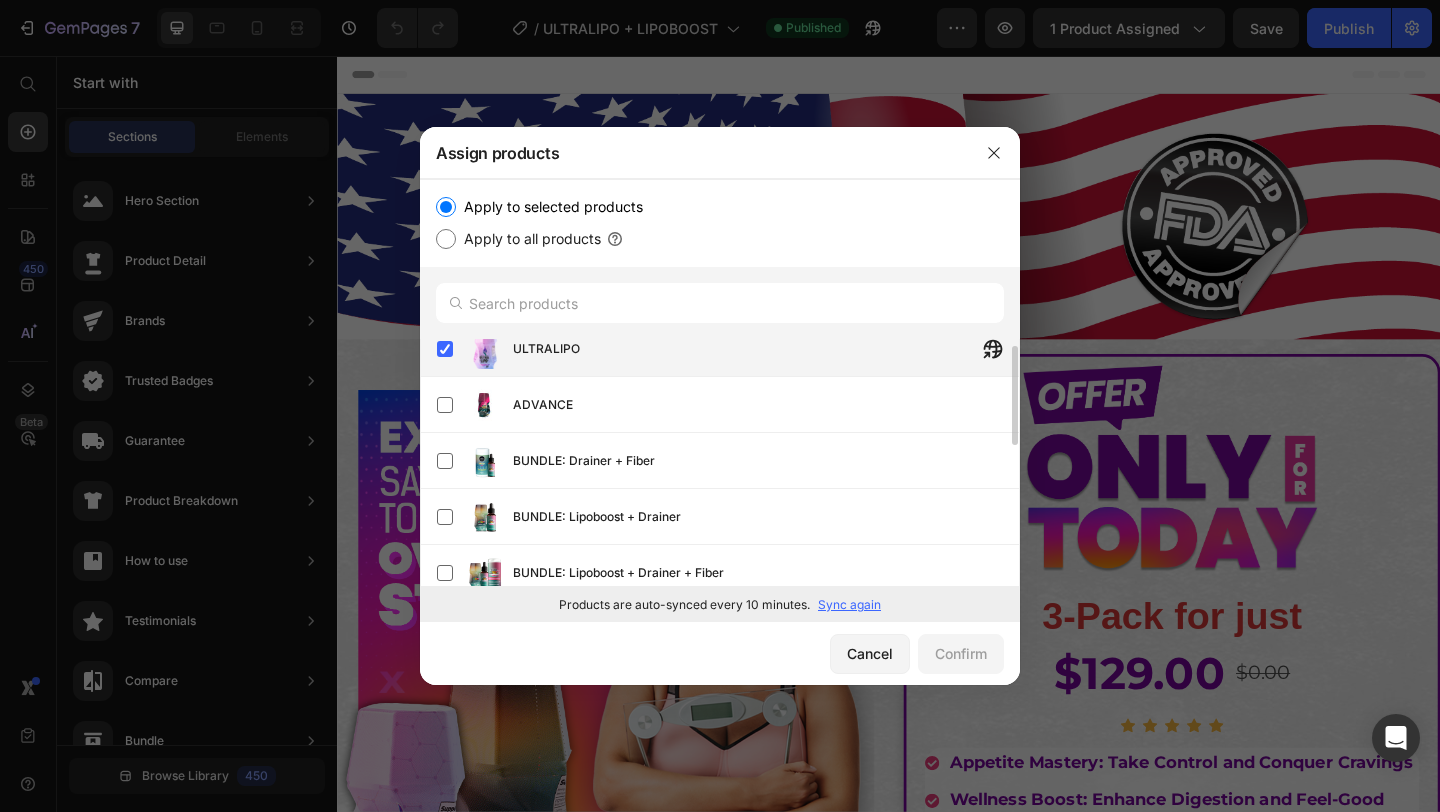 click on "ULTRALIPO" at bounding box center [546, 349] 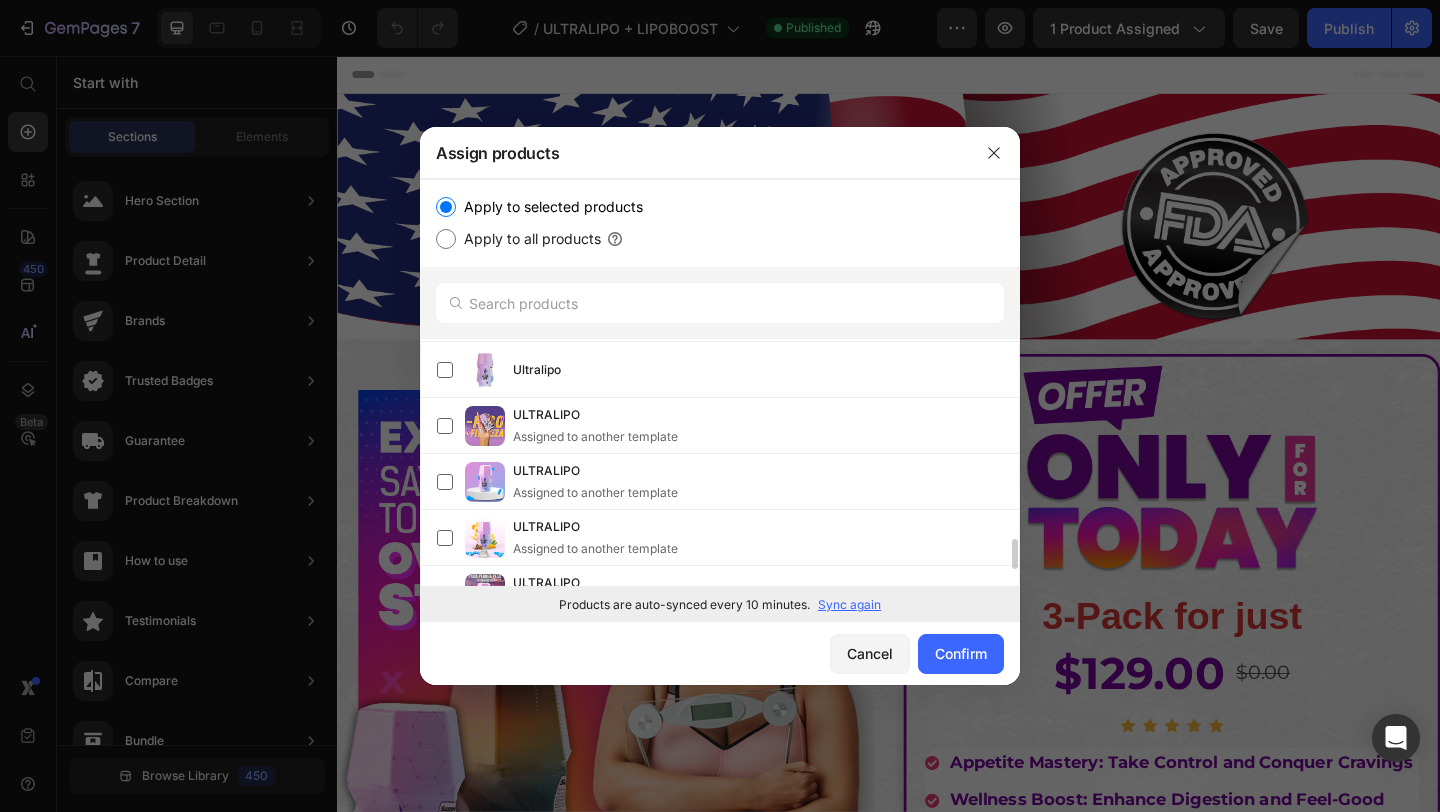 scroll, scrollTop: 1588, scrollLeft: 0, axis: vertical 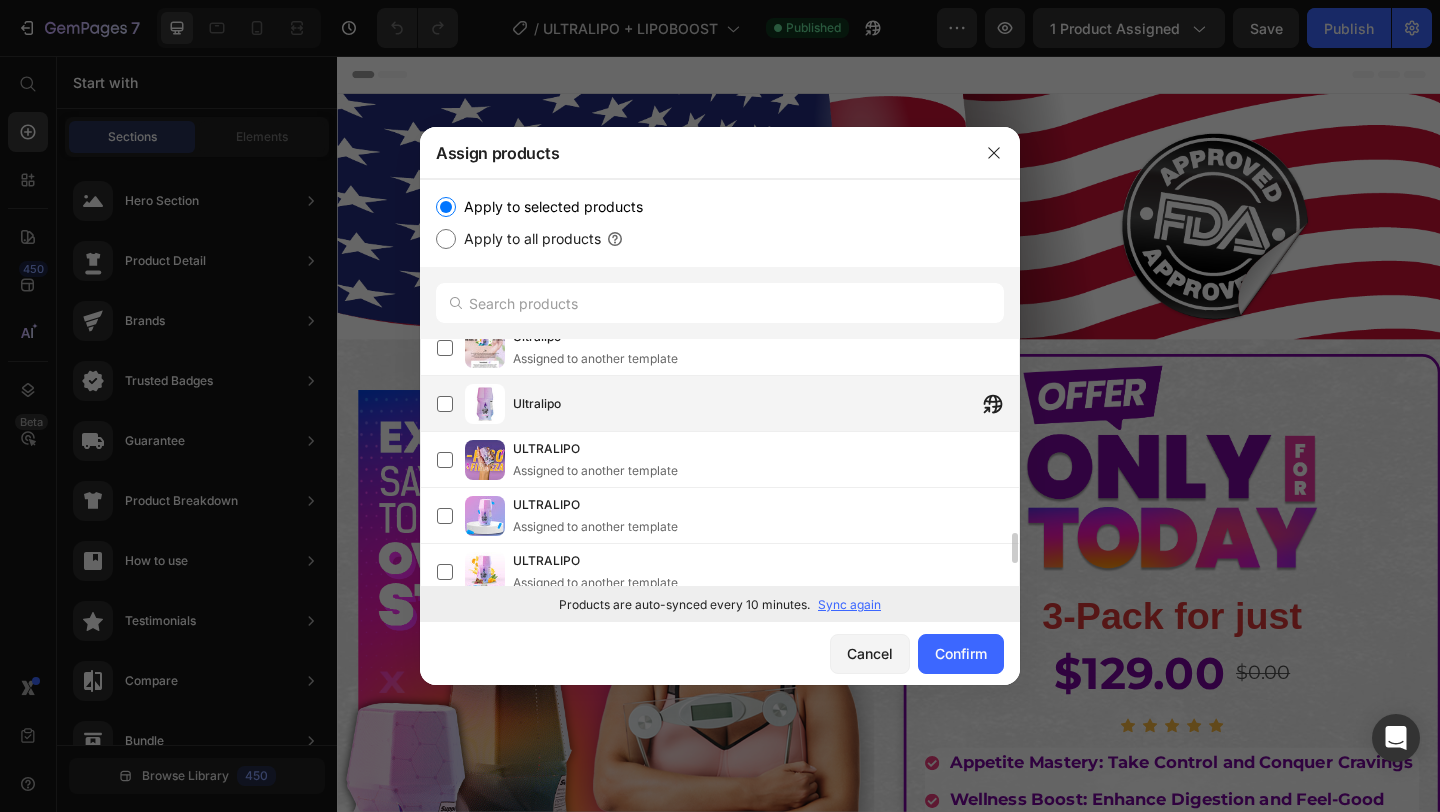 click on "Ultralipo" at bounding box center (766, 404) 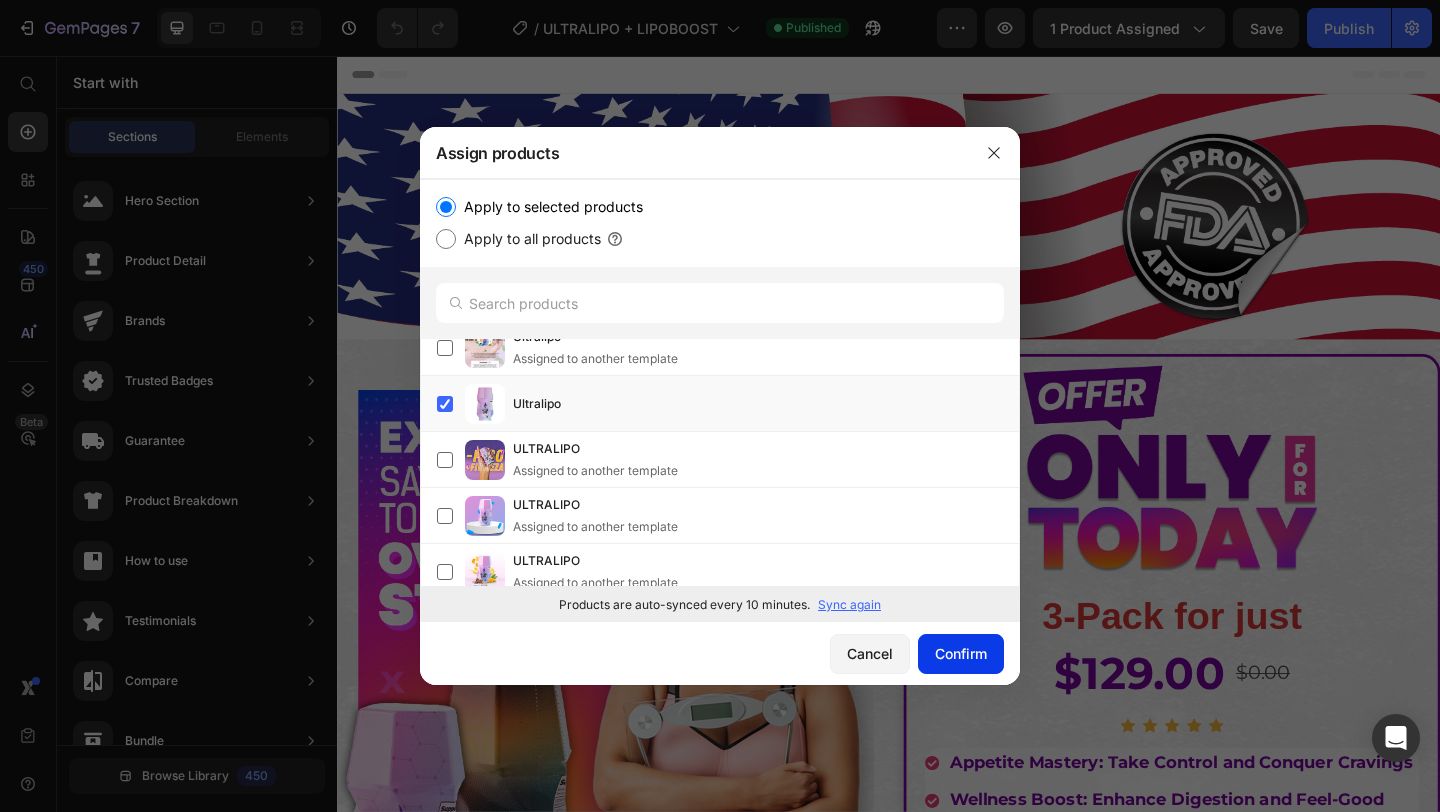 click on "Confirm" 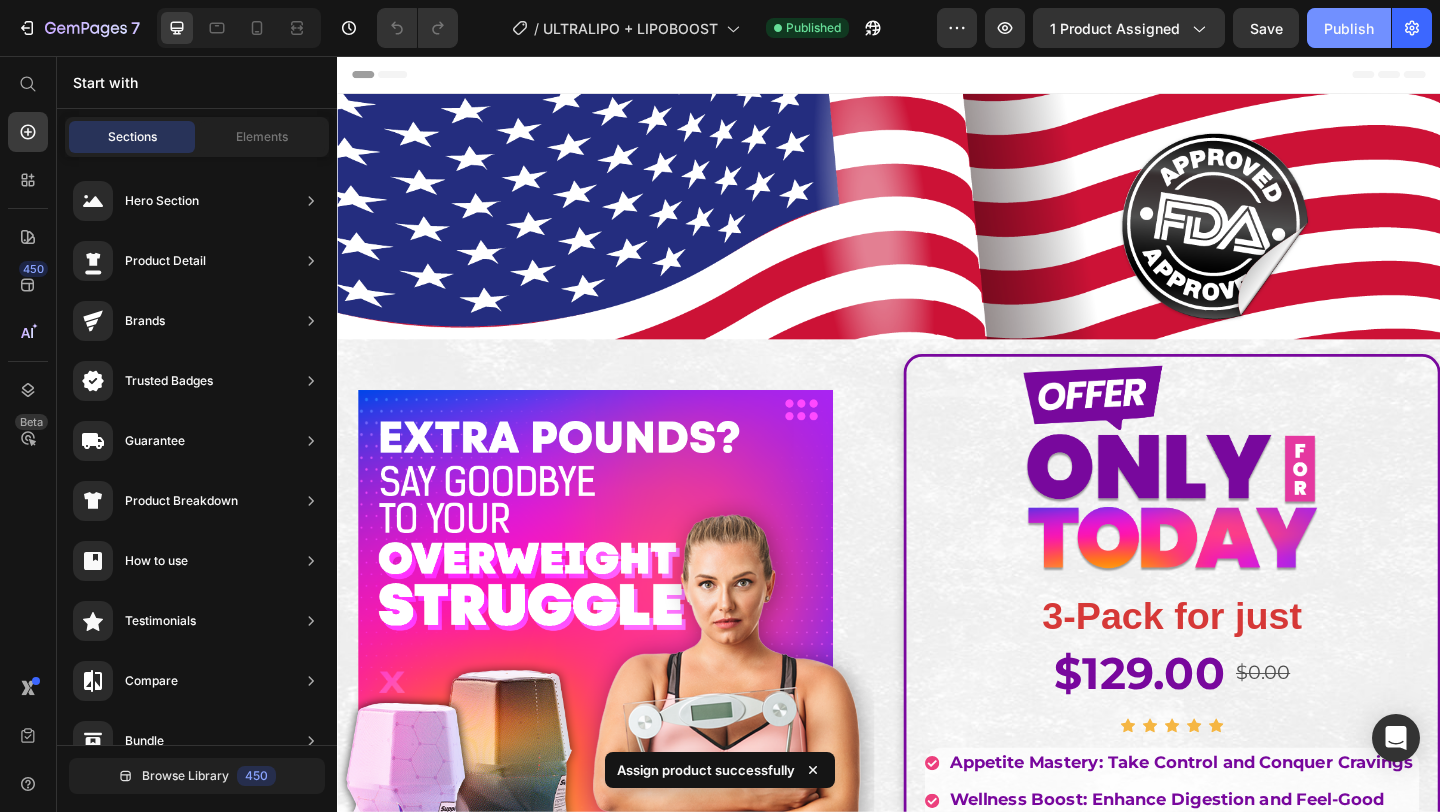 click on "Publish" 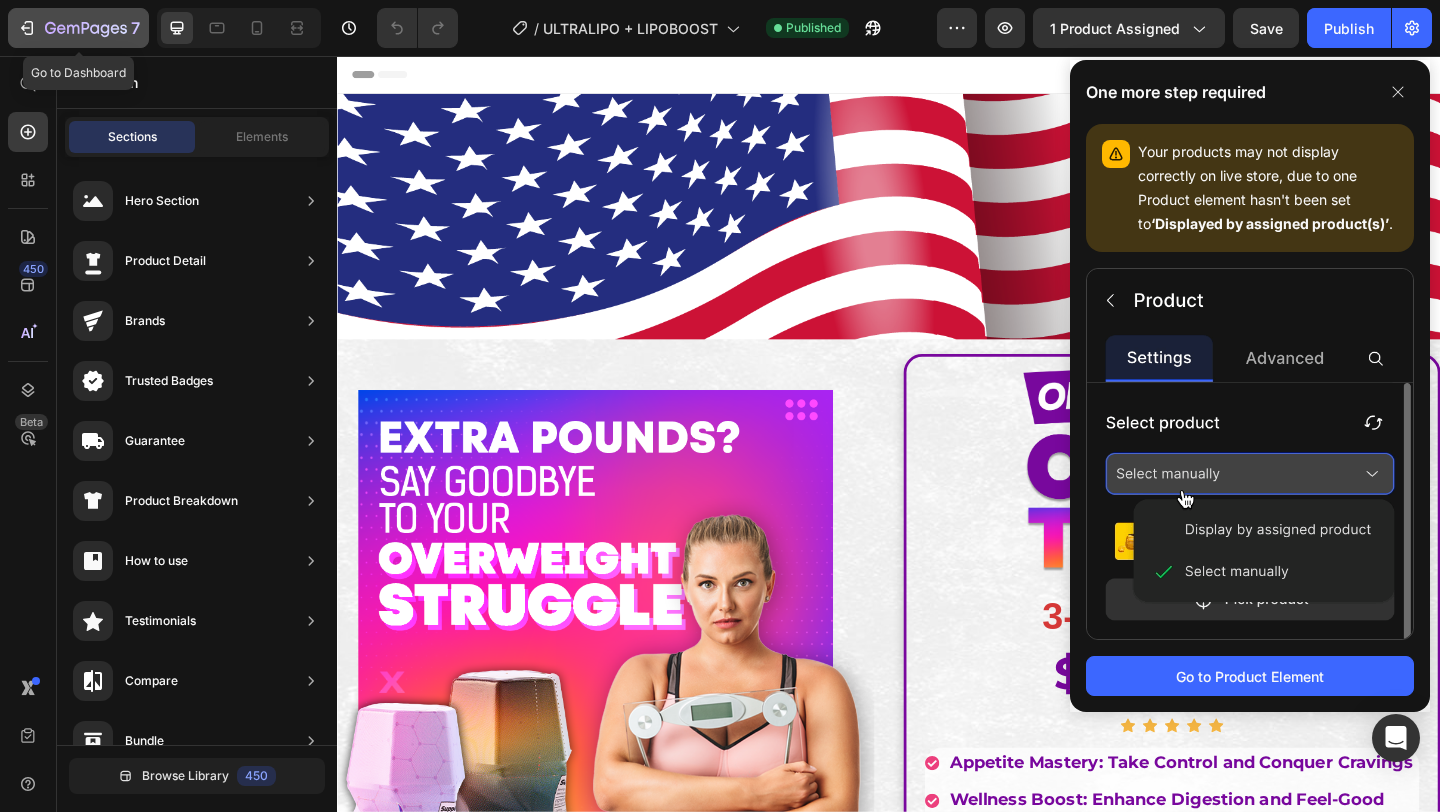 click 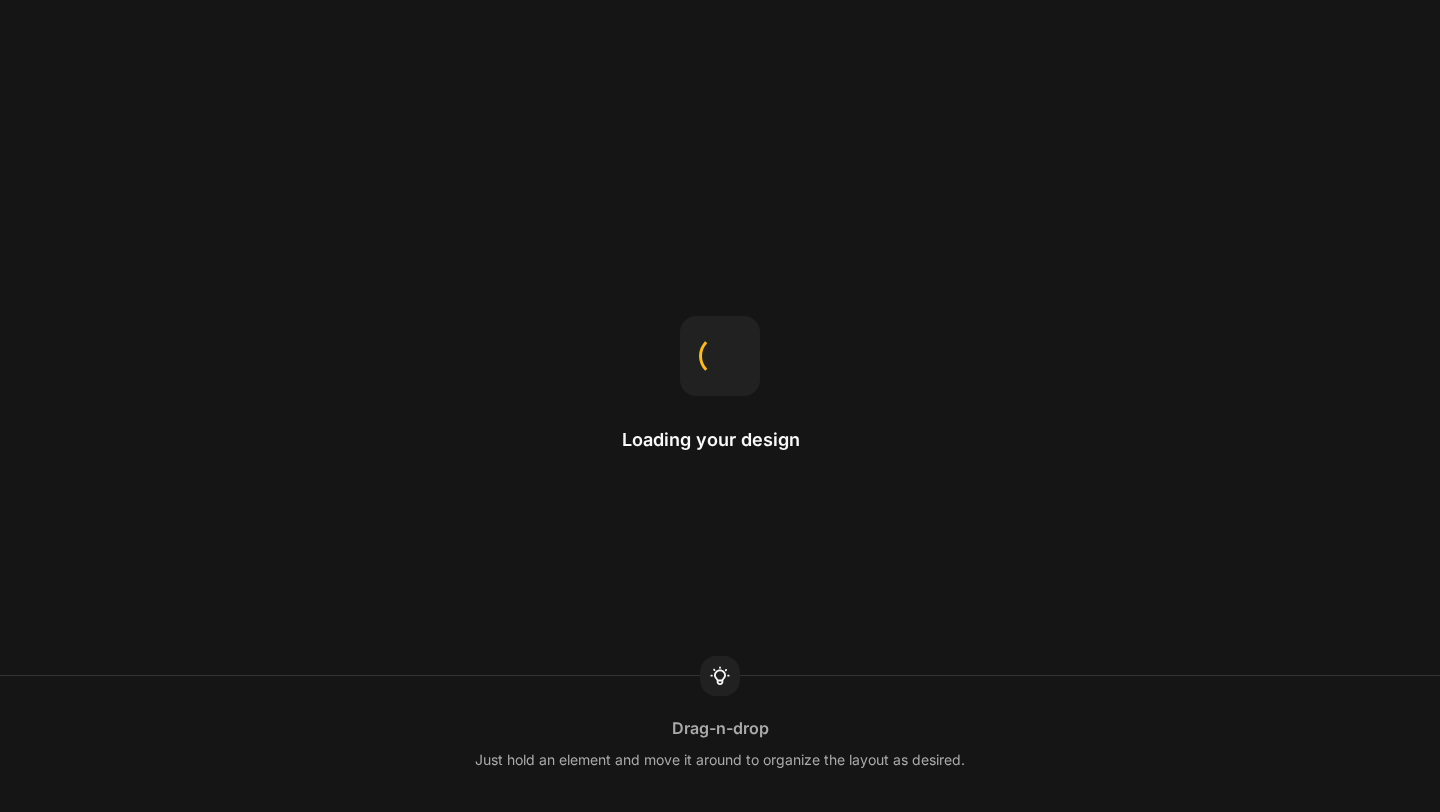scroll, scrollTop: 0, scrollLeft: 0, axis: both 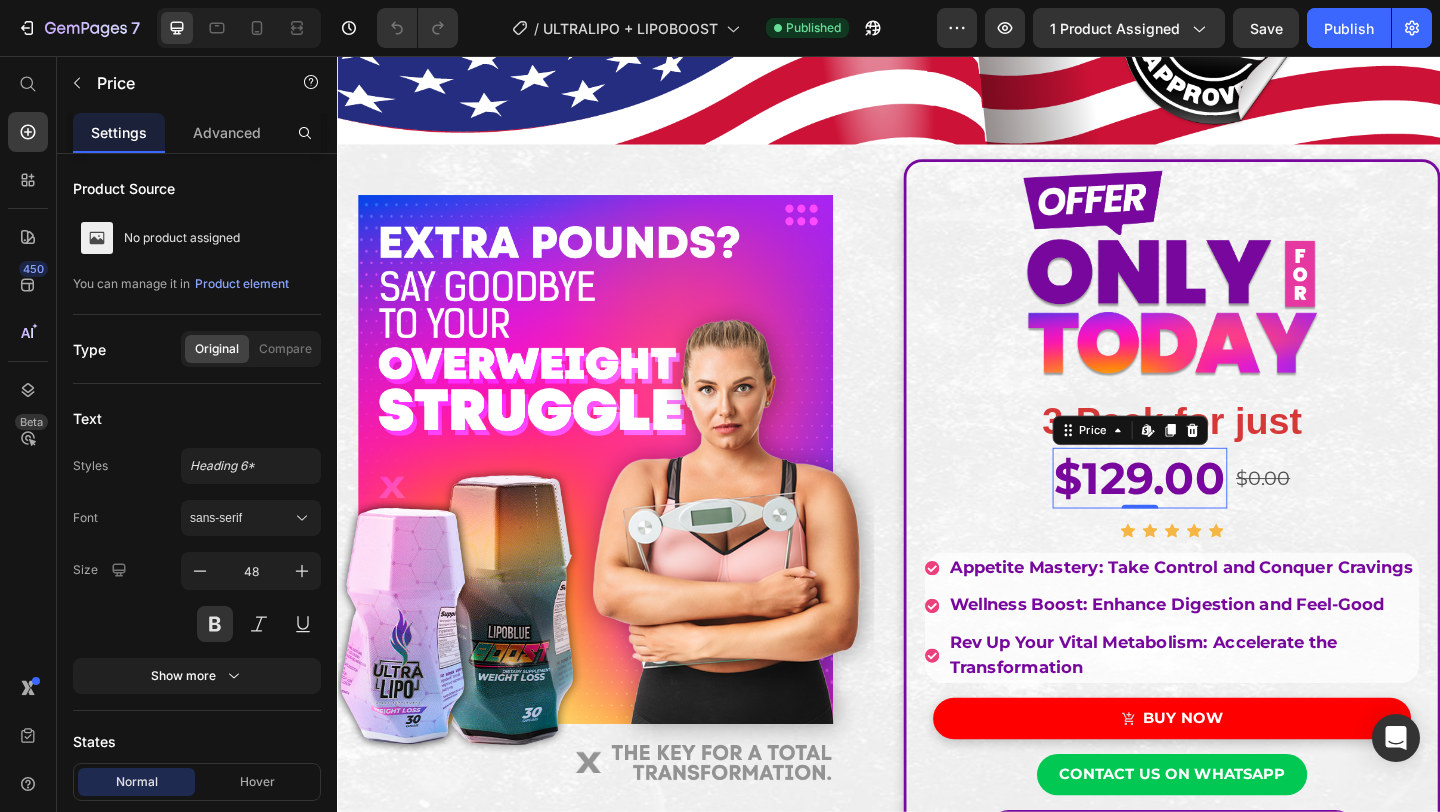 click on "$129.00" at bounding box center [1210, 515] 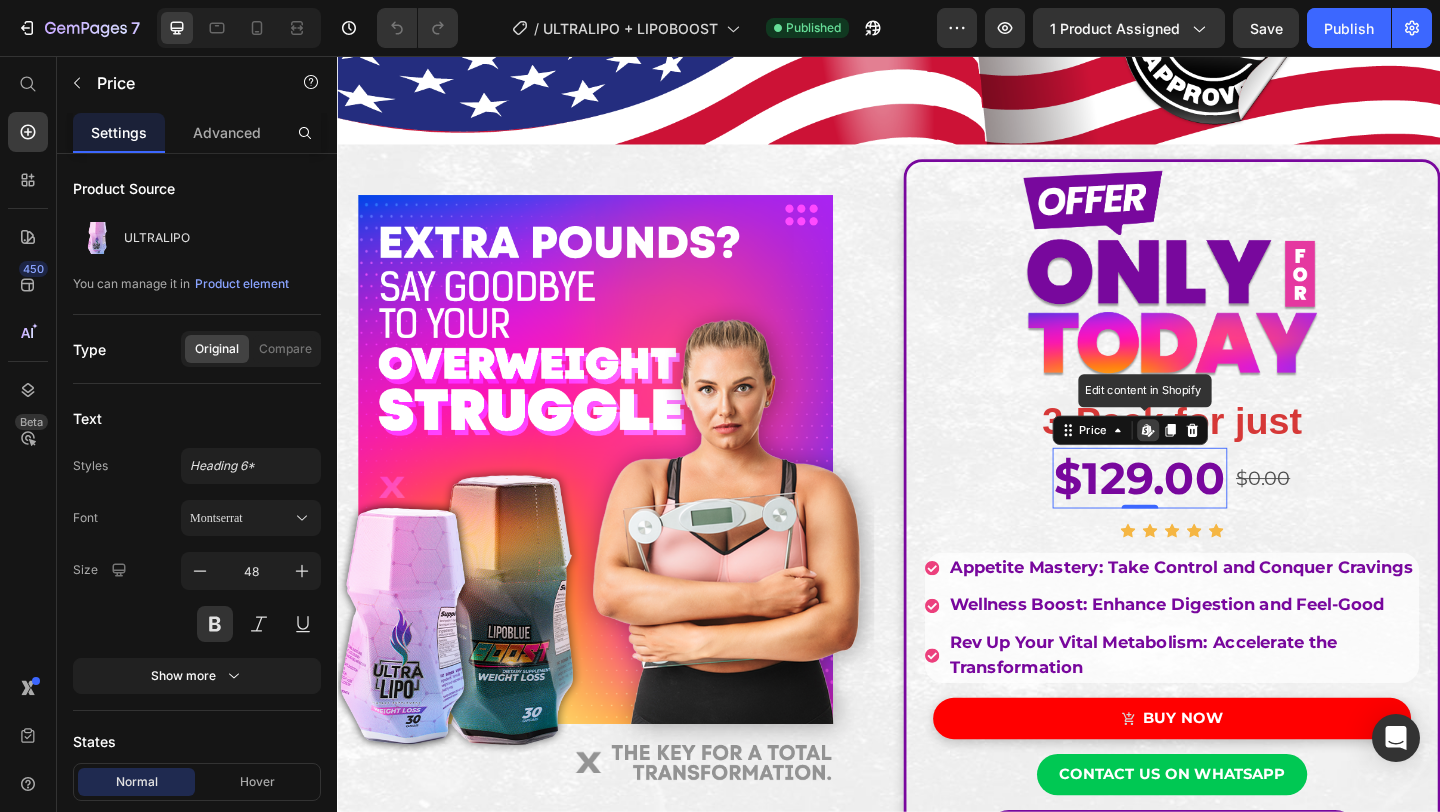 click on "$129.00" at bounding box center (1210, 515) 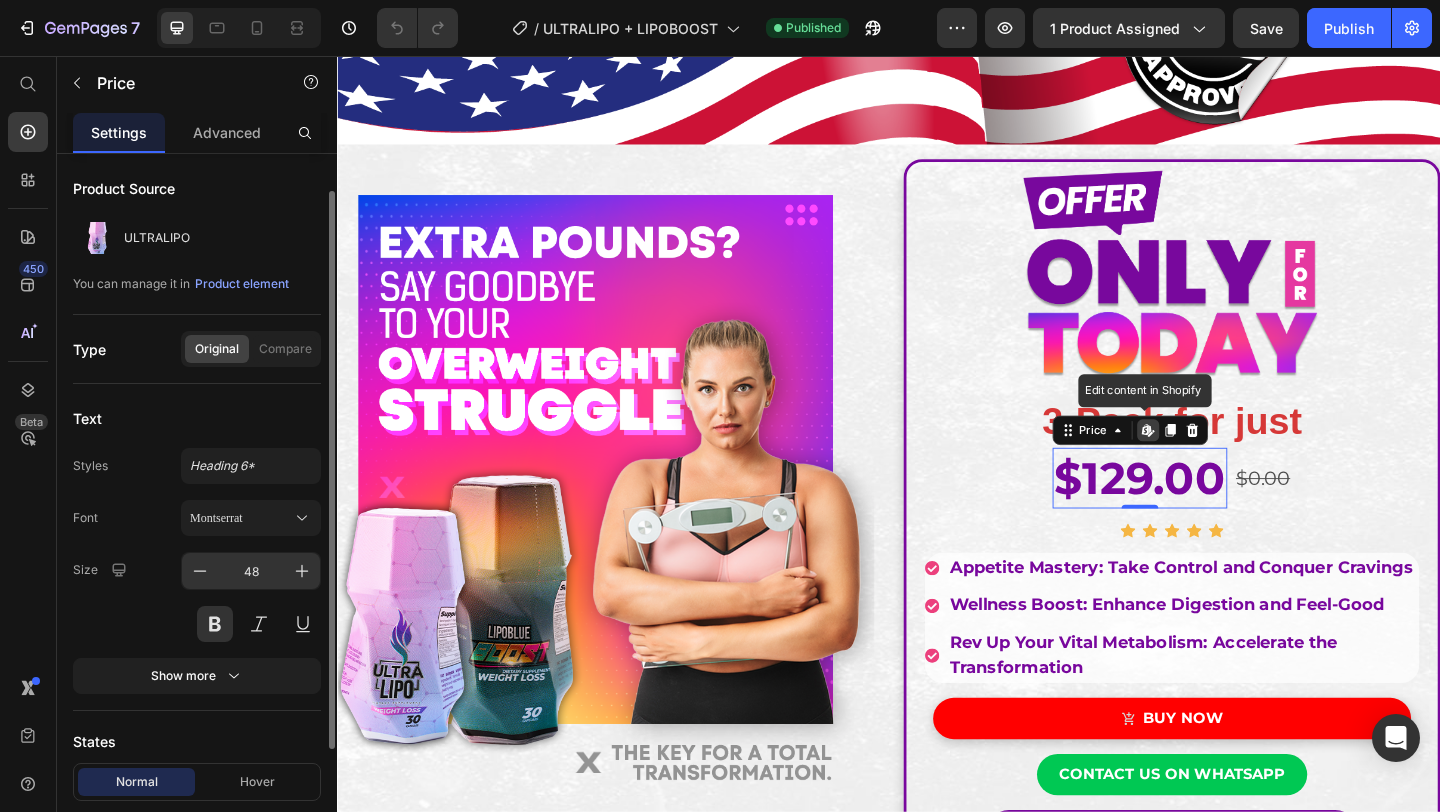 scroll, scrollTop: 201, scrollLeft: 0, axis: vertical 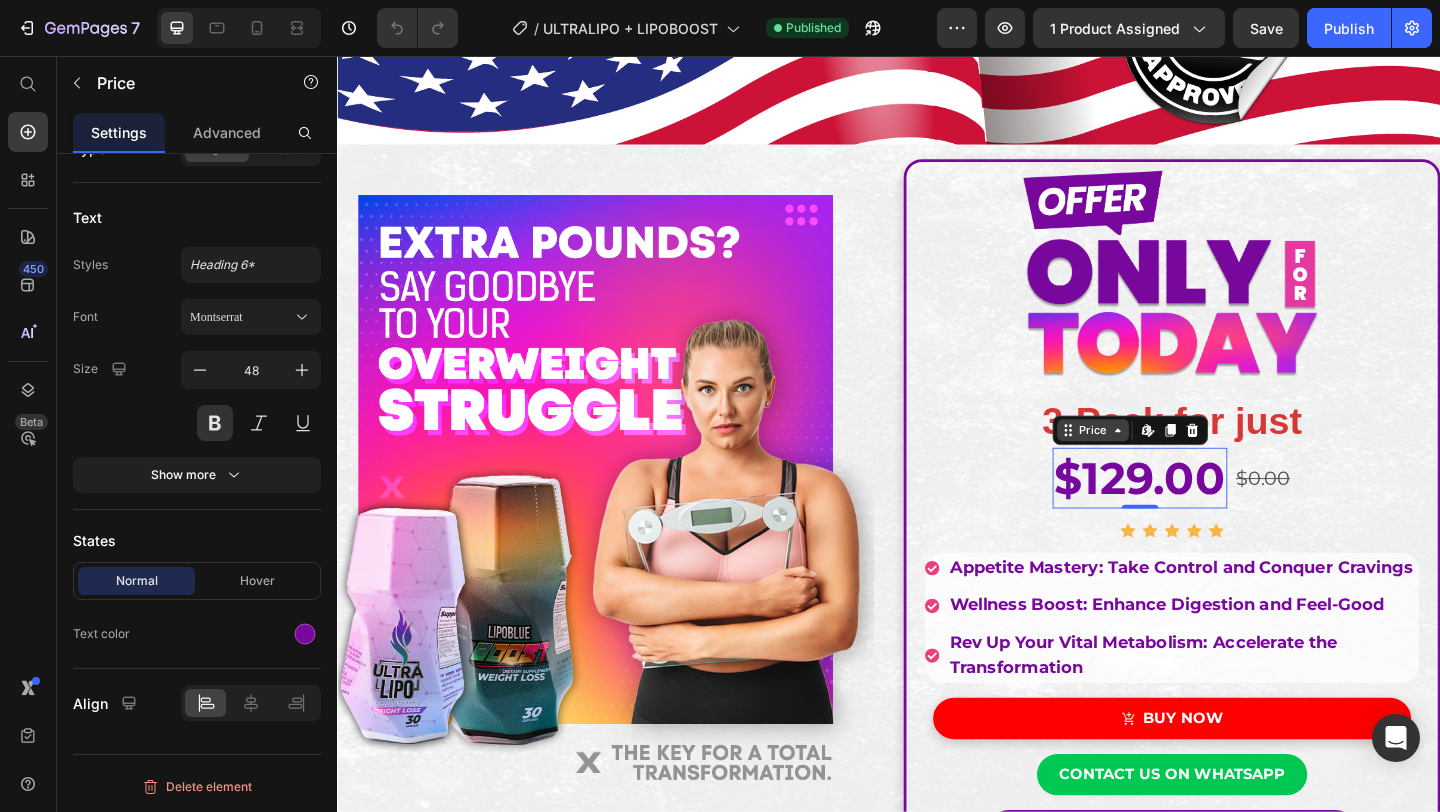 click on "Price" at bounding box center [1159, 463] 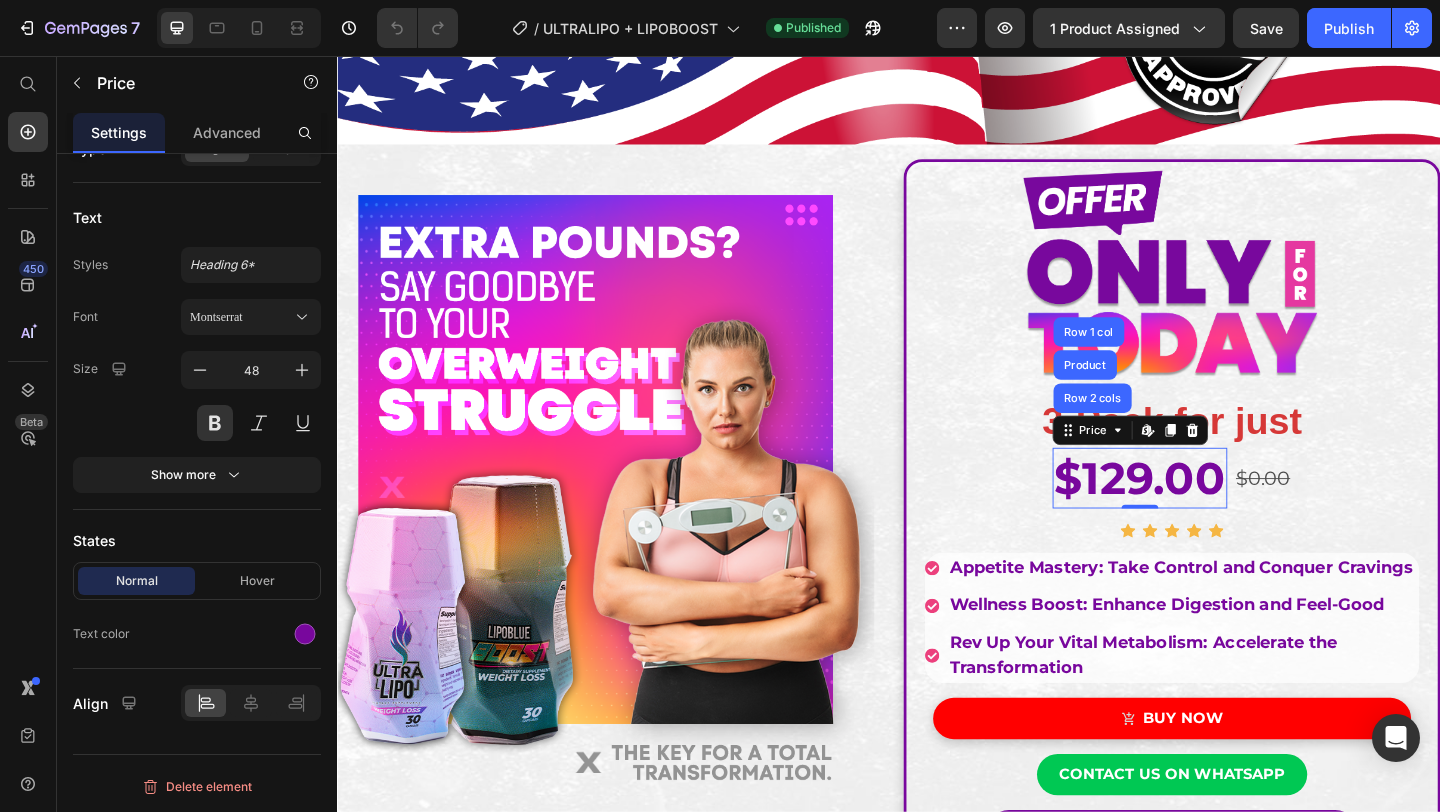 click on "$129.00" at bounding box center (1210, 515) 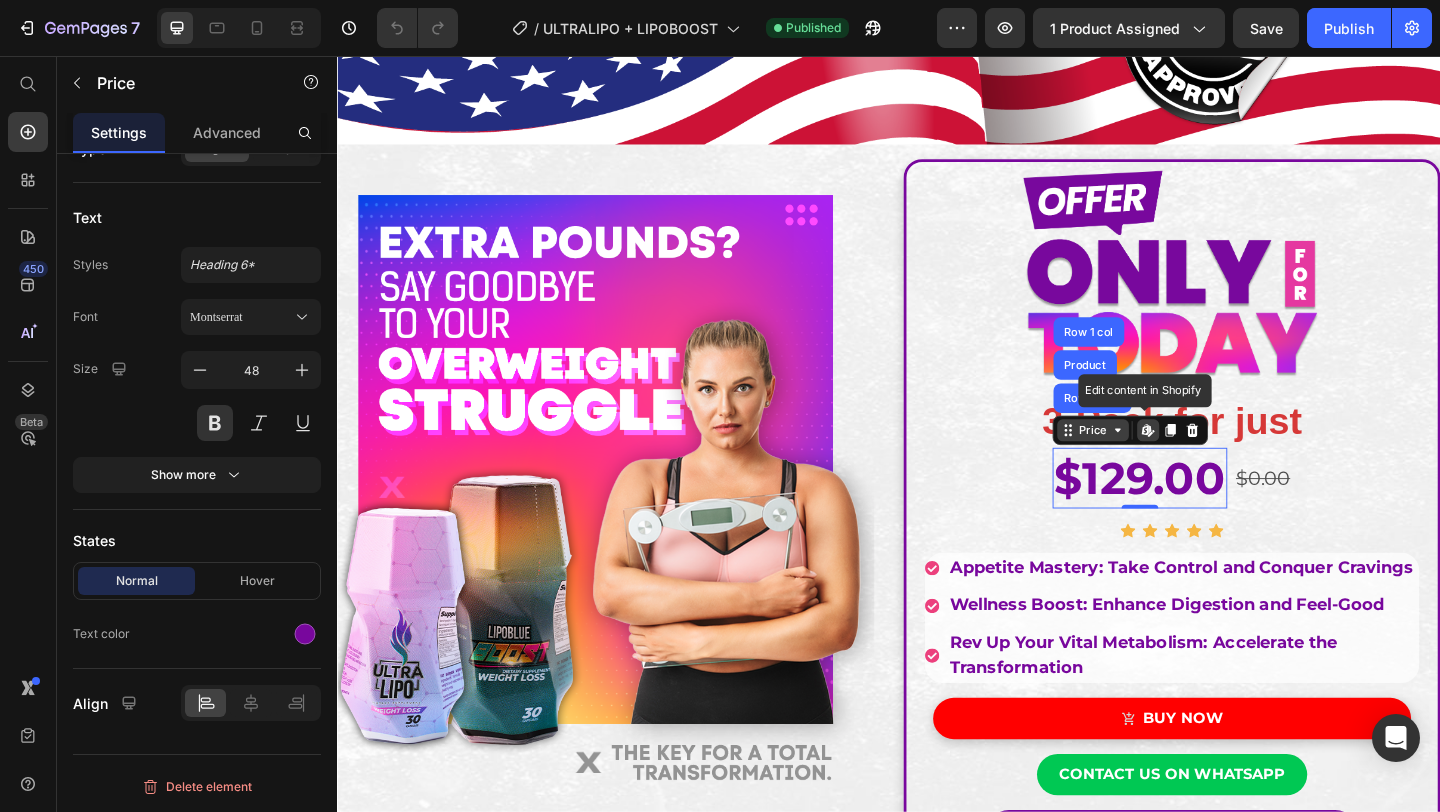 click on "Price" at bounding box center (1159, 463) 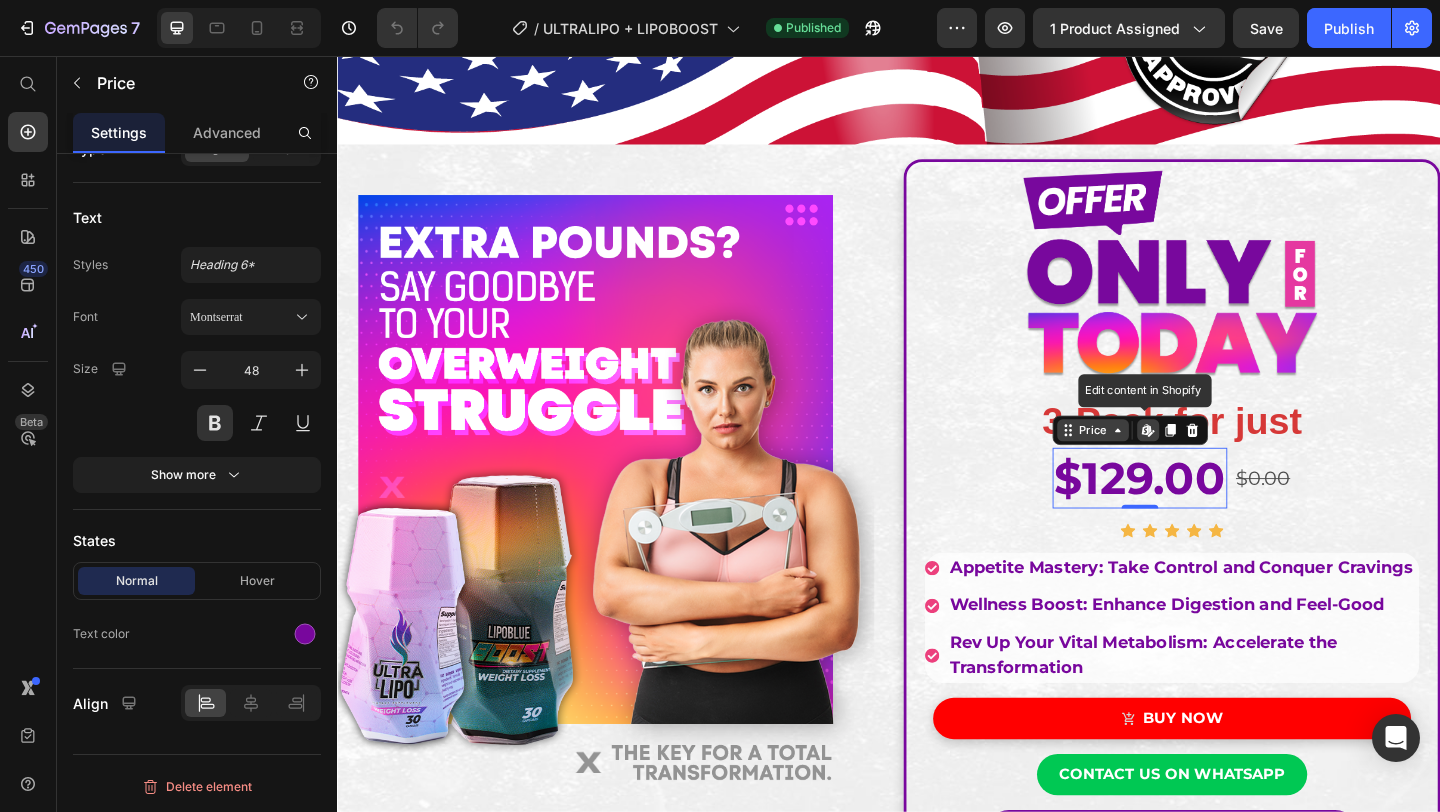 click on "Price" at bounding box center [1159, 463] 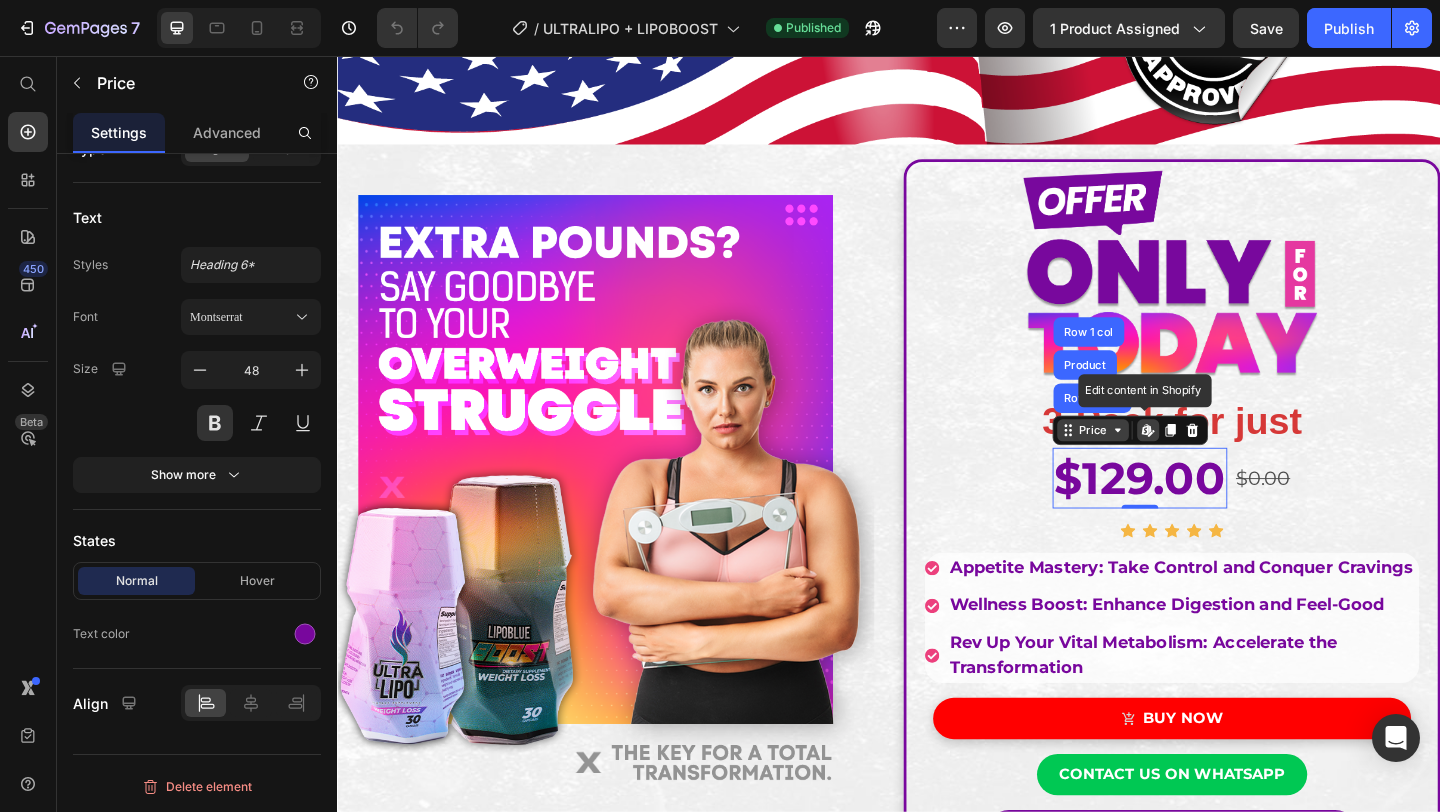 click on "Price" at bounding box center (1159, 463) 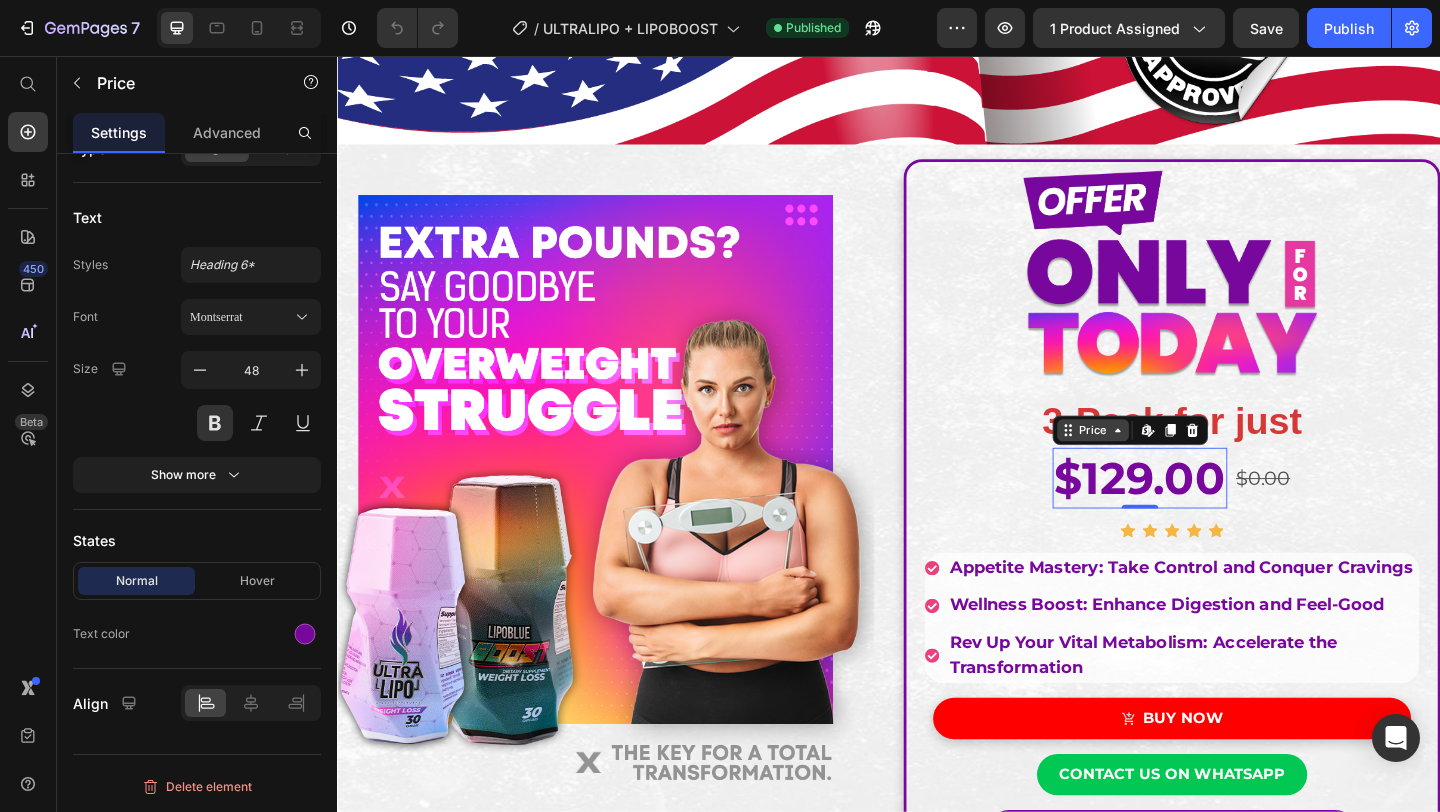 click on "Price" at bounding box center (1159, 463) 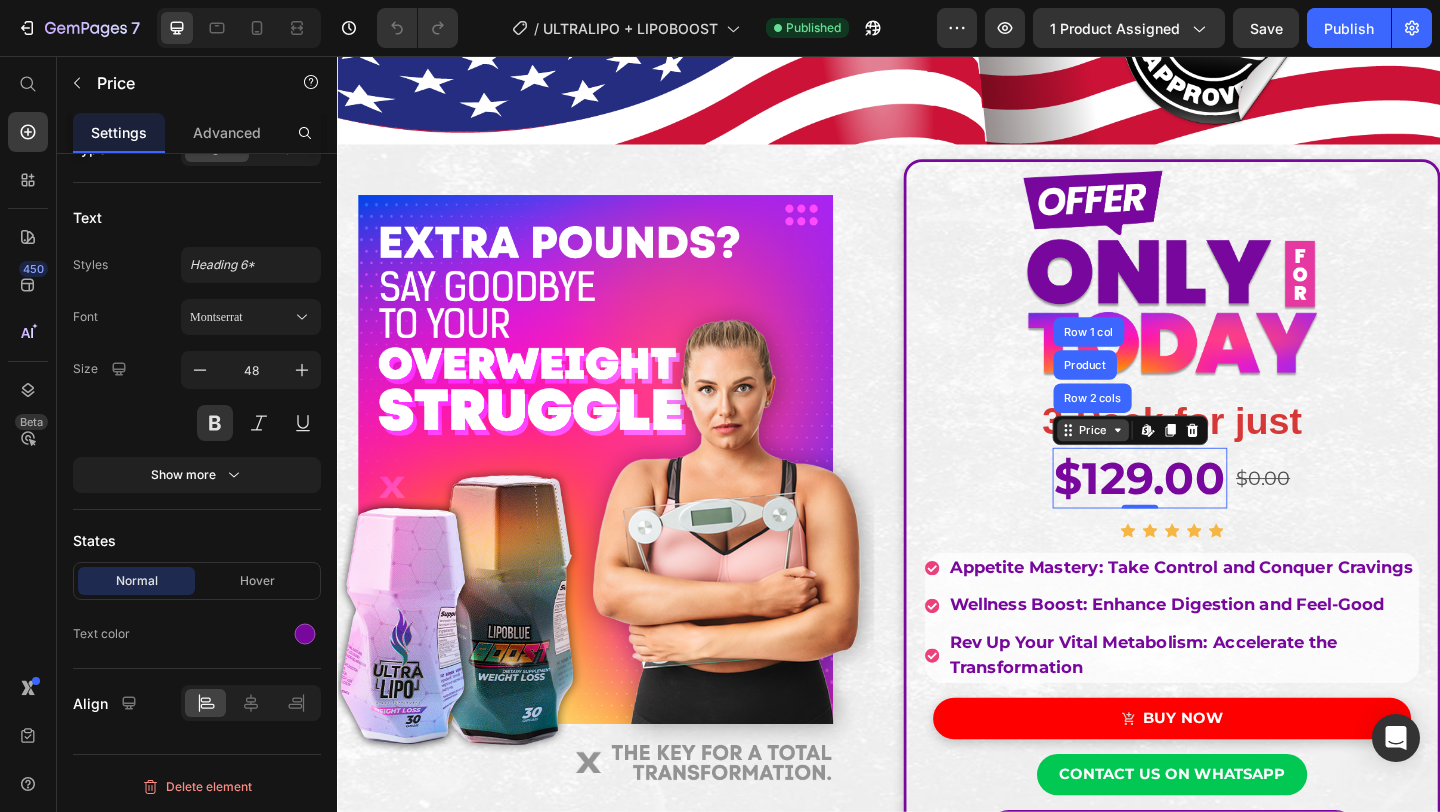 click on "Price" at bounding box center [1159, 463] 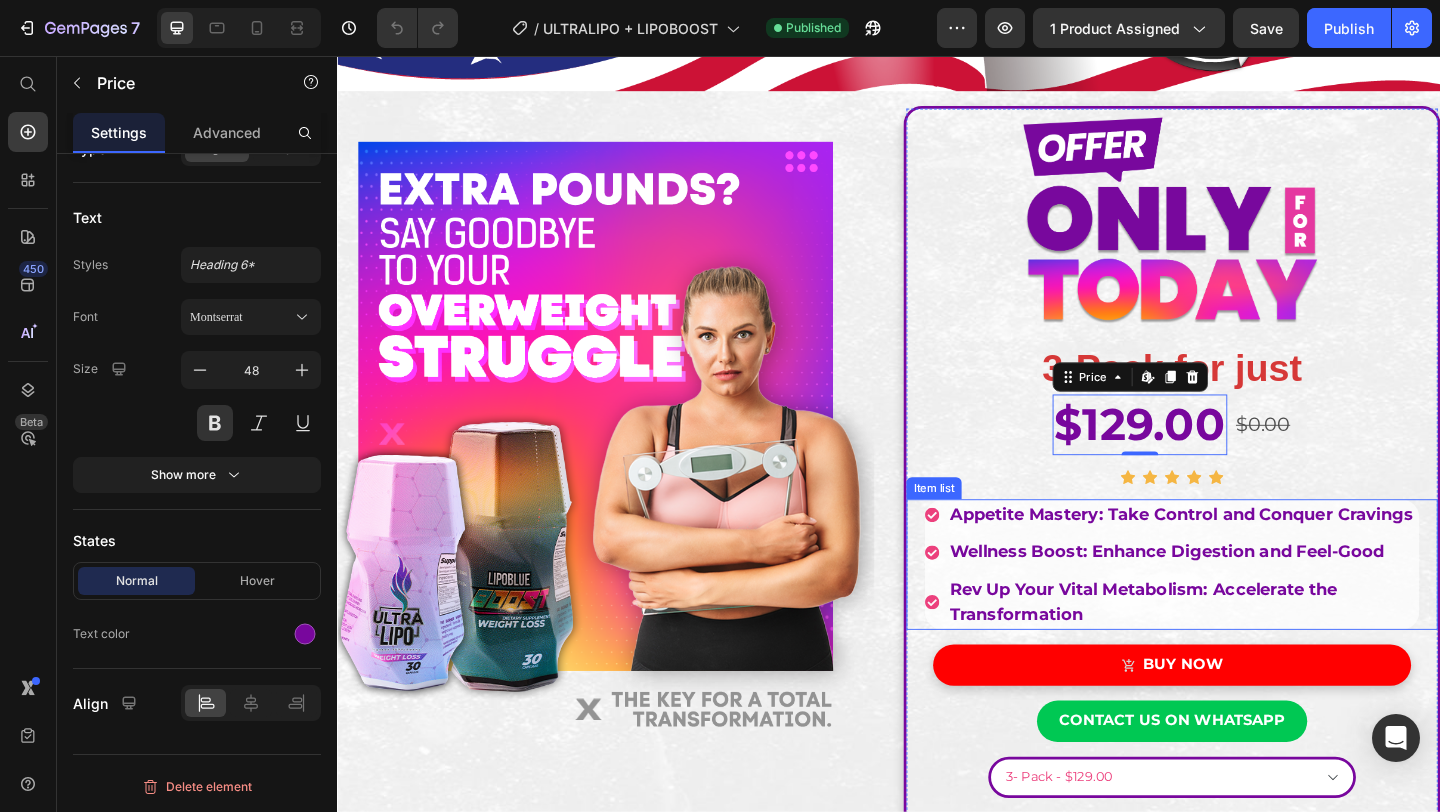 scroll, scrollTop: 316, scrollLeft: 0, axis: vertical 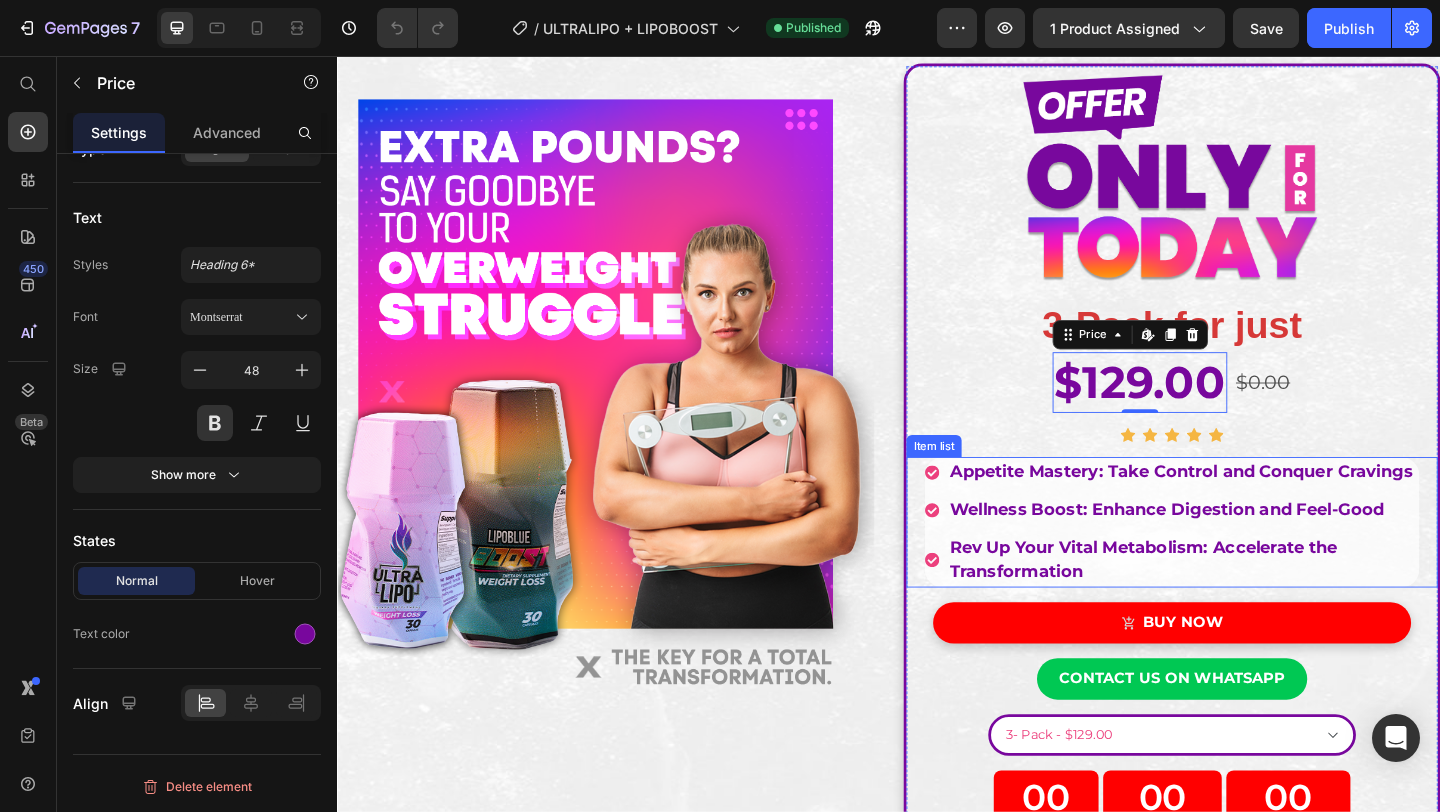 click on "$129.00 Price   Edit content in Shopify 0 $0.00 Price Row Icon Icon Icon Icon Icon Icon List Hoz Appetite Mastery: Take Control and Conquer Cravings Wellness Boost: Enhance Digestion and Feel-Good Rev Up Your Vital Metabolism: Accelerate the Transformation Item list
BUY NOW Product Cart Button contact us on whatsapp Button 3- Pack - $129.00  2- Pack - $99.00  1- Pack - $69.99  Product Variants & Swatches 00 HOURS 00 MINUTES 00 SECONDS Countdown Timer Image" at bounding box center [1245, 701] 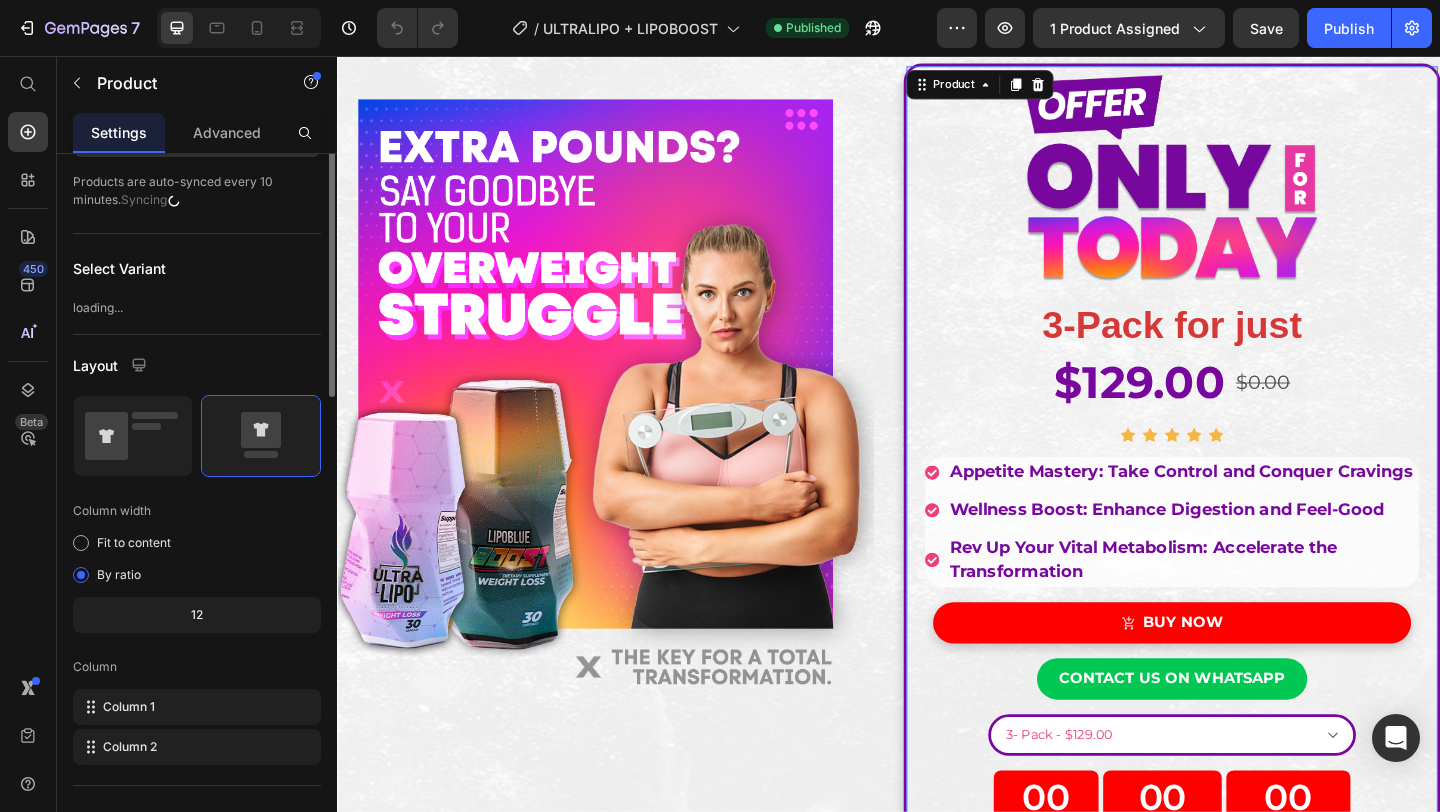 scroll, scrollTop: 0, scrollLeft: 0, axis: both 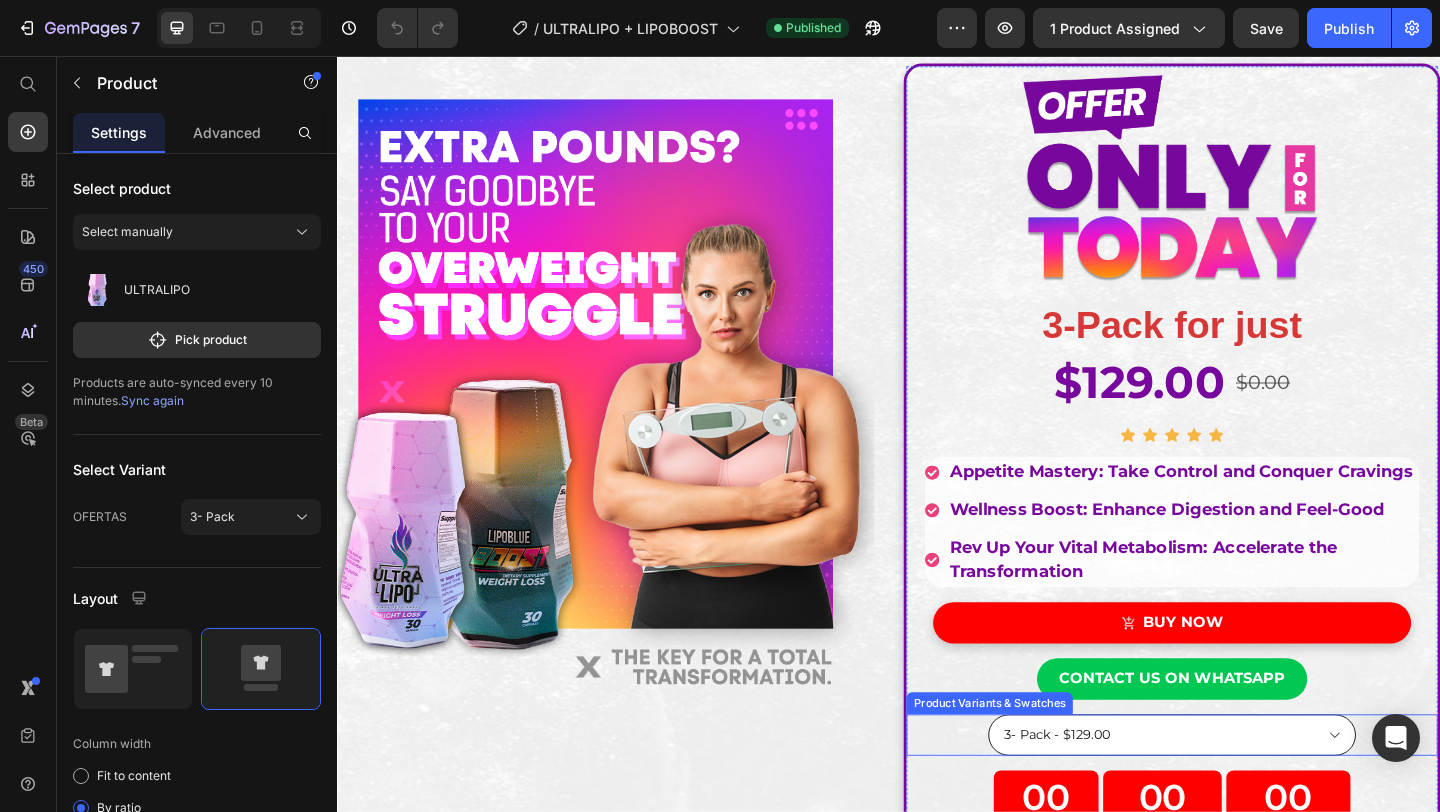 click on "3- Pack - $129.00  2- Pack - $99.00  1- Pack - $69.99" at bounding box center [1245, 794] 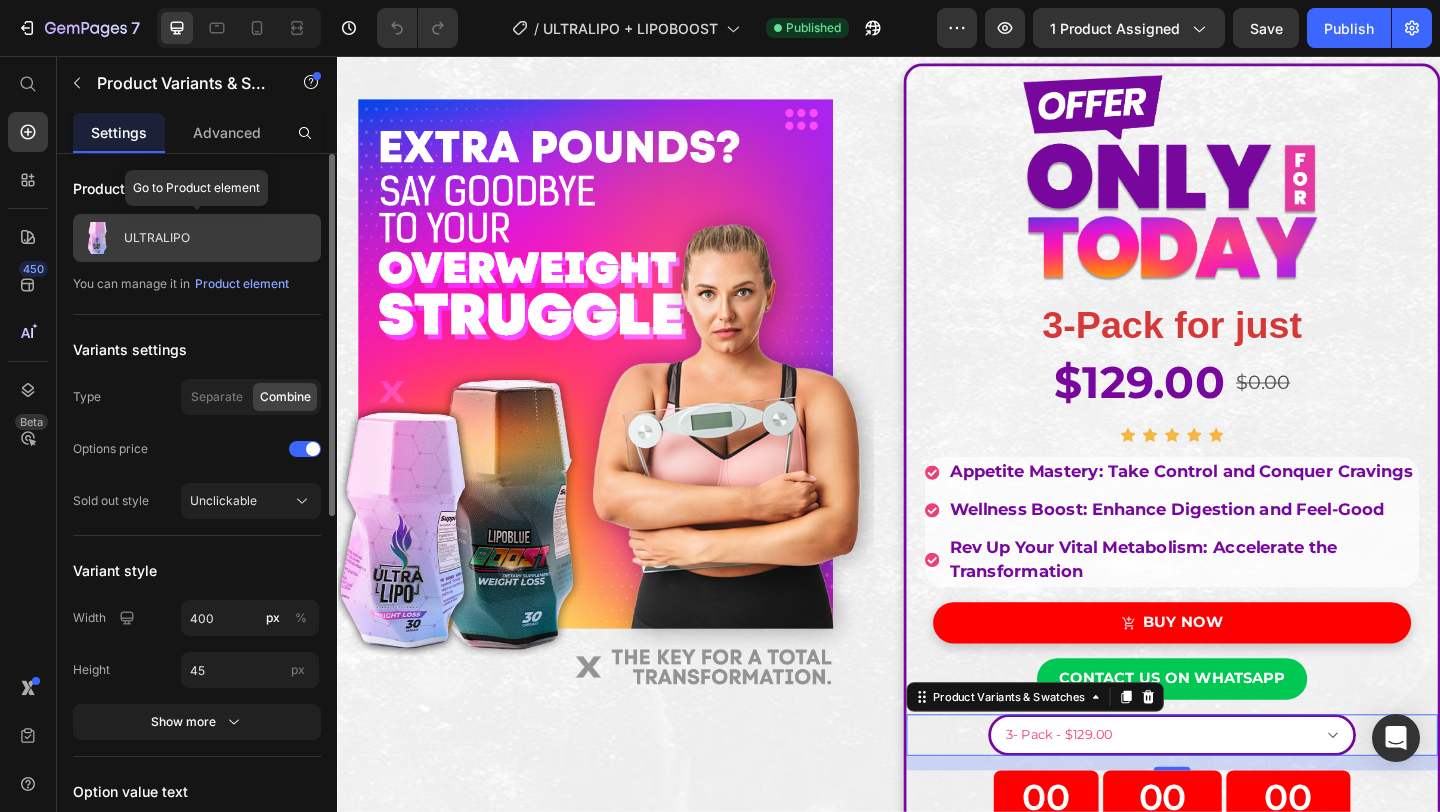 click on "ULTRALIPO" at bounding box center [157, 238] 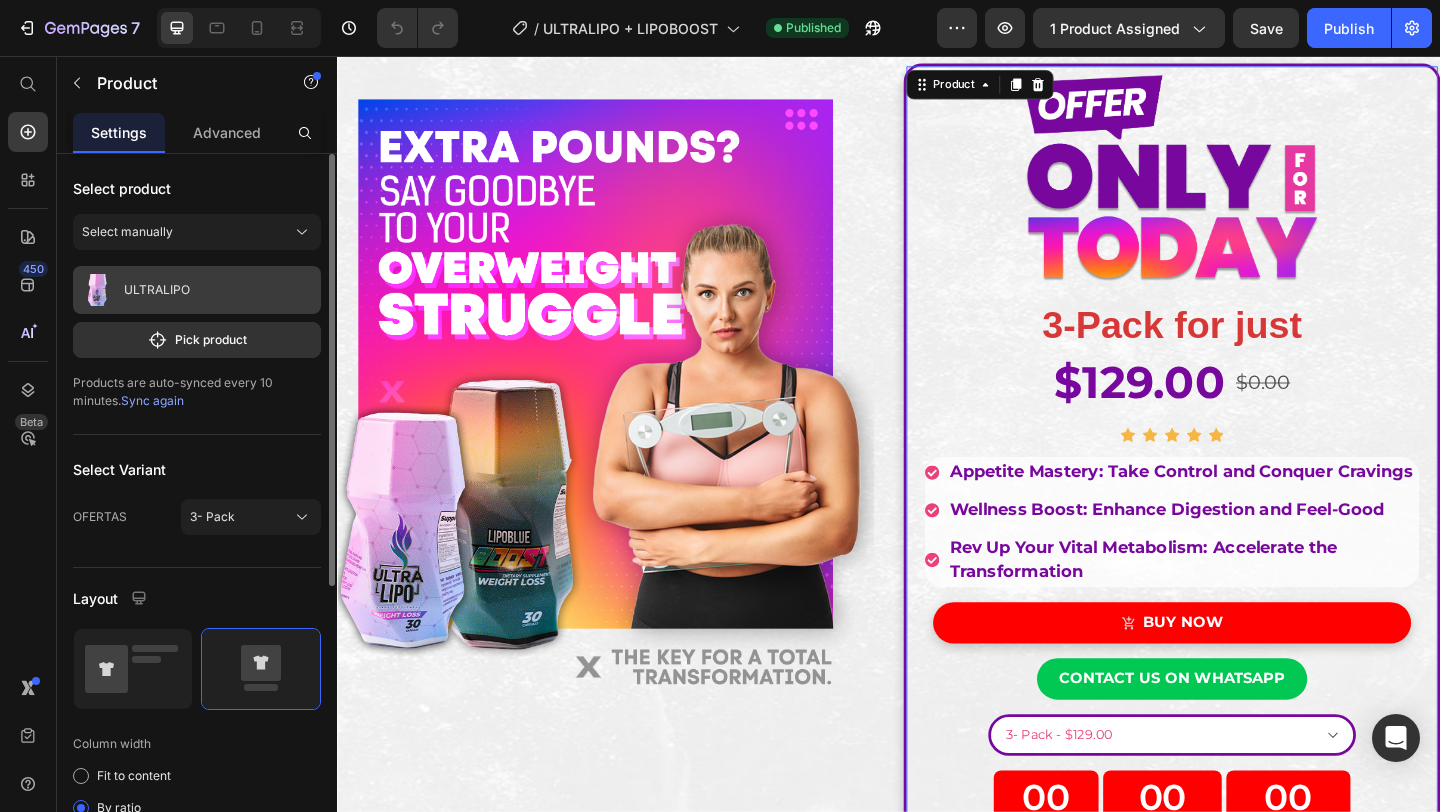 click on "ULTRALIPO" at bounding box center (157, 290) 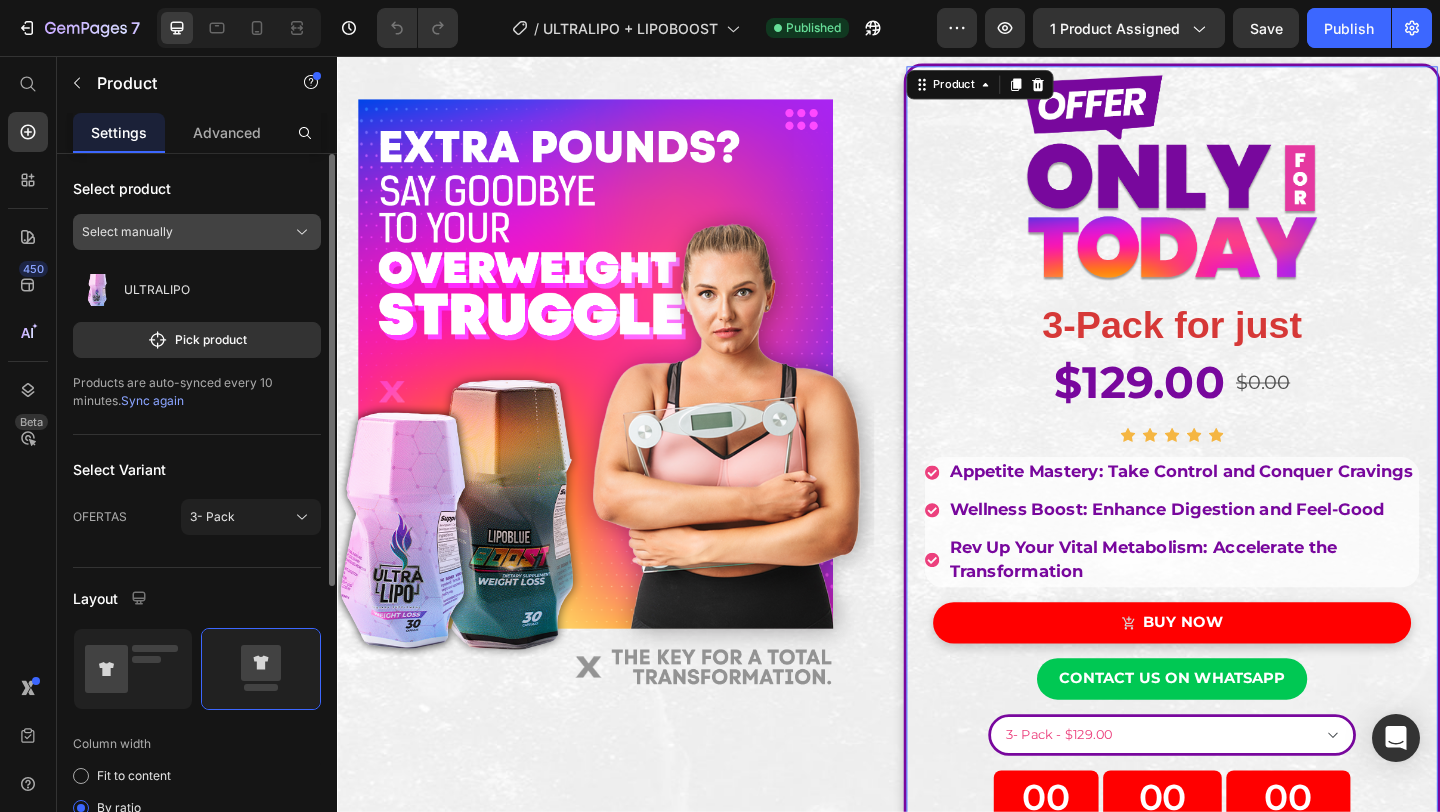 click on "Select manually" at bounding box center (197, 232) 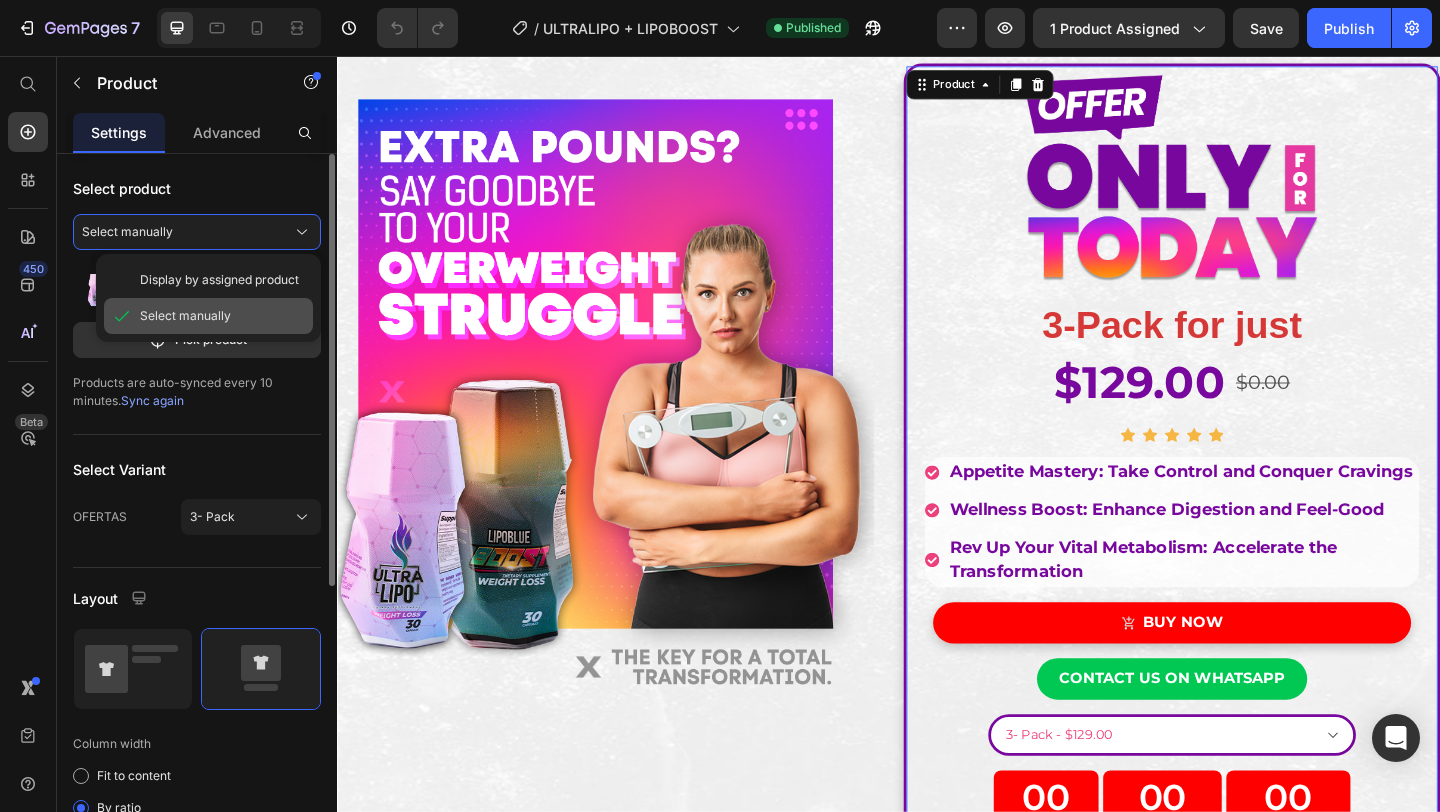 click on "Select manually" at bounding box center [185, 316] 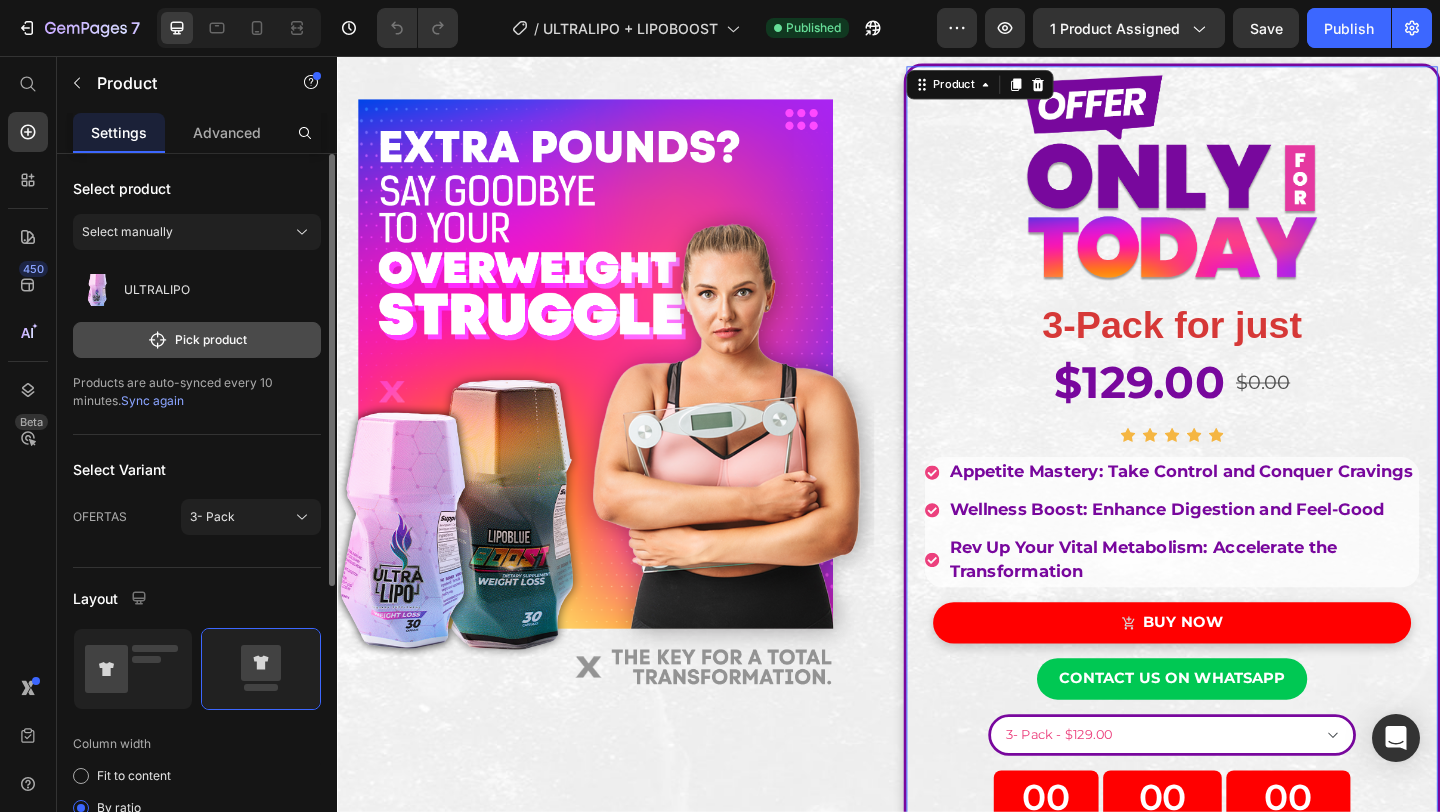 click on "Pick product" at bounding box center (197, 340) 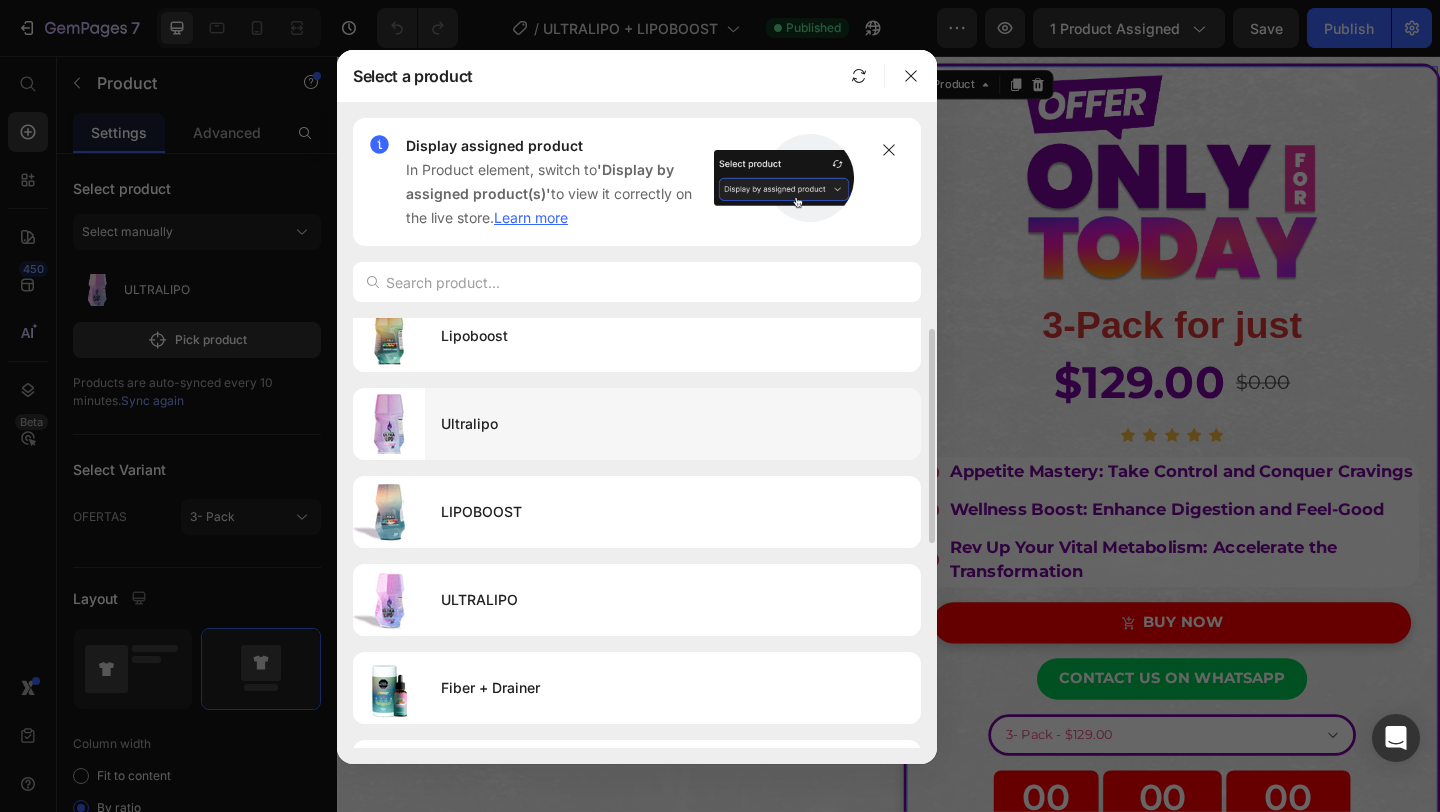 scroll, scrollTop: 21, scrollLeft: 0, axis: vertical 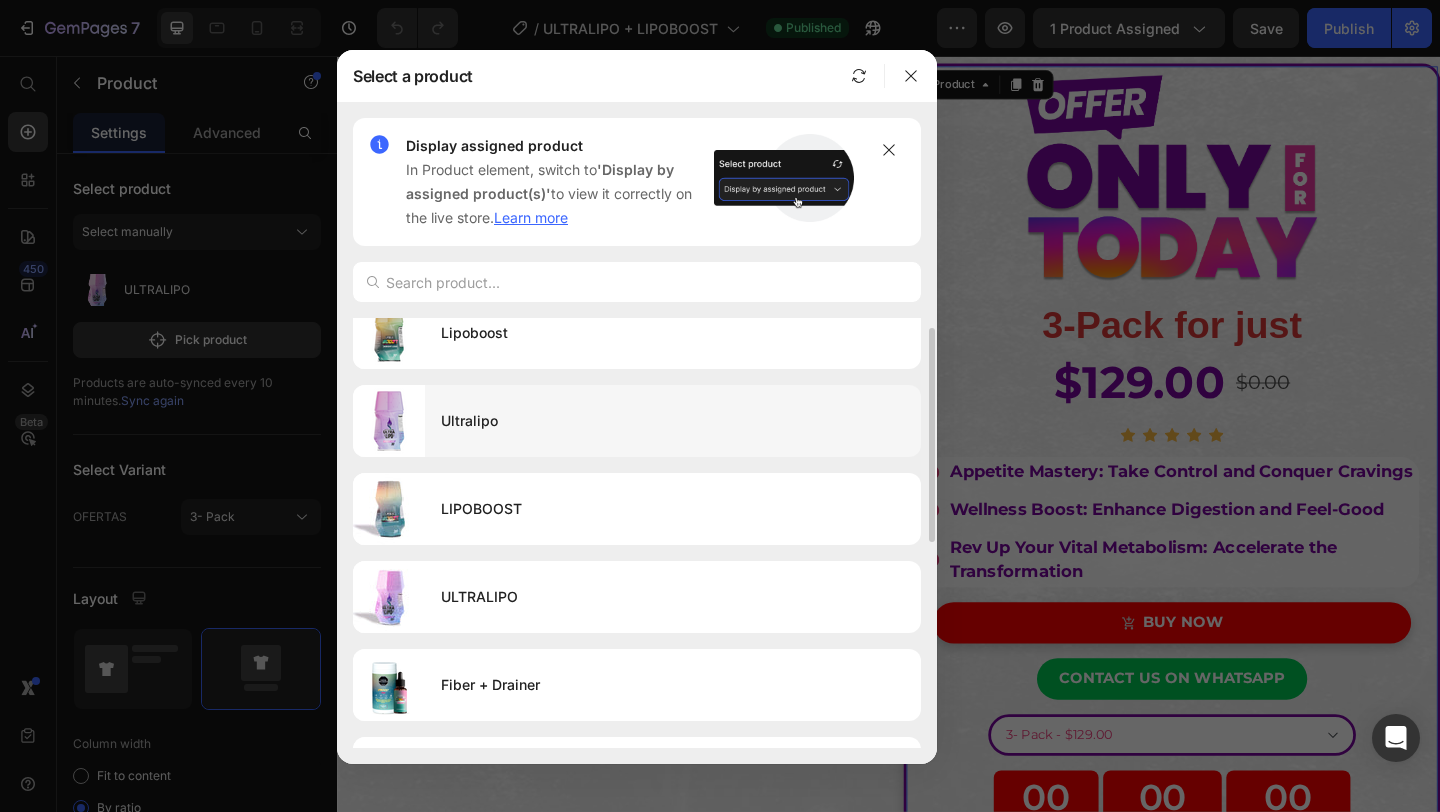 click on "Ultralipo" at bounding box center [673, 421] 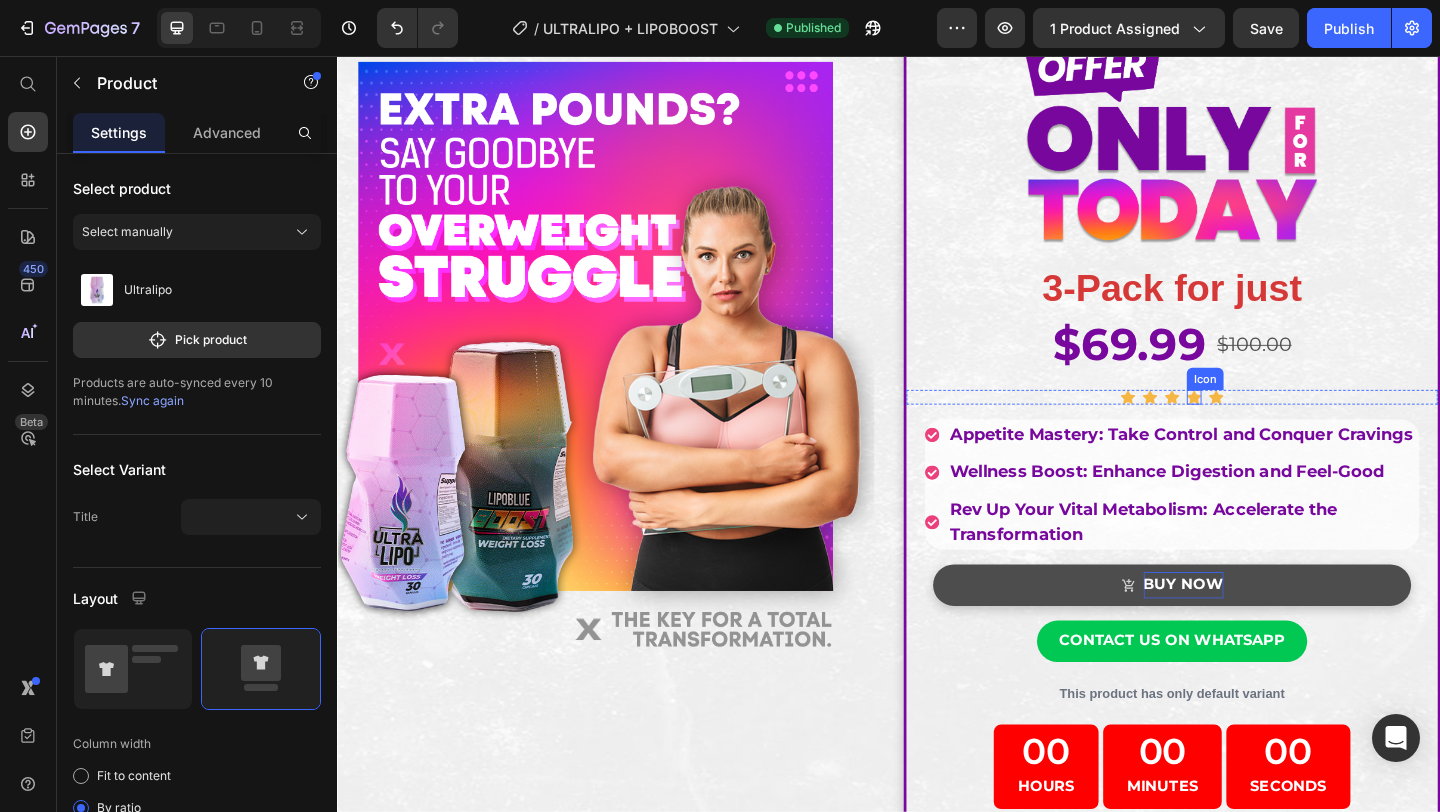 scroll, scrollTop: 378, scrollLeft: 0, axis: vertical 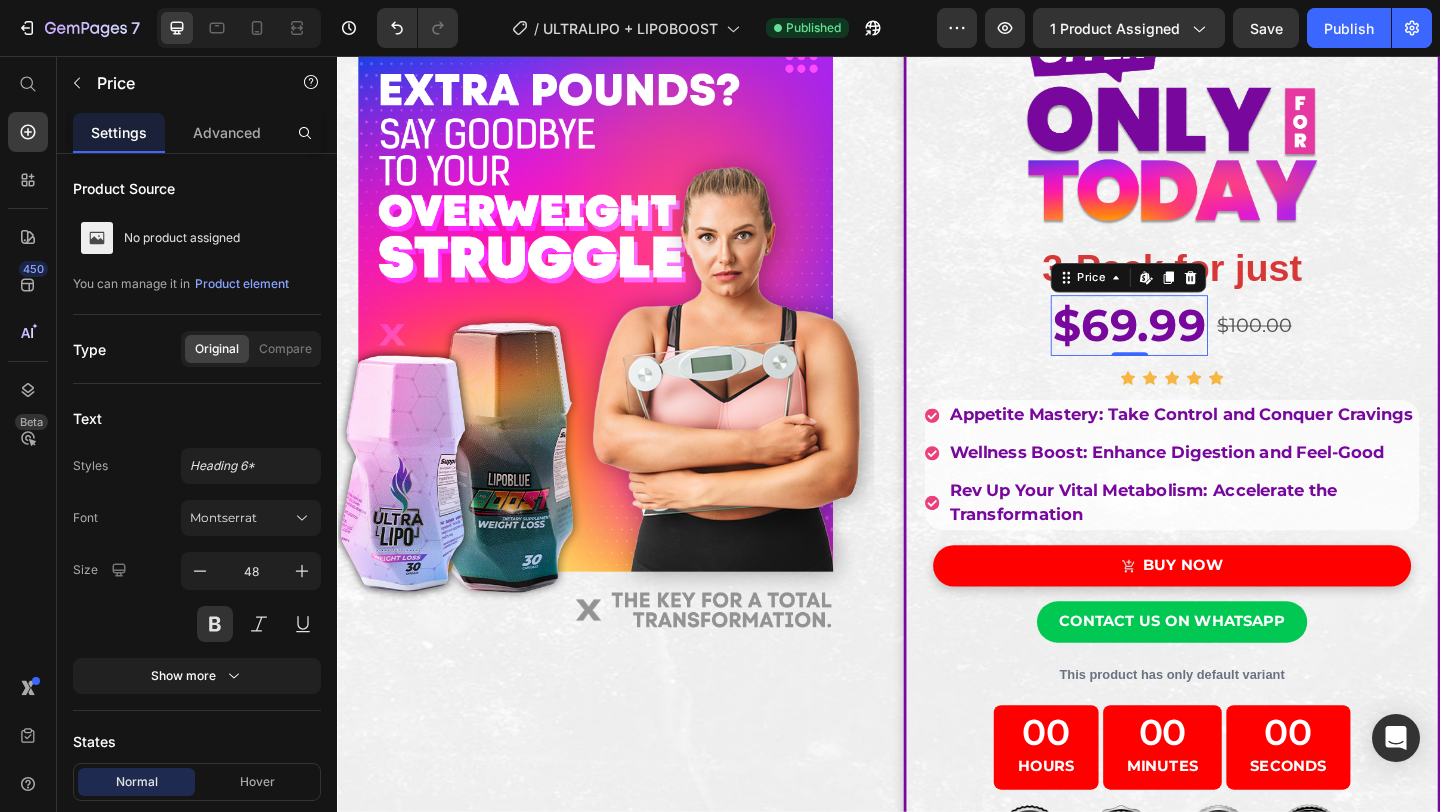 click on "$69.99" at bounding box center (1198, 349) 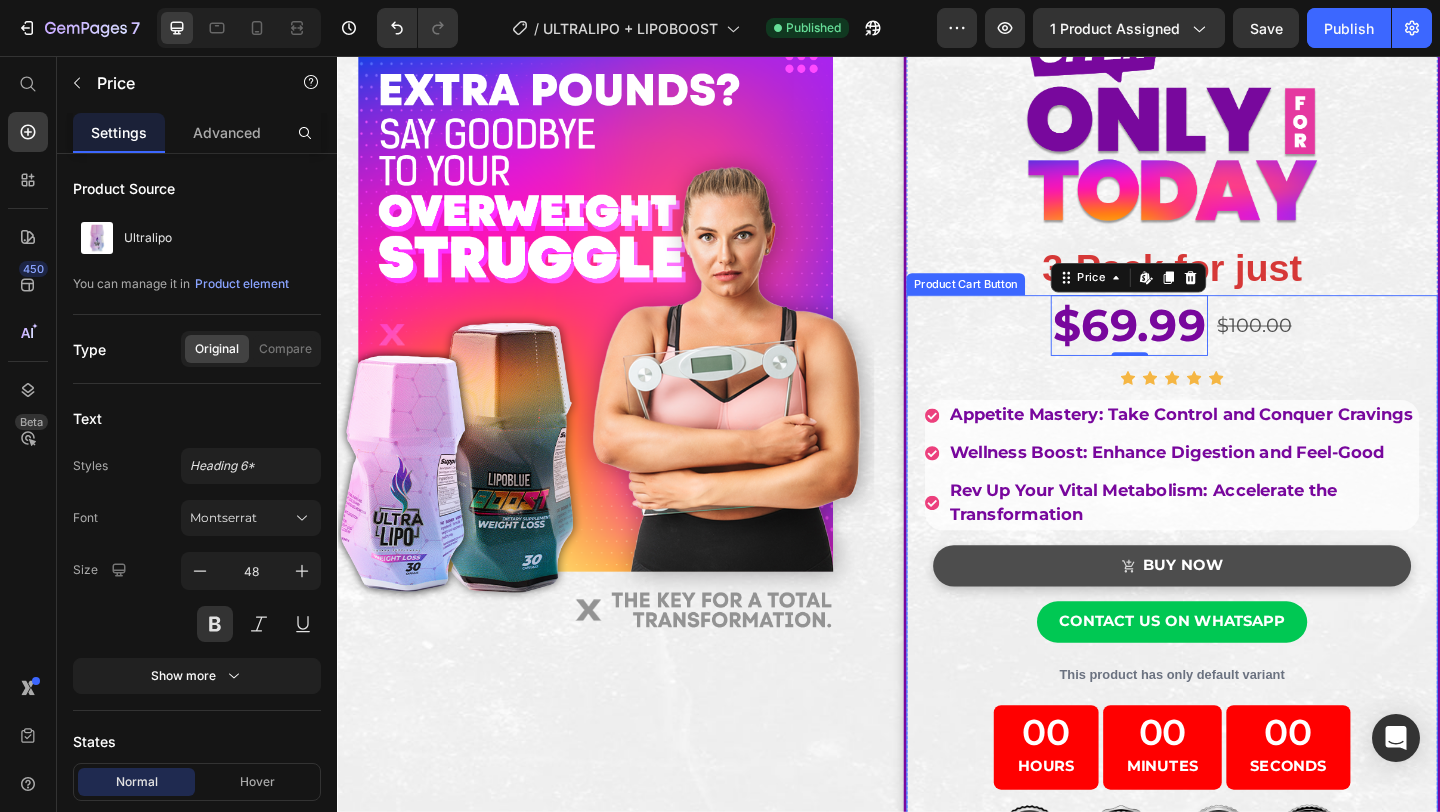 click on "BUY NOW" at bounding box center (1245, 610) 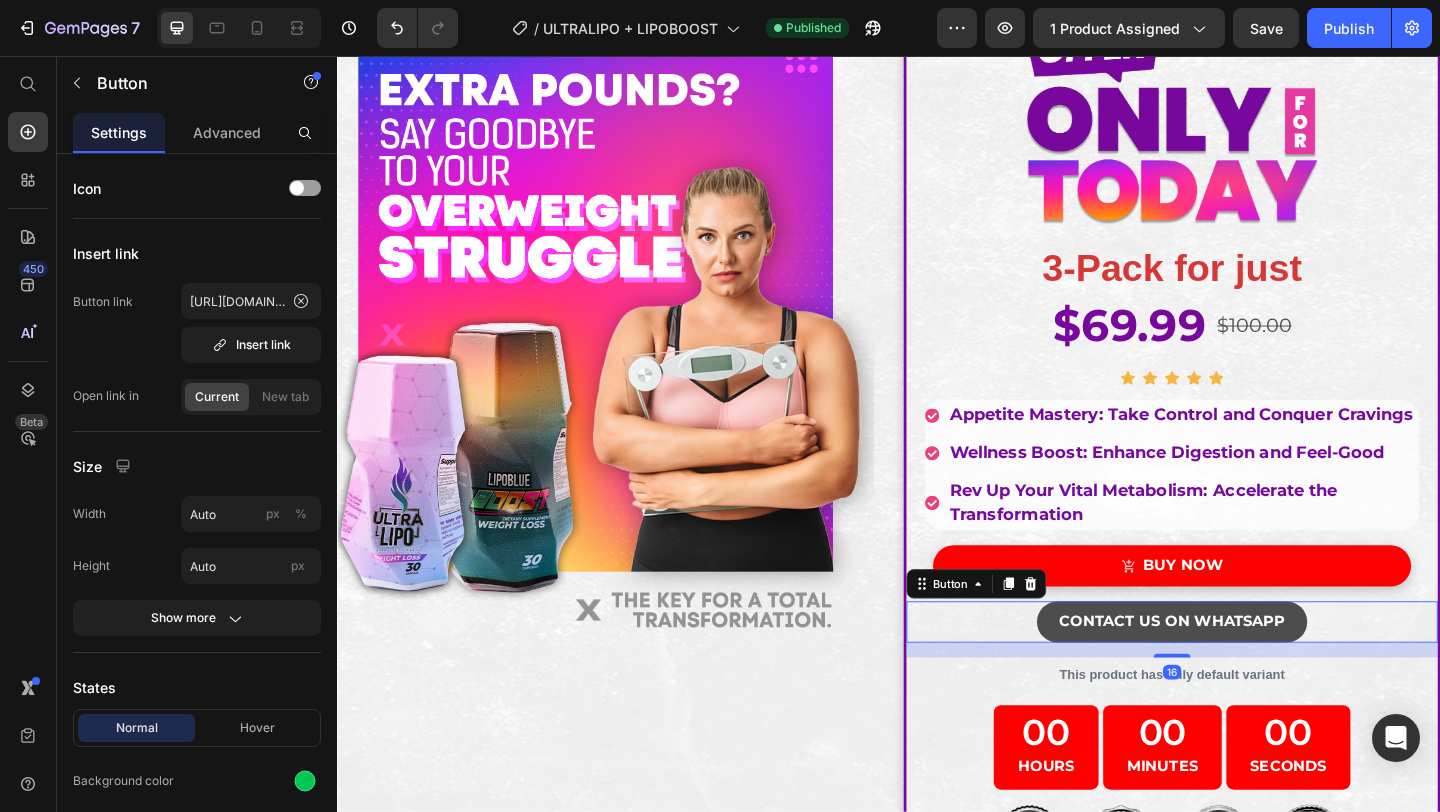 click on "contact us on whatsapp" at bounding box center [1245, 671] 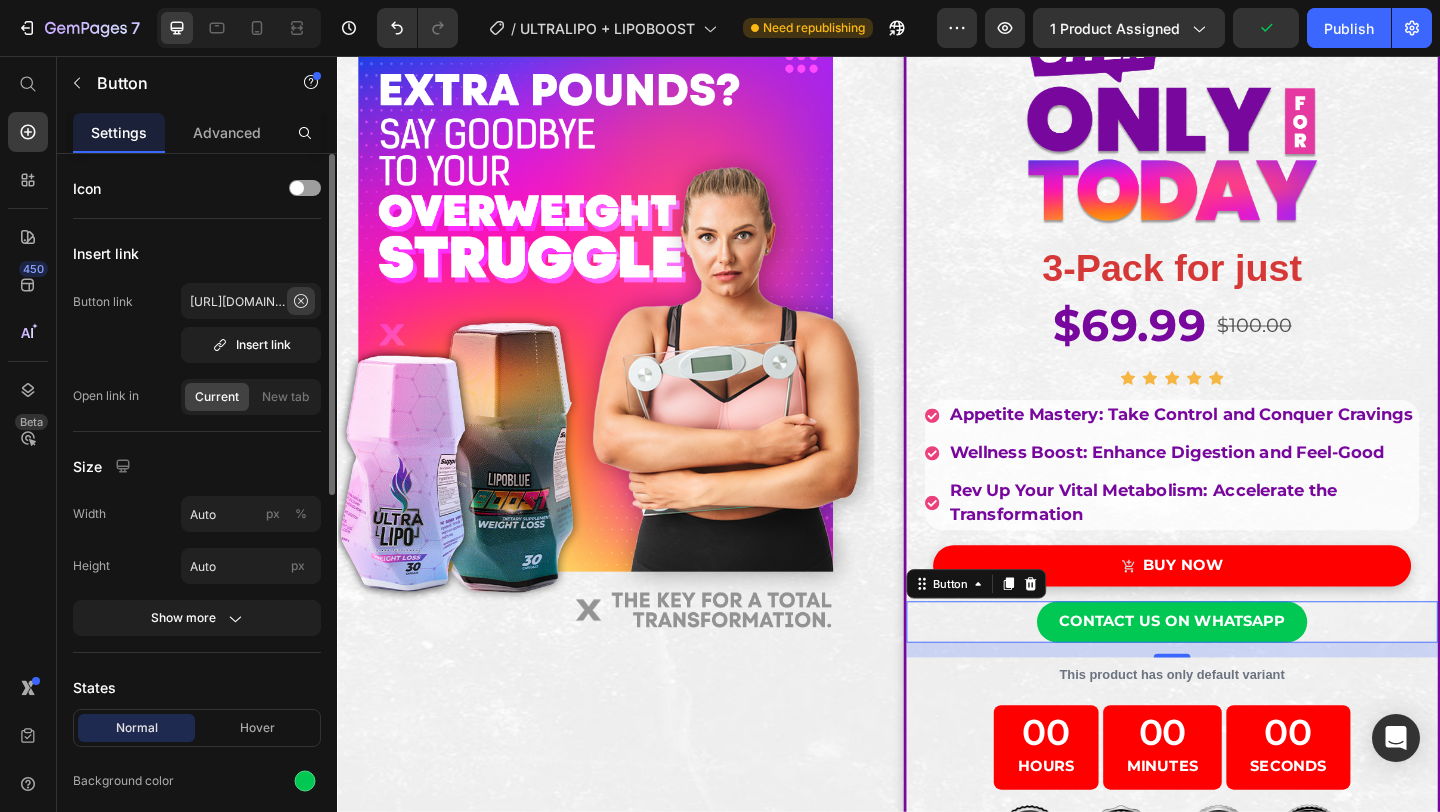 click 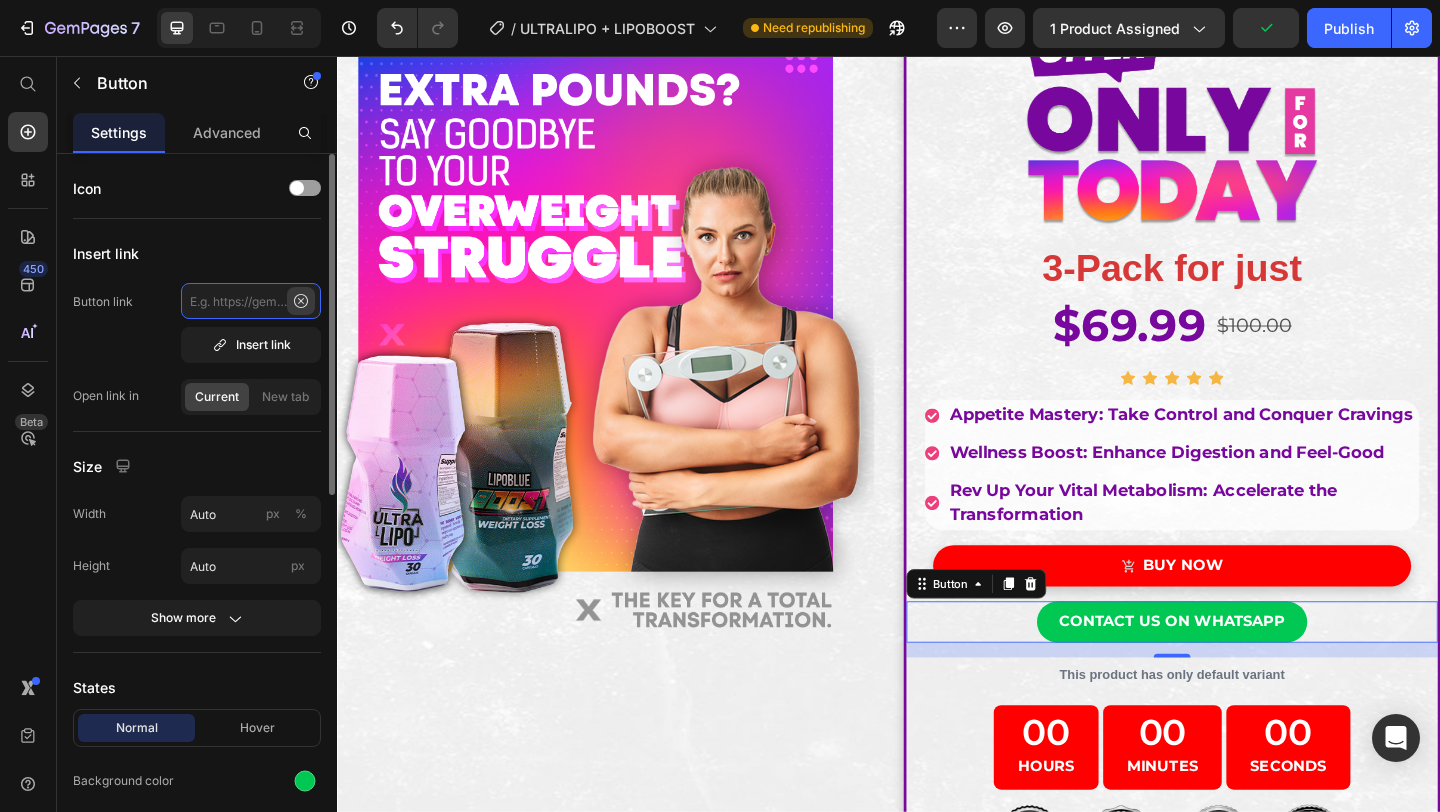 scroll, scrollTop: 0, scrollLeft: 0, axis: both 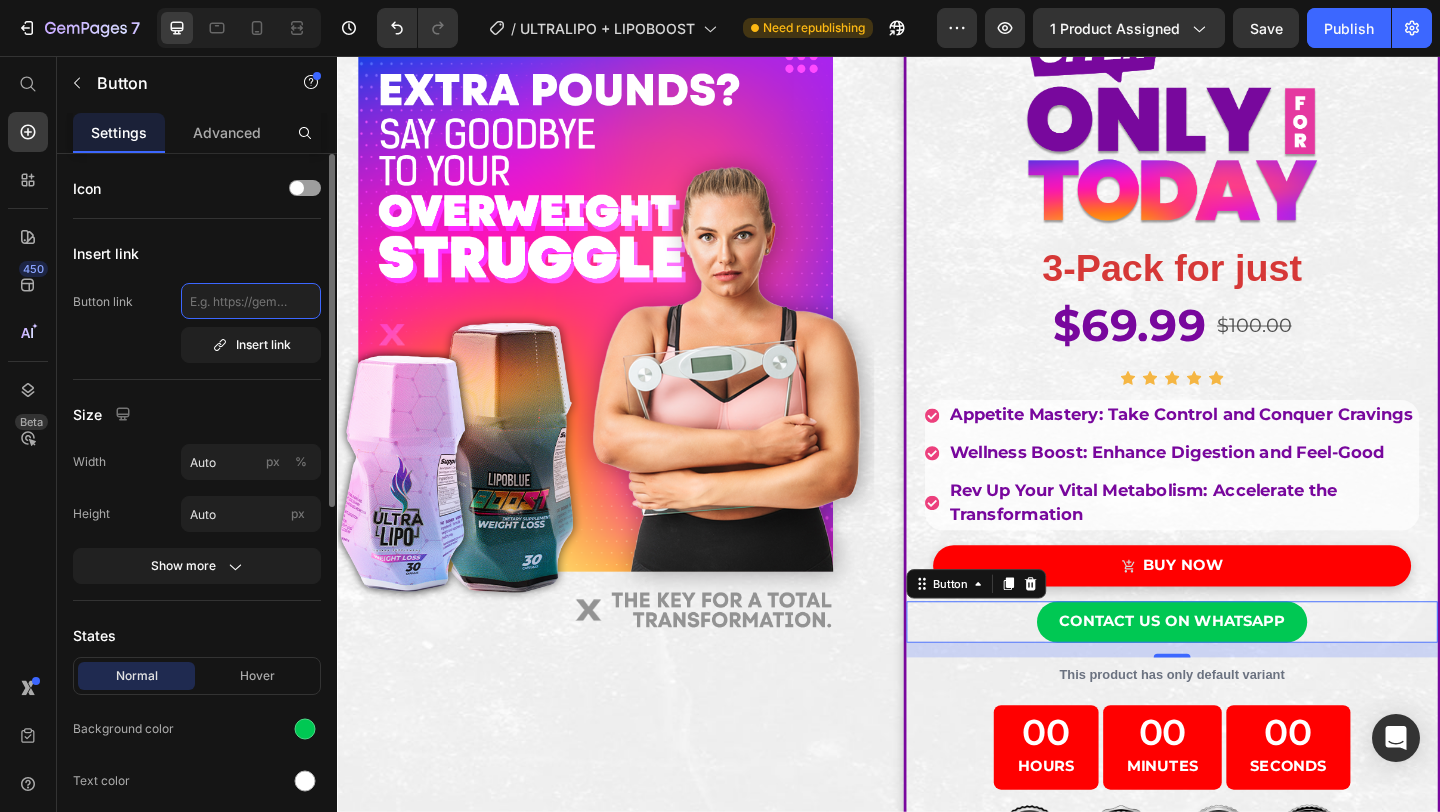 paste on "https://wa.link/brcnkw" 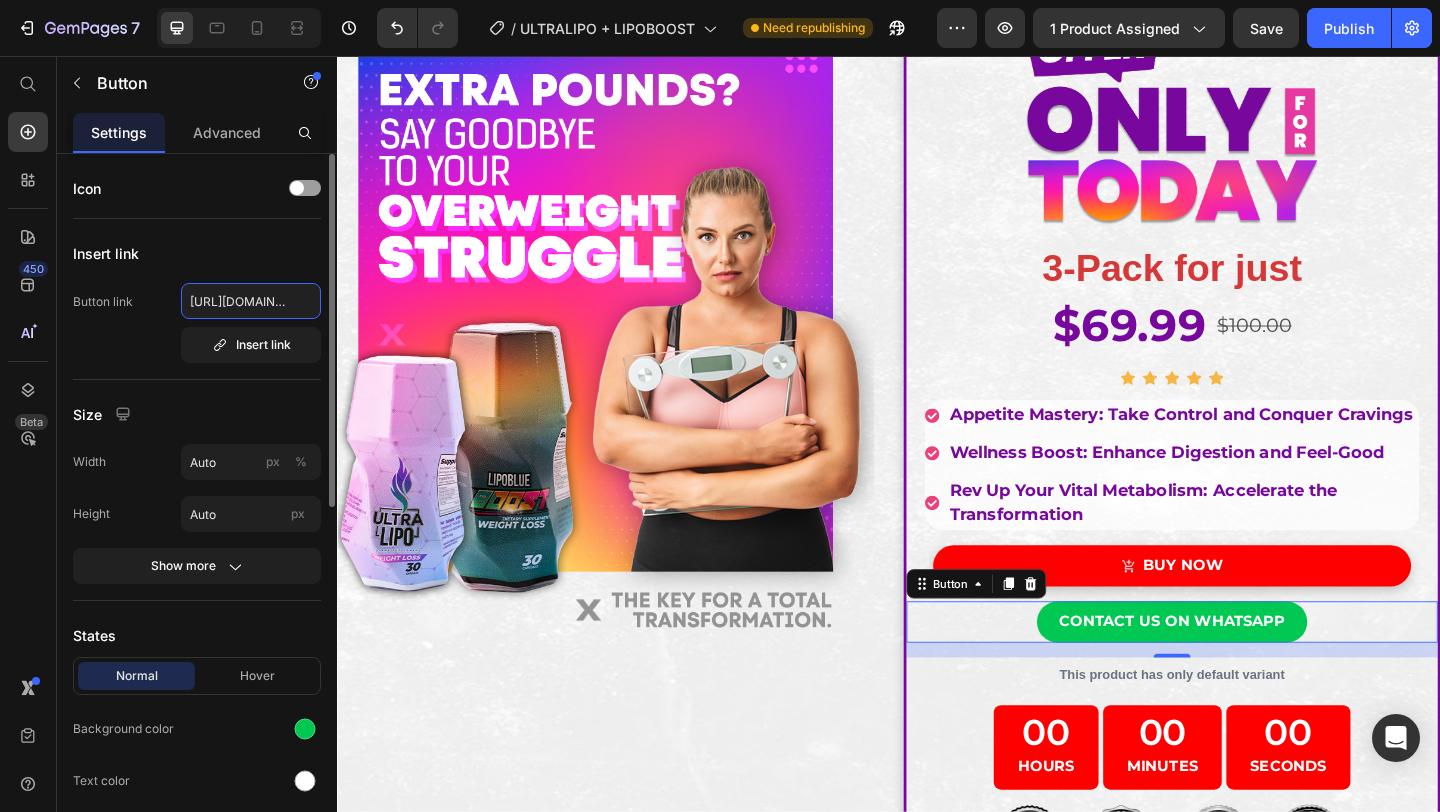scroll, scrollTop: 0, scrollLeft: 28, axis: horizontal 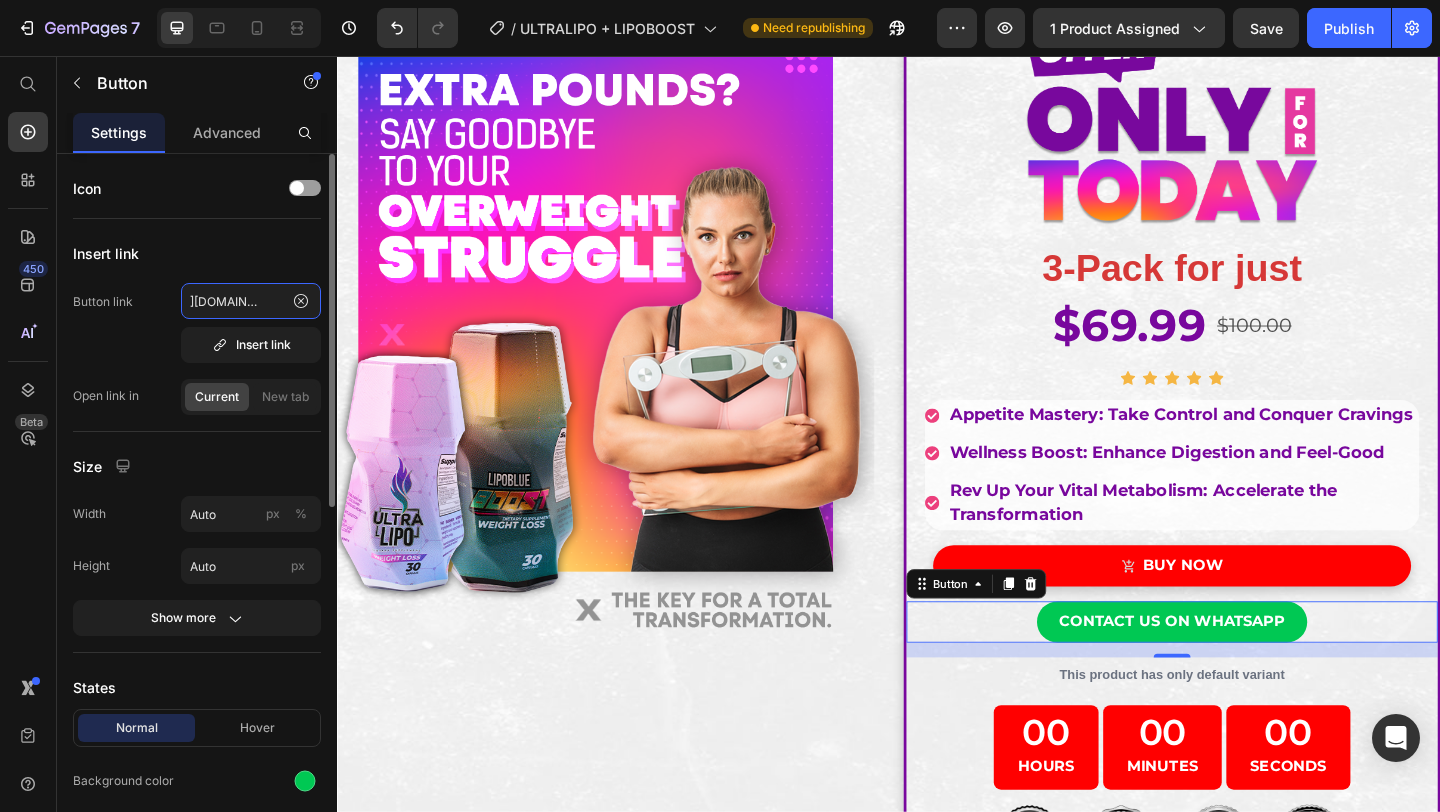 type on "https://wa.link/brcnkw" 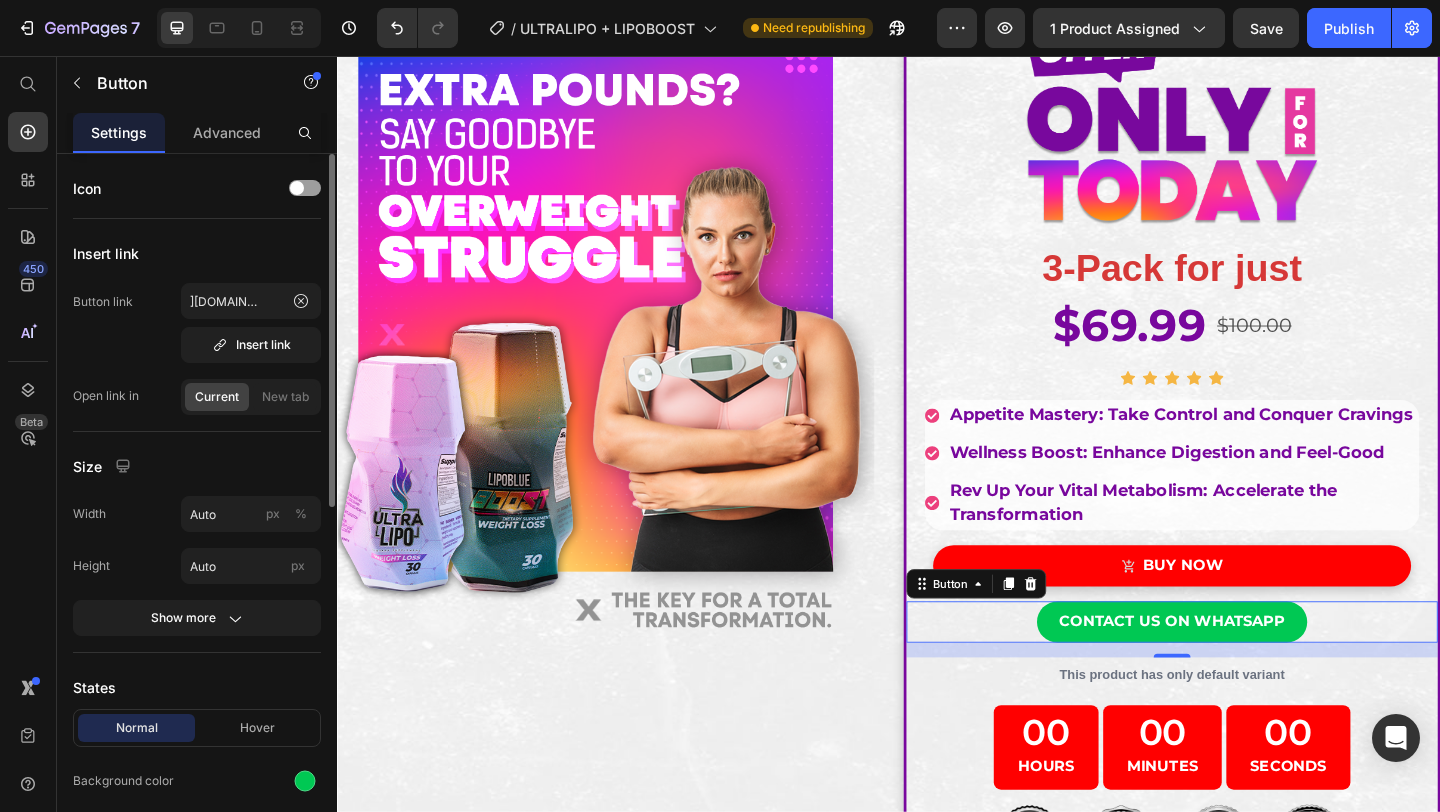 scroll, scrollTop: 0, scrollLeft: 0, axis: both 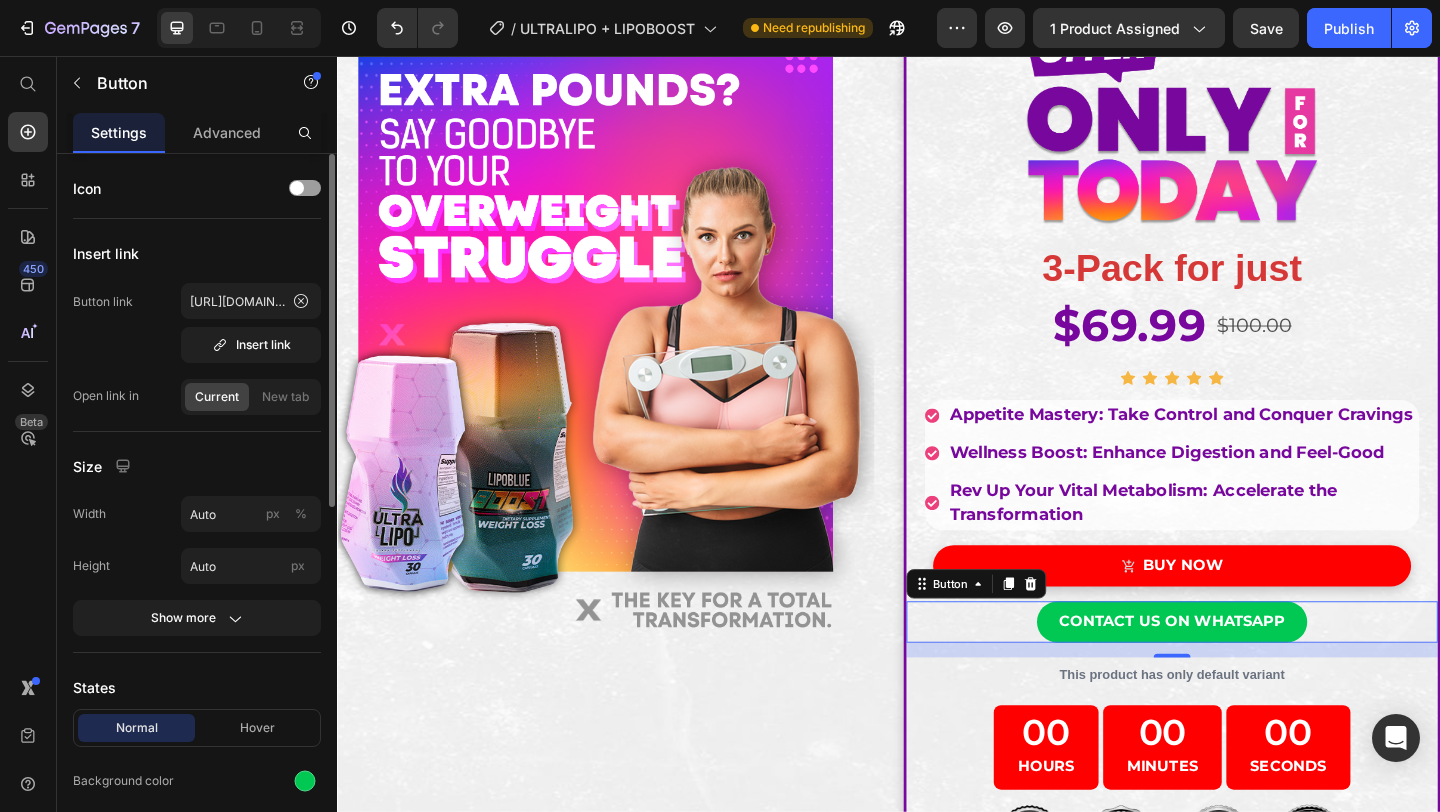 click on "Insert link" at bounding box center [197, 253] 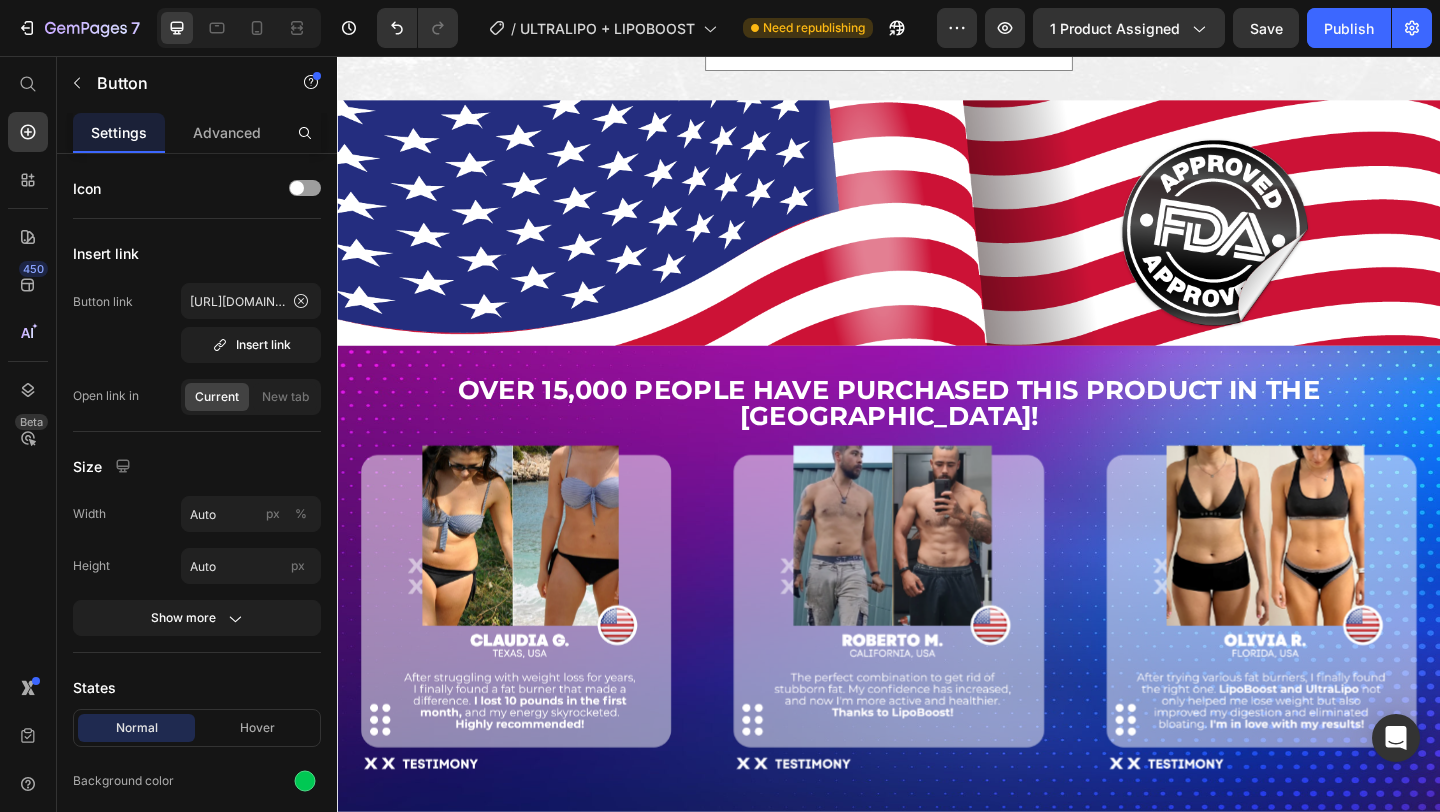 scroll, scrollTop: 2147, scrollLeft: 0, axis: vertical 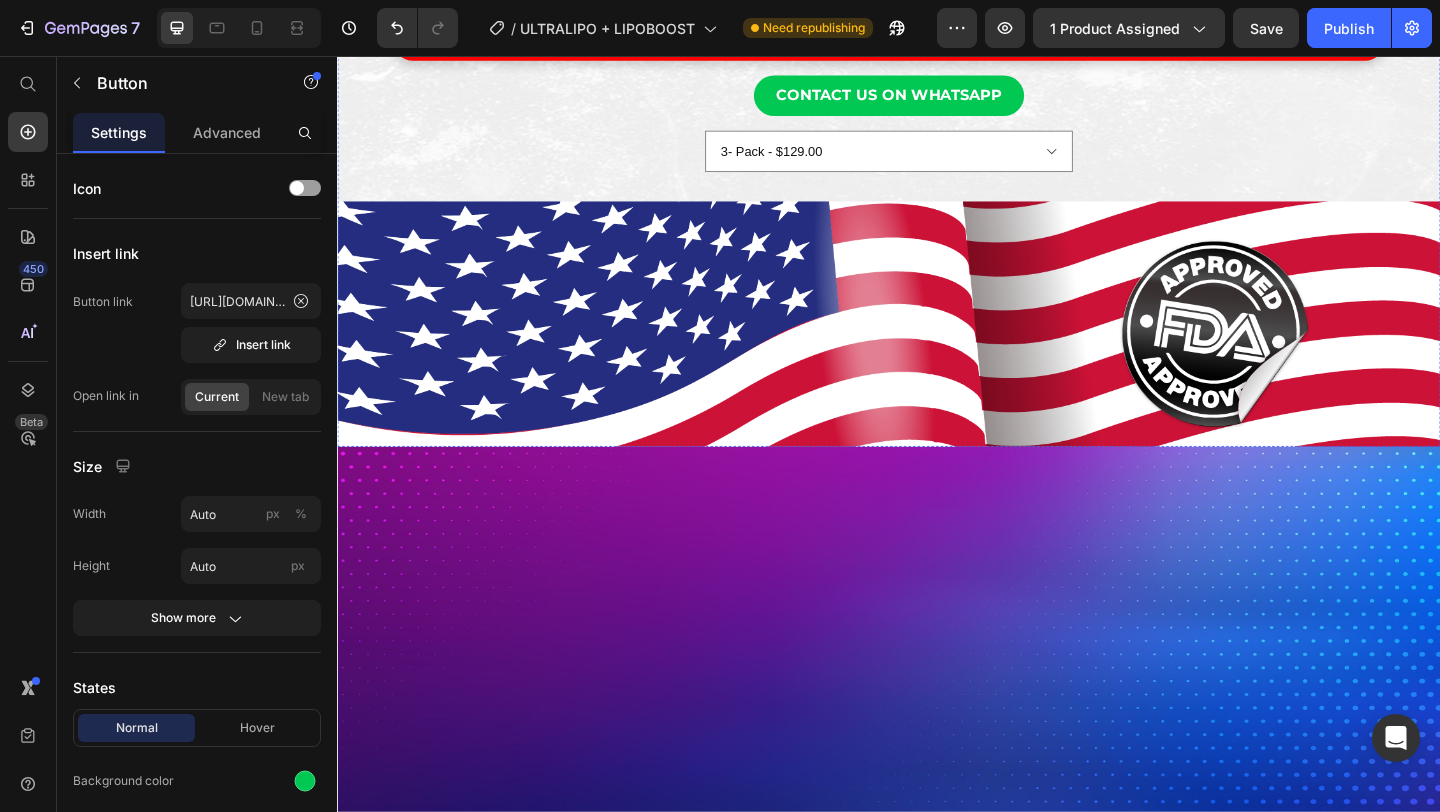 click on "3- Pack - $129.00  2- Pack - $99.00  1- Pack - $69.99" at bounding box center (937, -294) 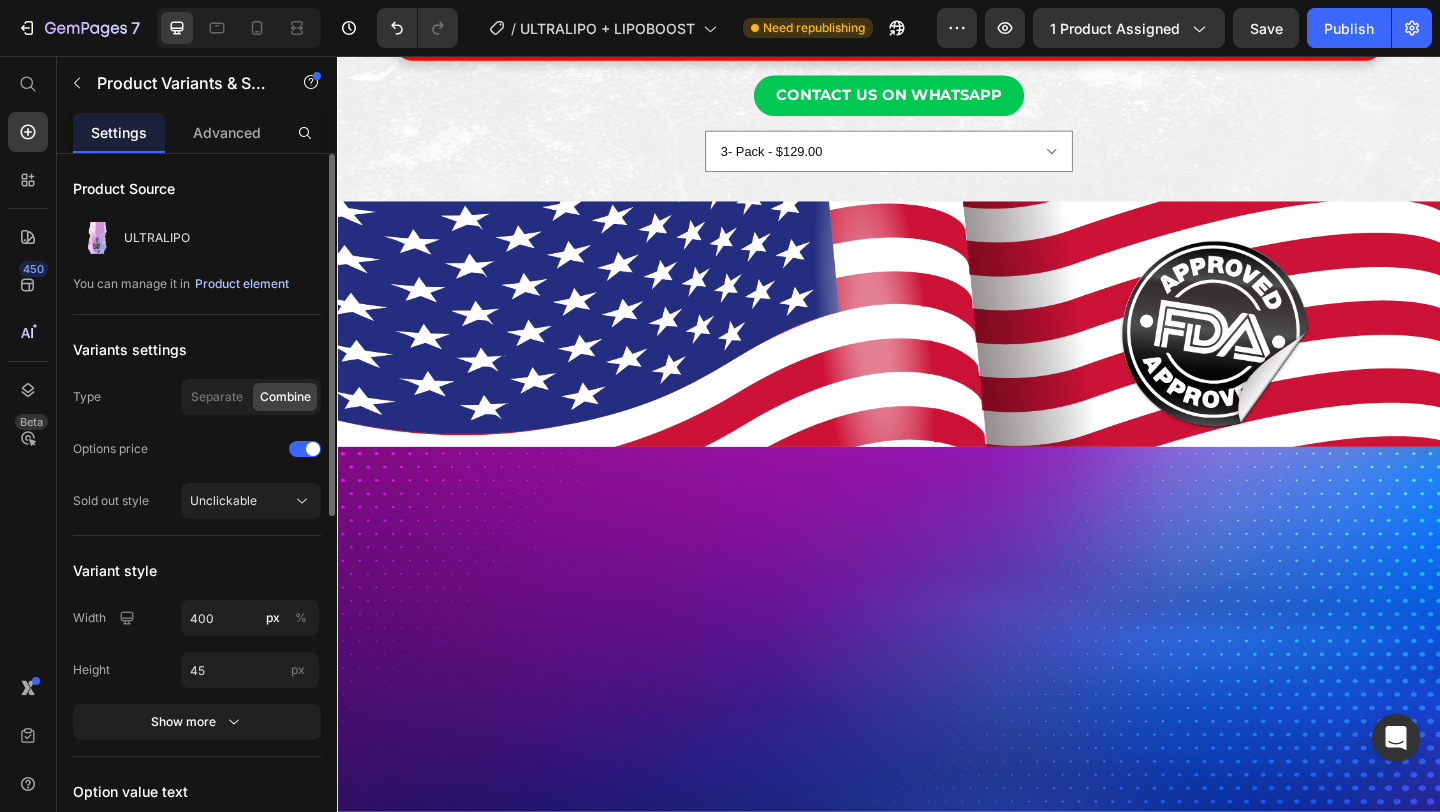 click on "Product element" at bounding box center (242, 284) 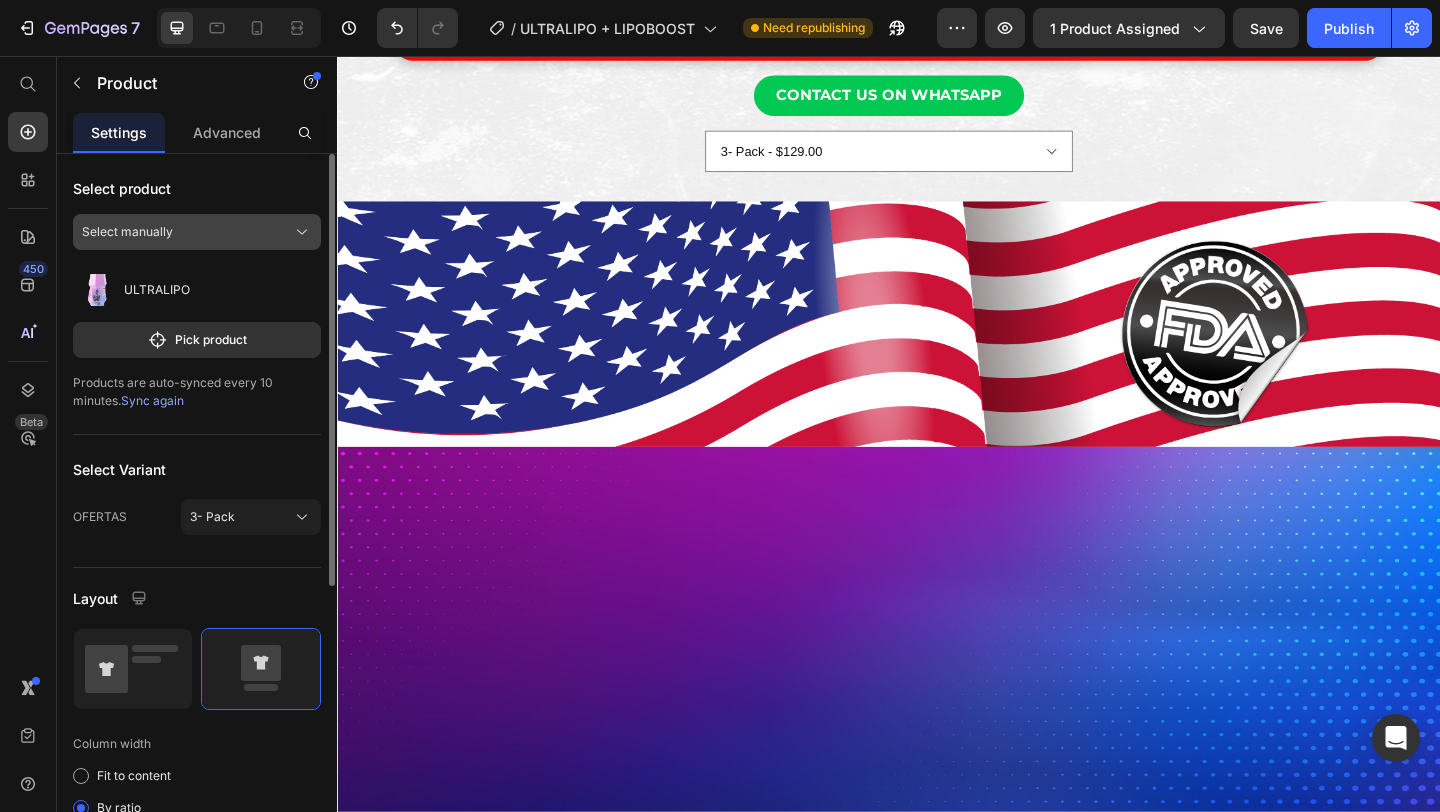 click on "Select manually" at bounding box center (127, 232) 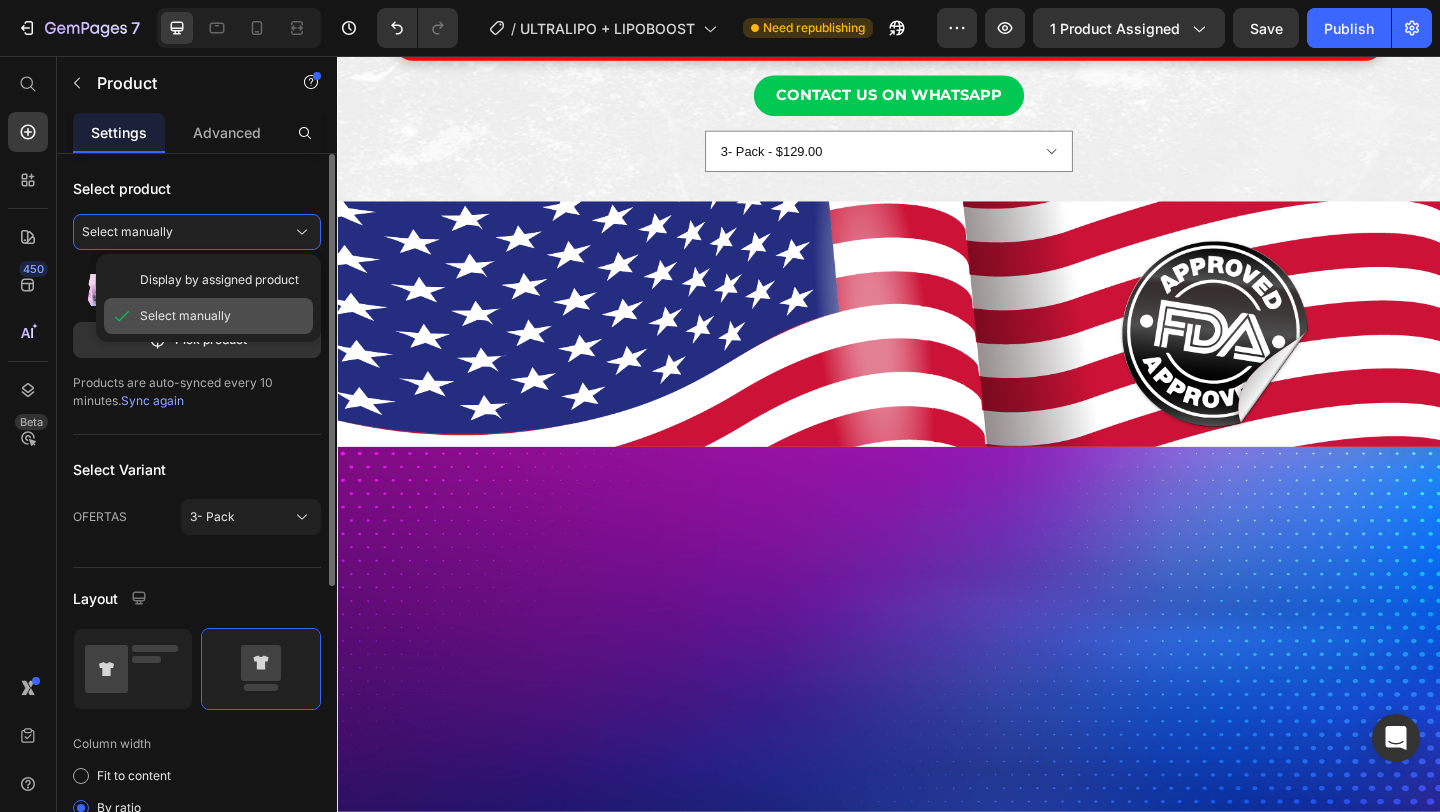 click on "Select manually" at bounding box center [185, 316] 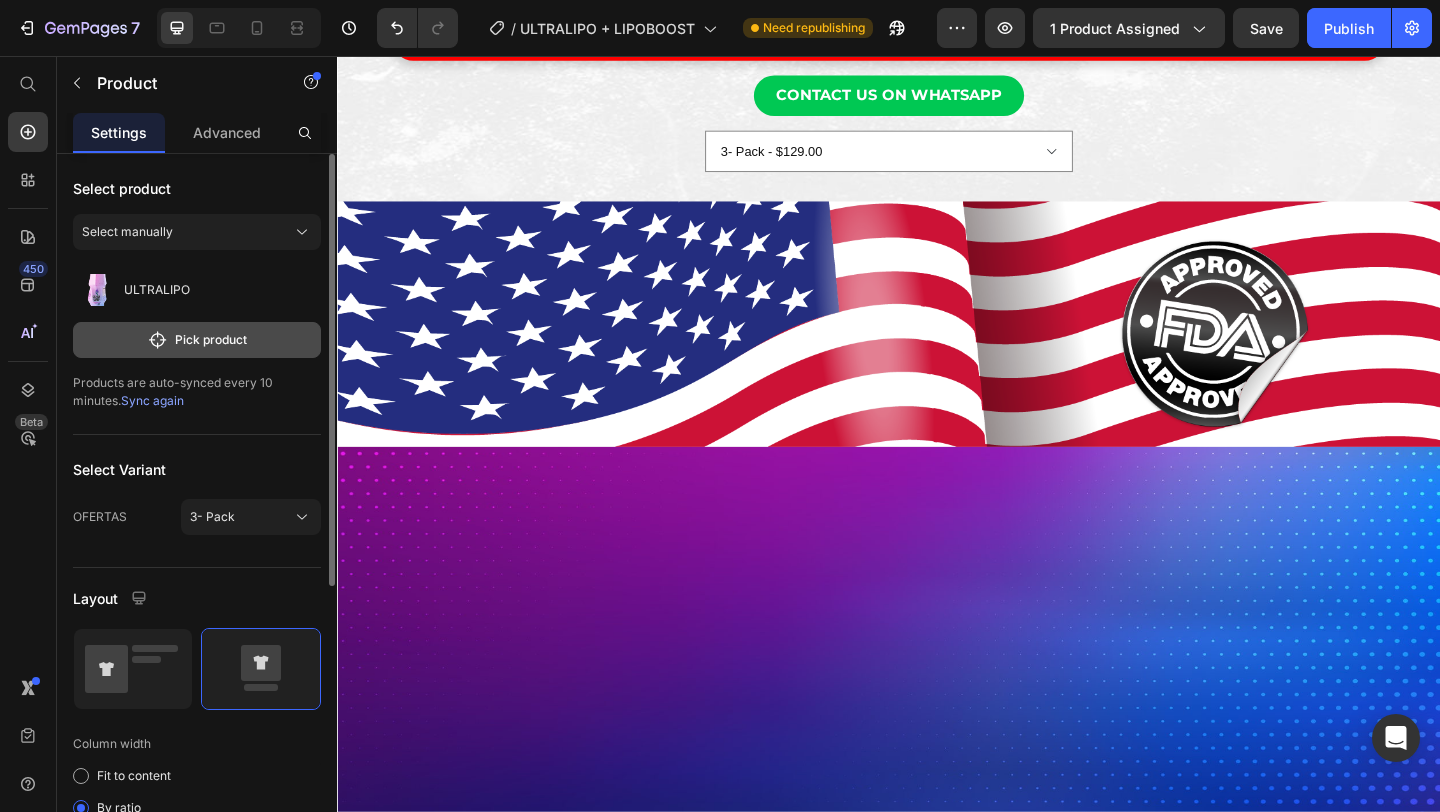 click on "Pick product" at bounding box center [197, 340] 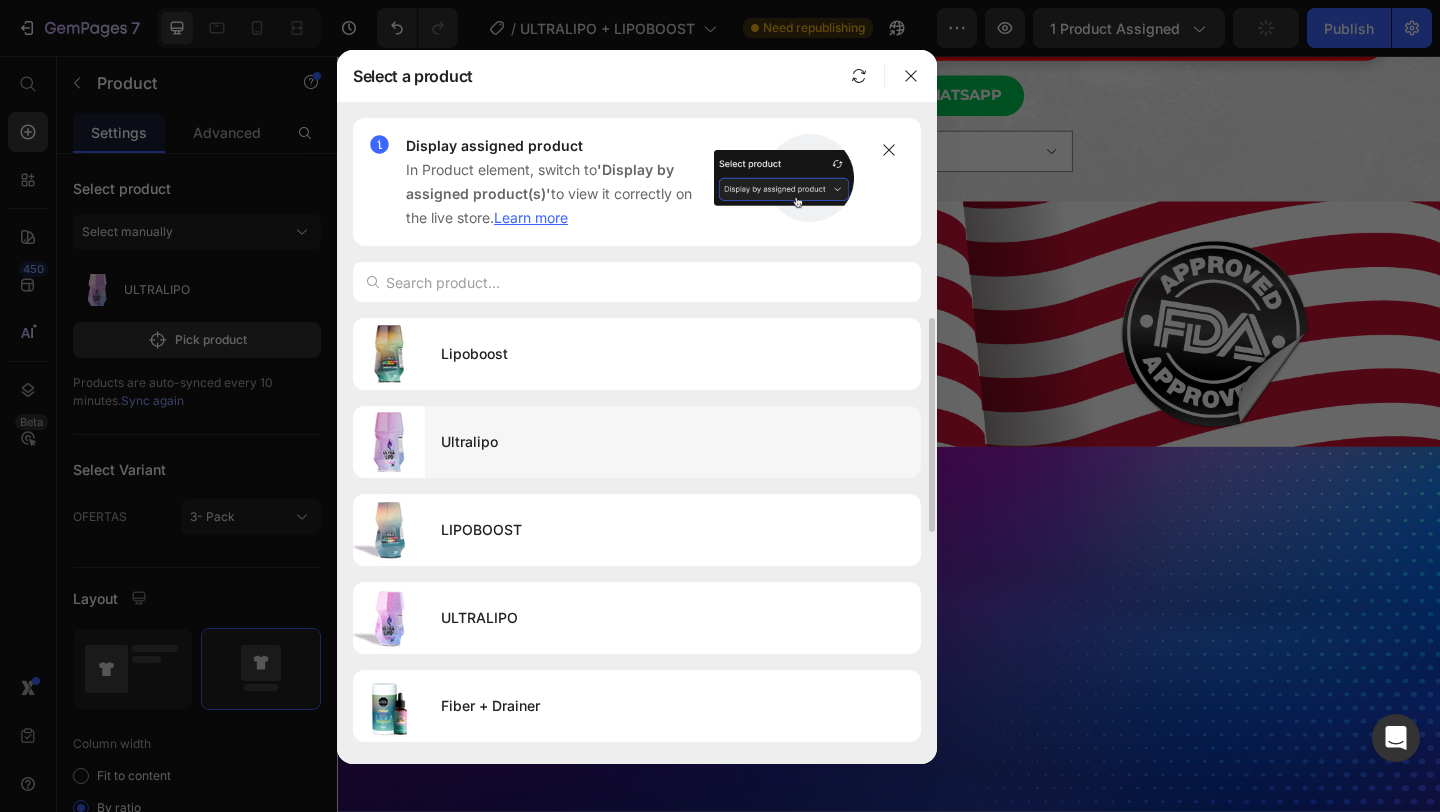 click on "Ultralipo" at bounding box center (673, 442) 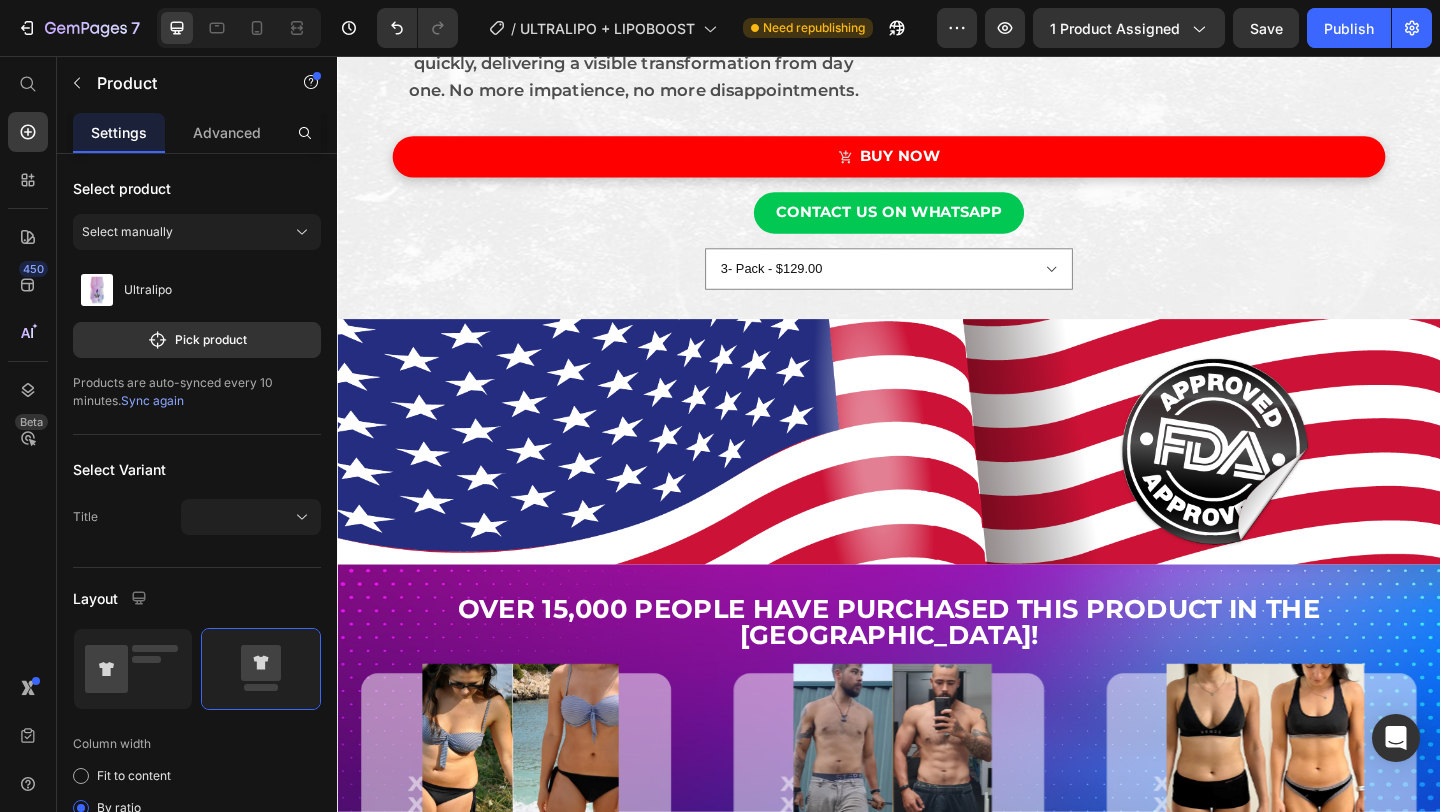 scroll, scrollTop: 2721, scrollLeft: 0, axis: vertical 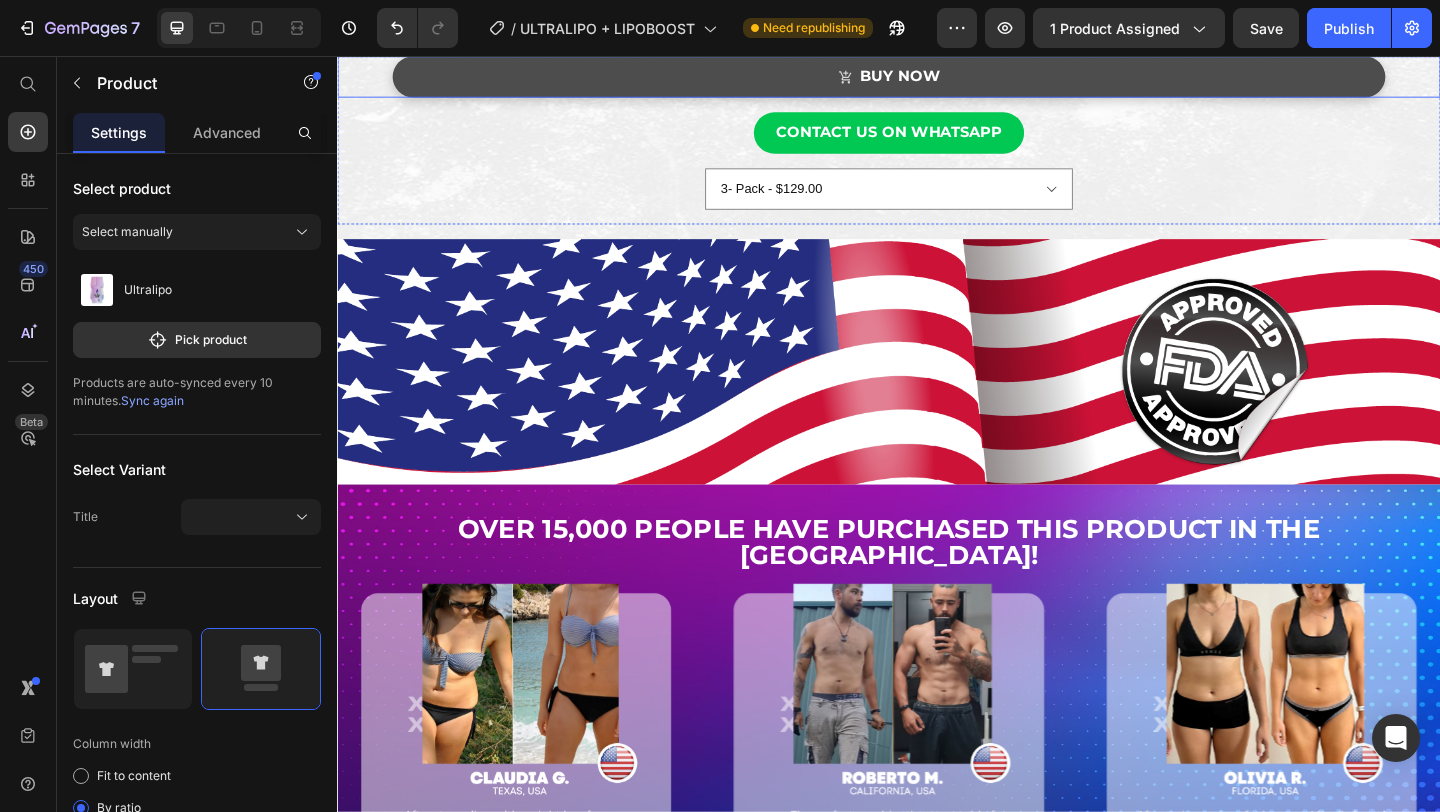 click on "BUY NOW" at bounding box center (937, 78) 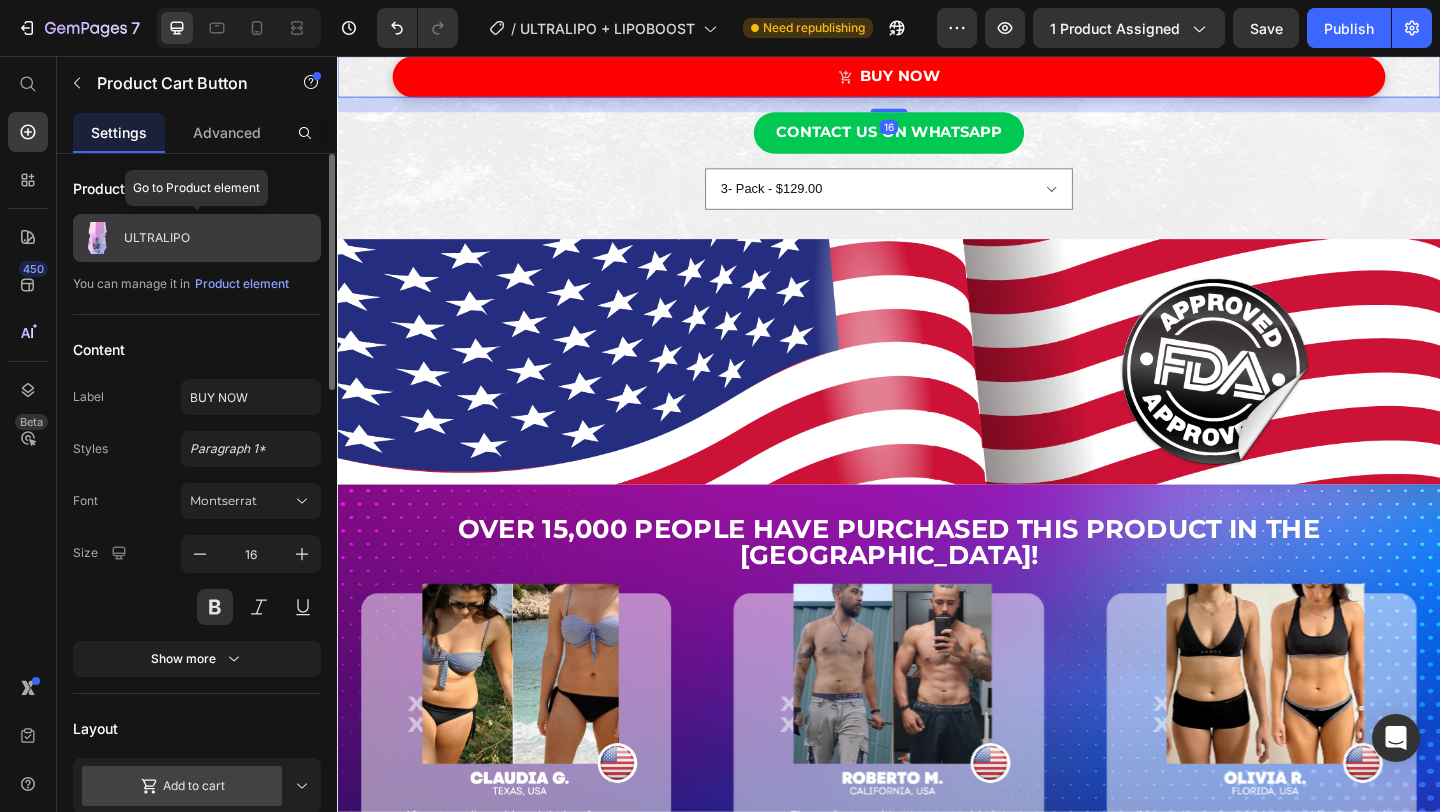 click on "ULTRALIPO" at bounding box center [157, 238] 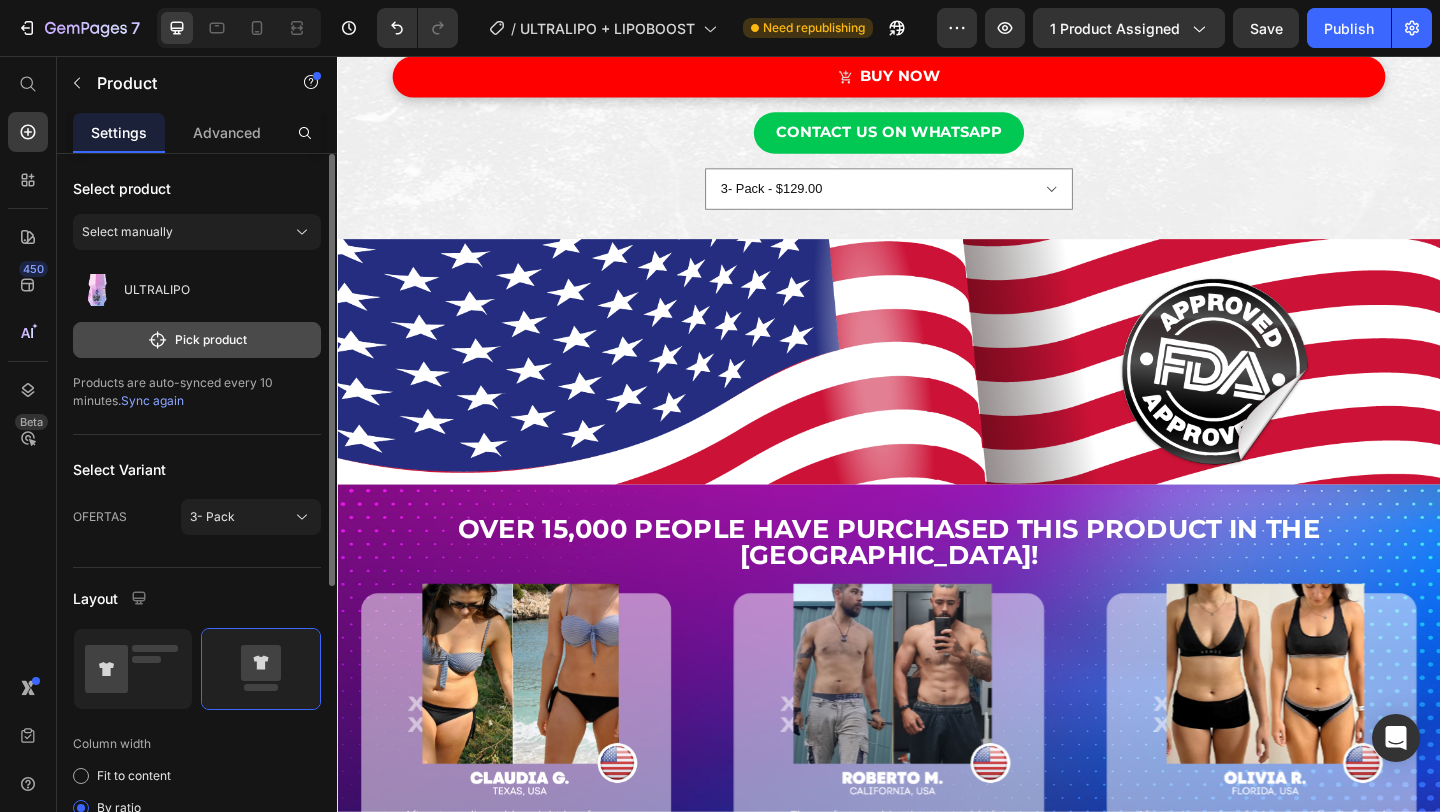 click 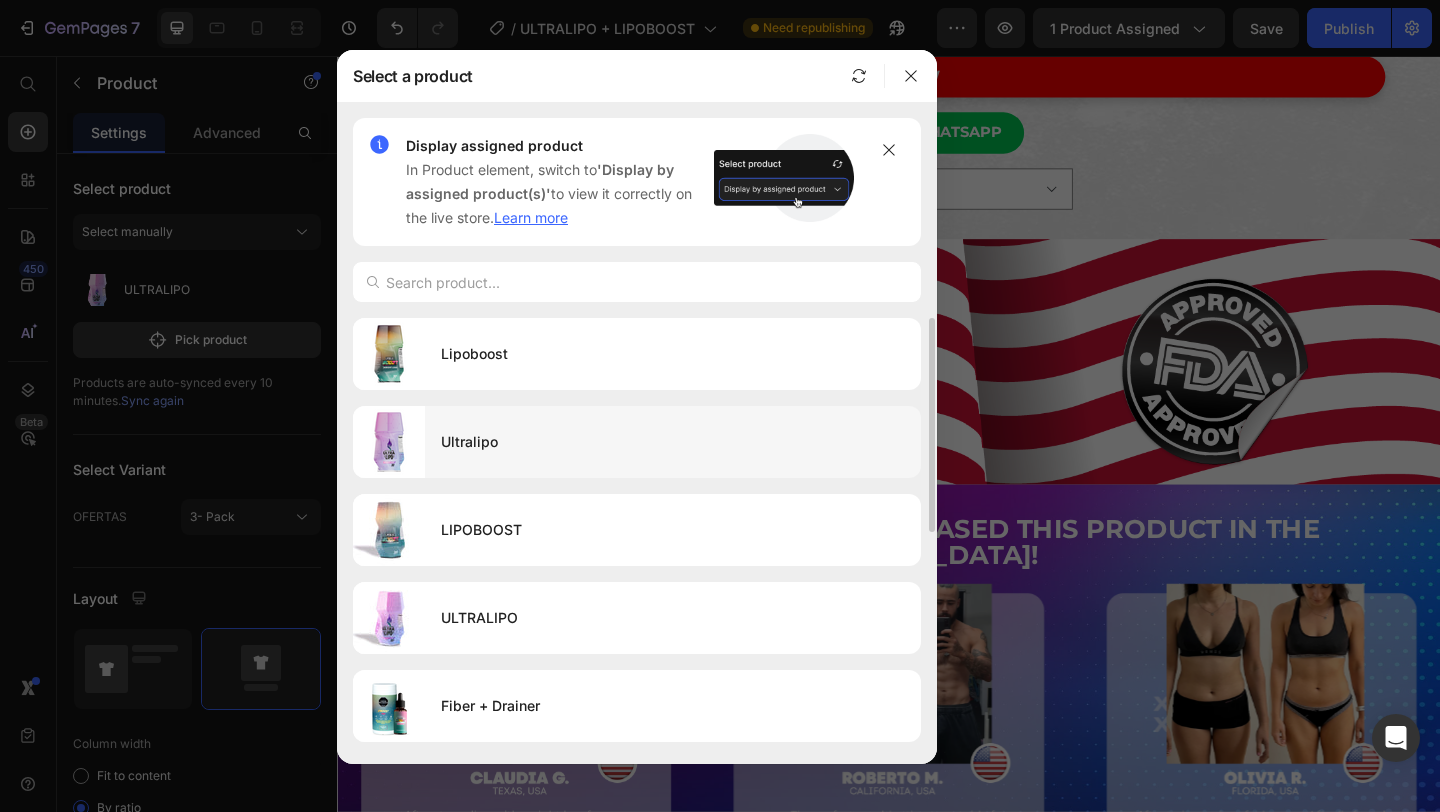 click on "Ultralipo" at bounding box center [673, 442] 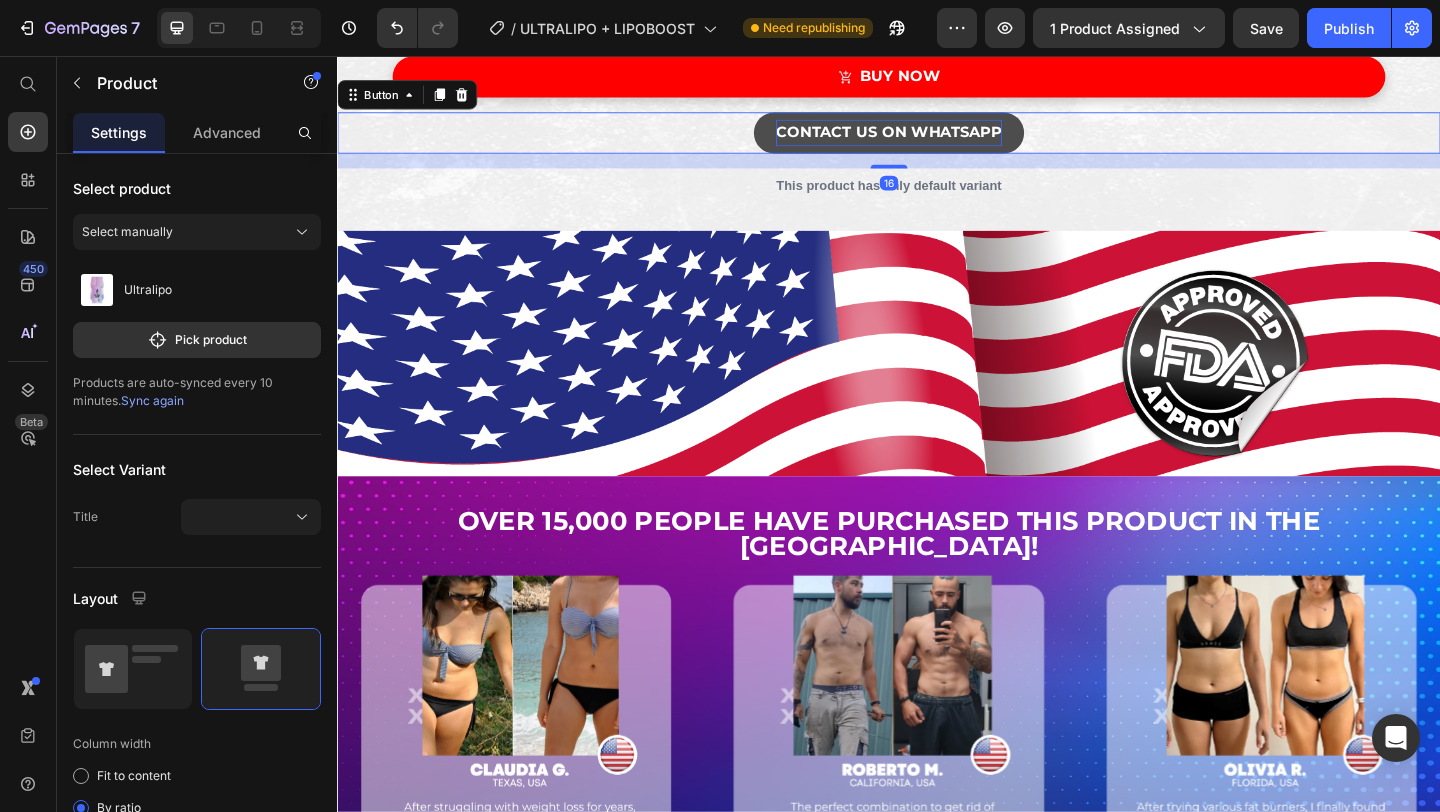 click on "contact us on whatsapp" at bounding box center [937, 139] 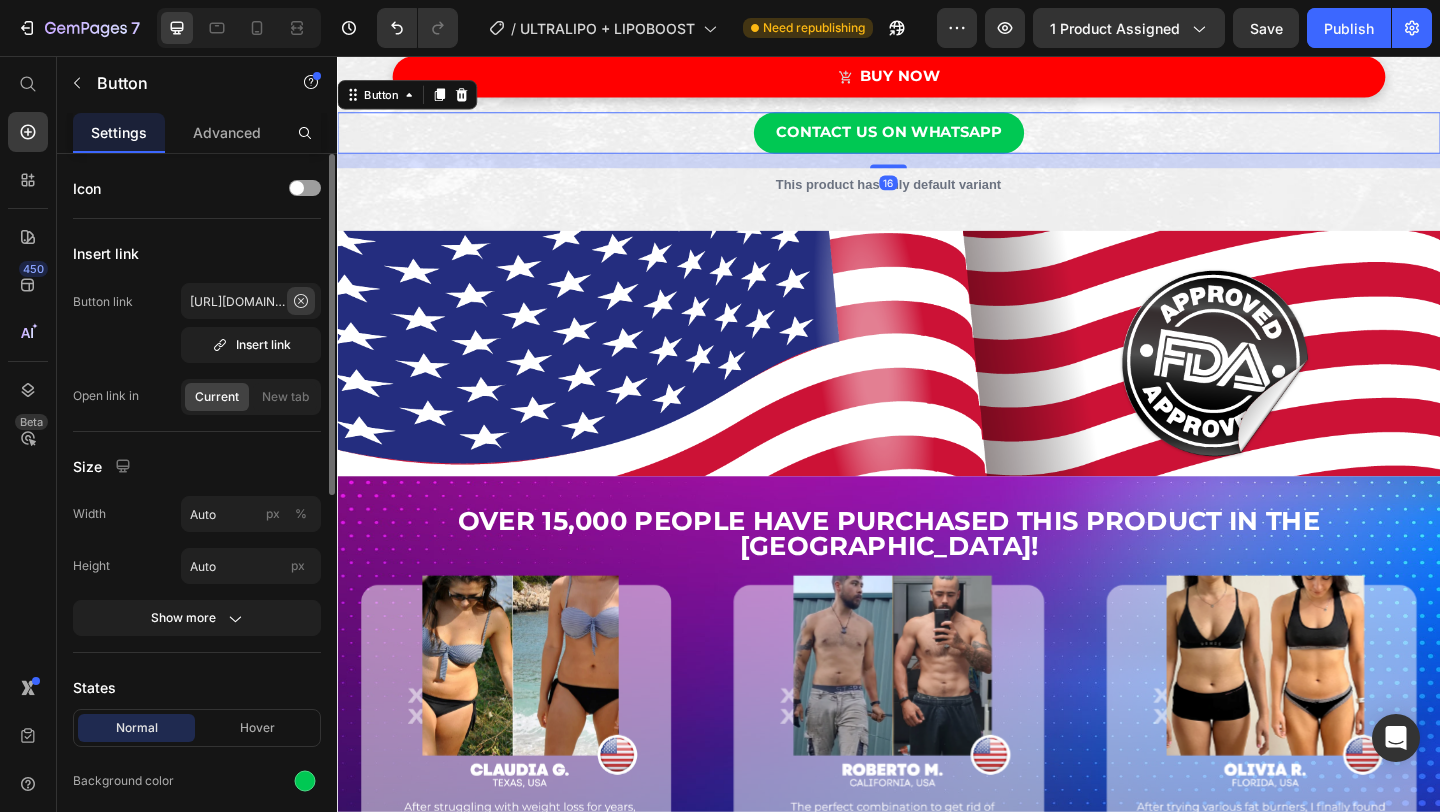 click 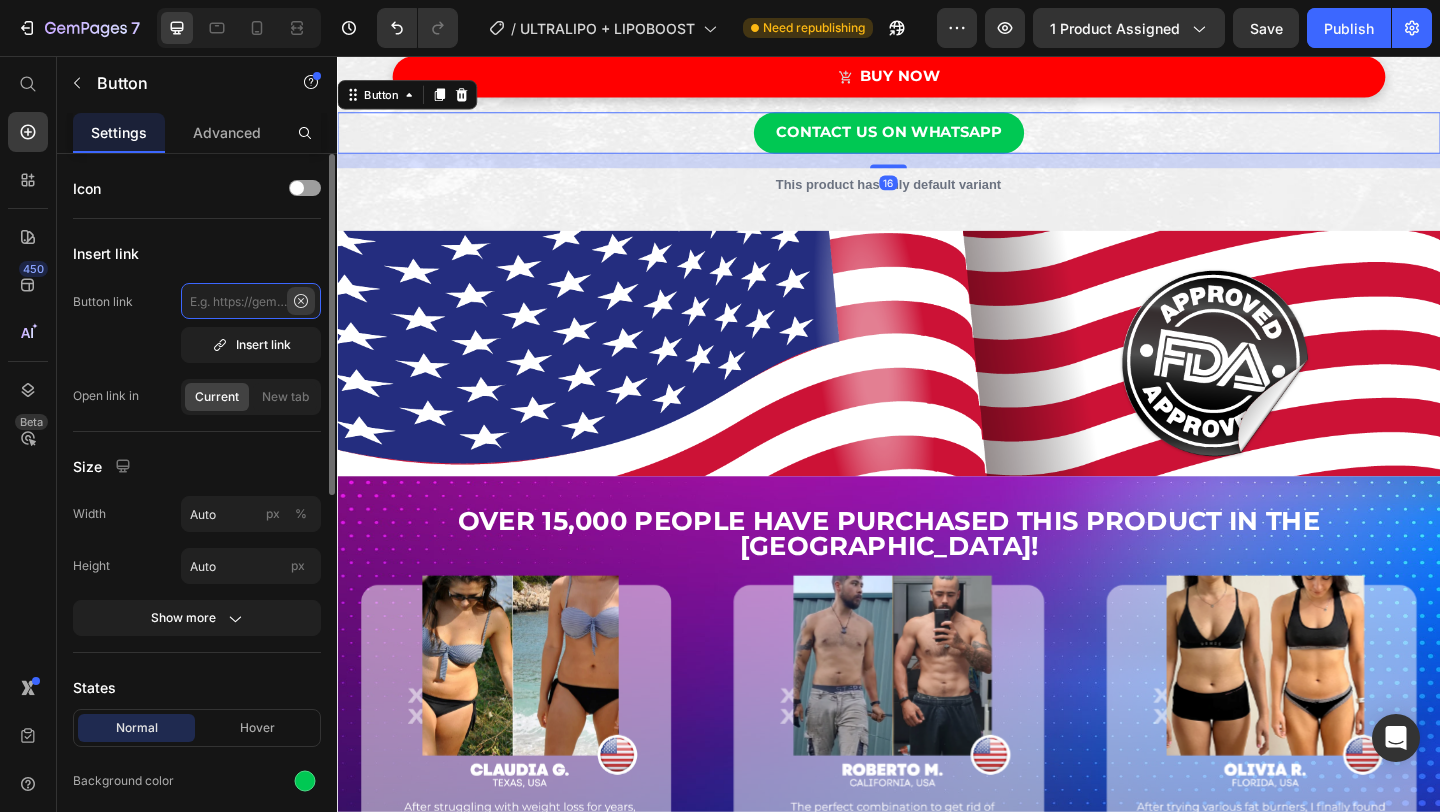 scroll, scrollTop: 0, scrollLeft: 0, axis: both 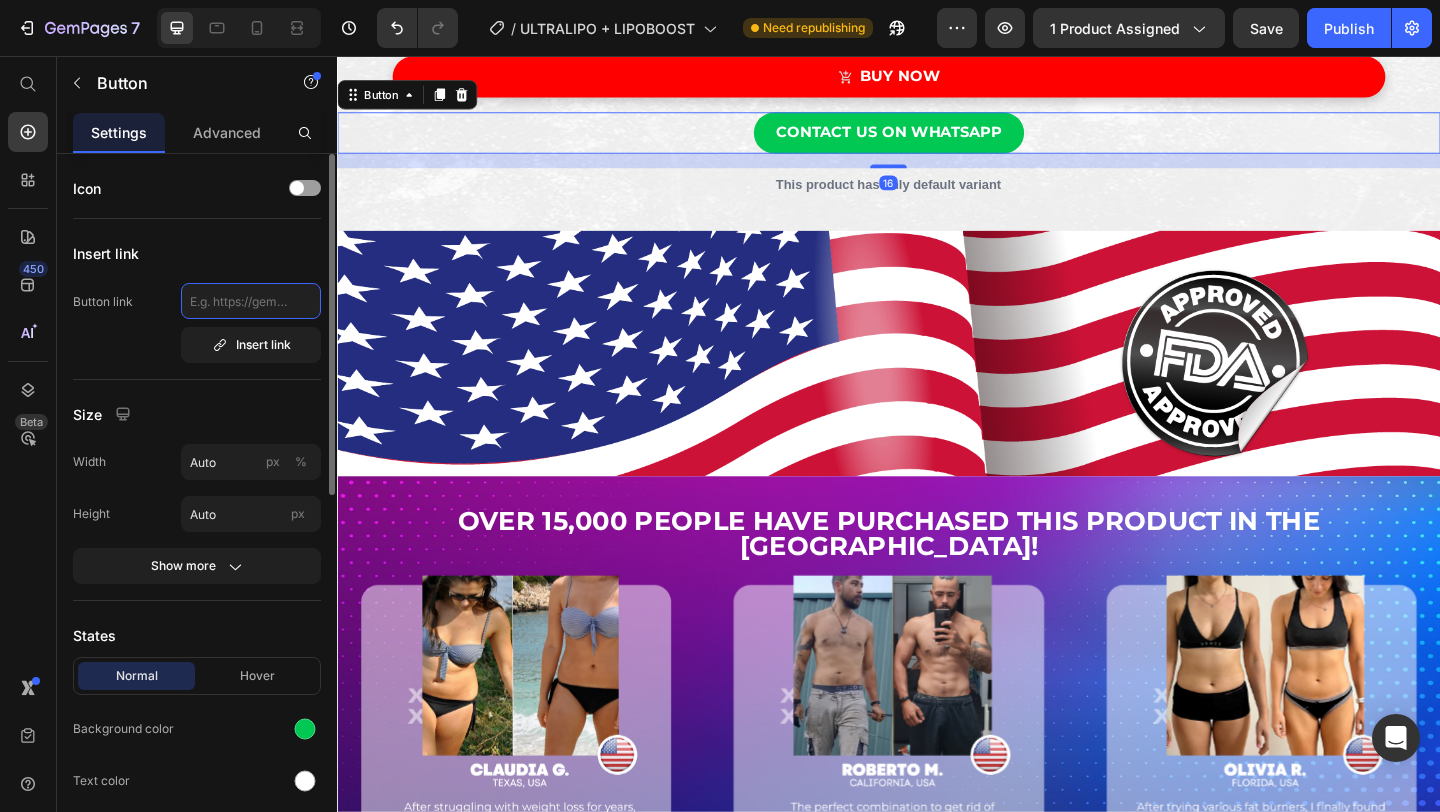 click 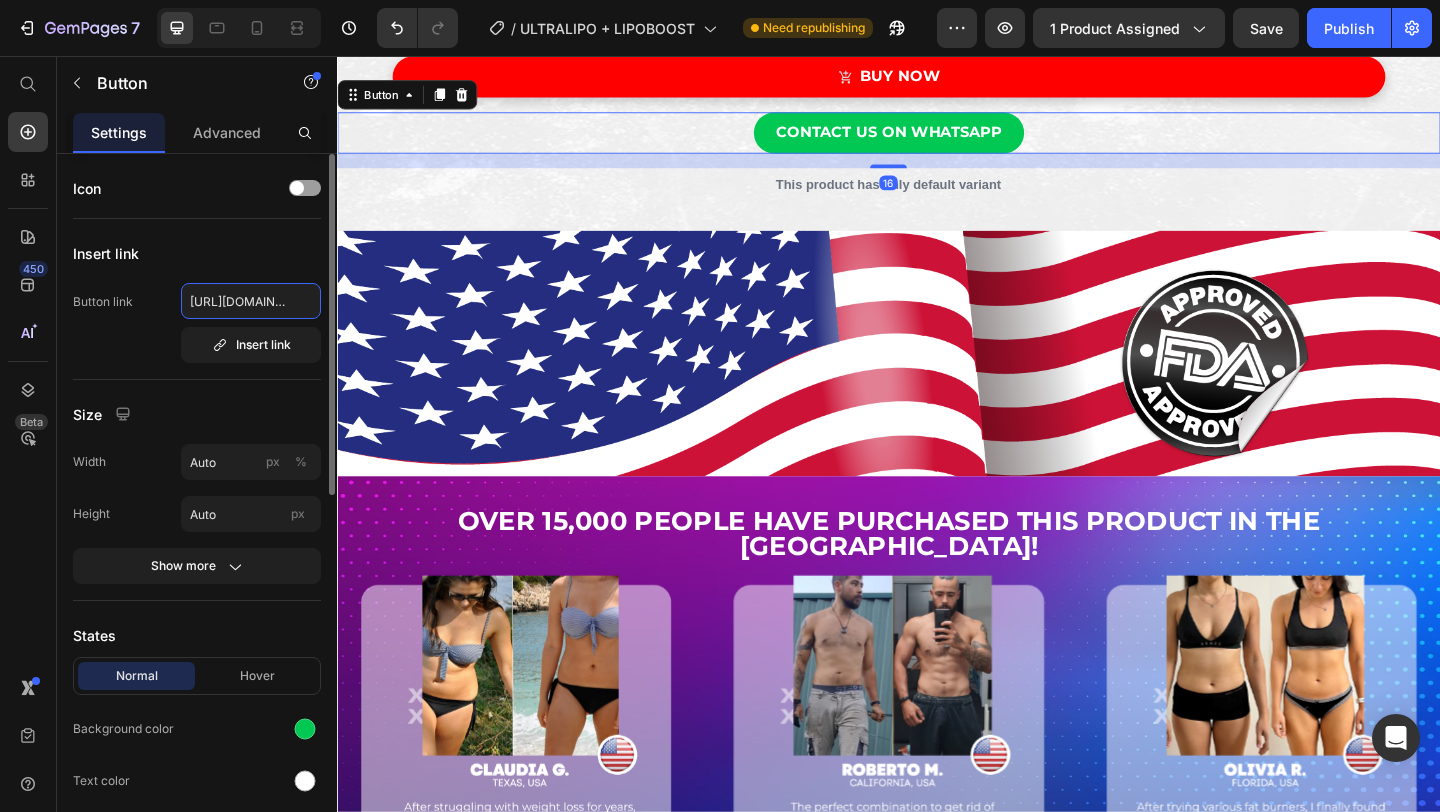 scroll, scrollTop: 0, scrollLeft: 28, axis: horizontal 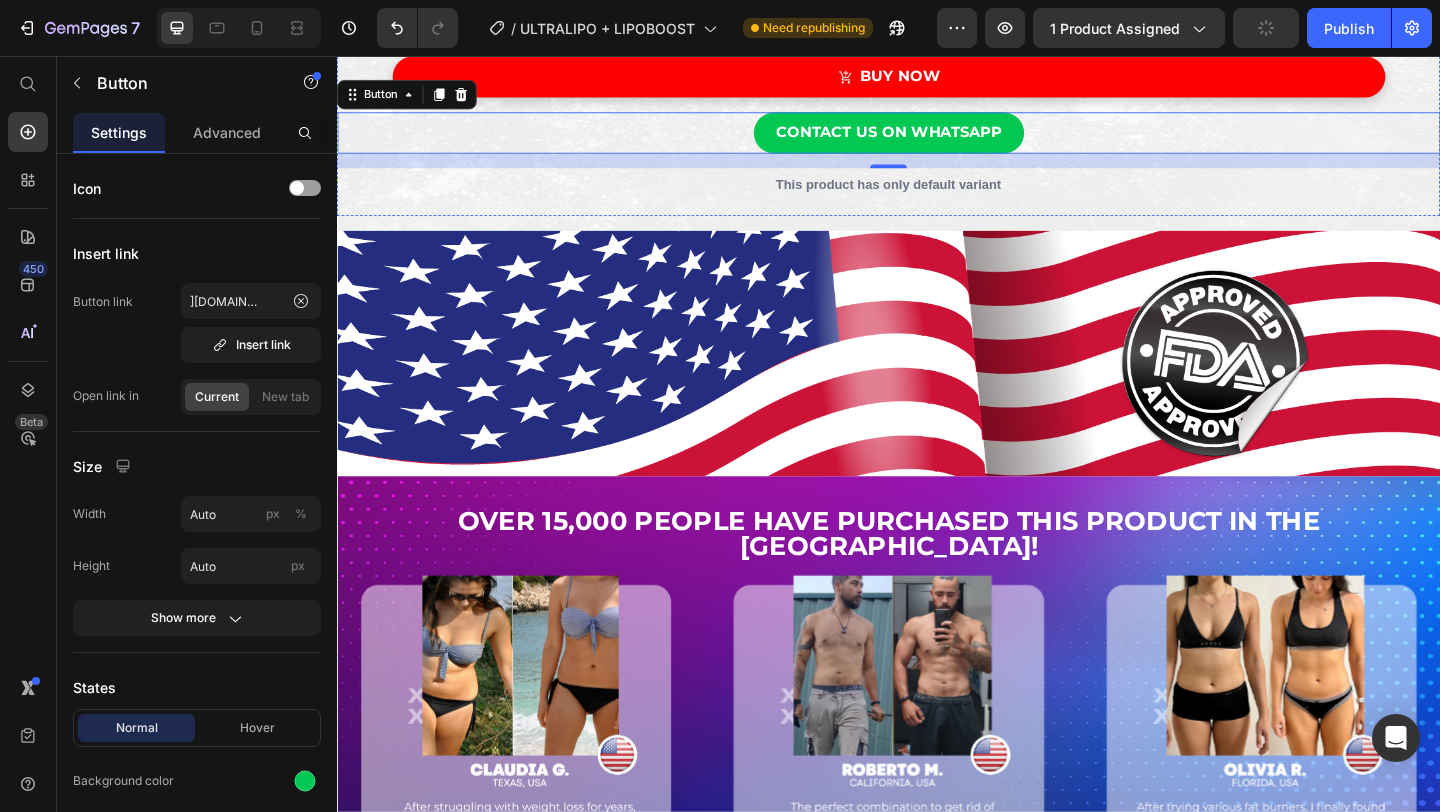 click on "Image Looking for fast and real results? Heading Tired of waiting for results? It's time for a real and fast change! Our fat burners not only promise but act quickly, delivering a visible transformation from day one. No more impatience, no more disappointments. Text block Image Row
BUY NOW Product Cart Button contact us on whatsapp Button   16 This product has only default variant Product Variants & Swatches Product" at bounding box center (937, 7) 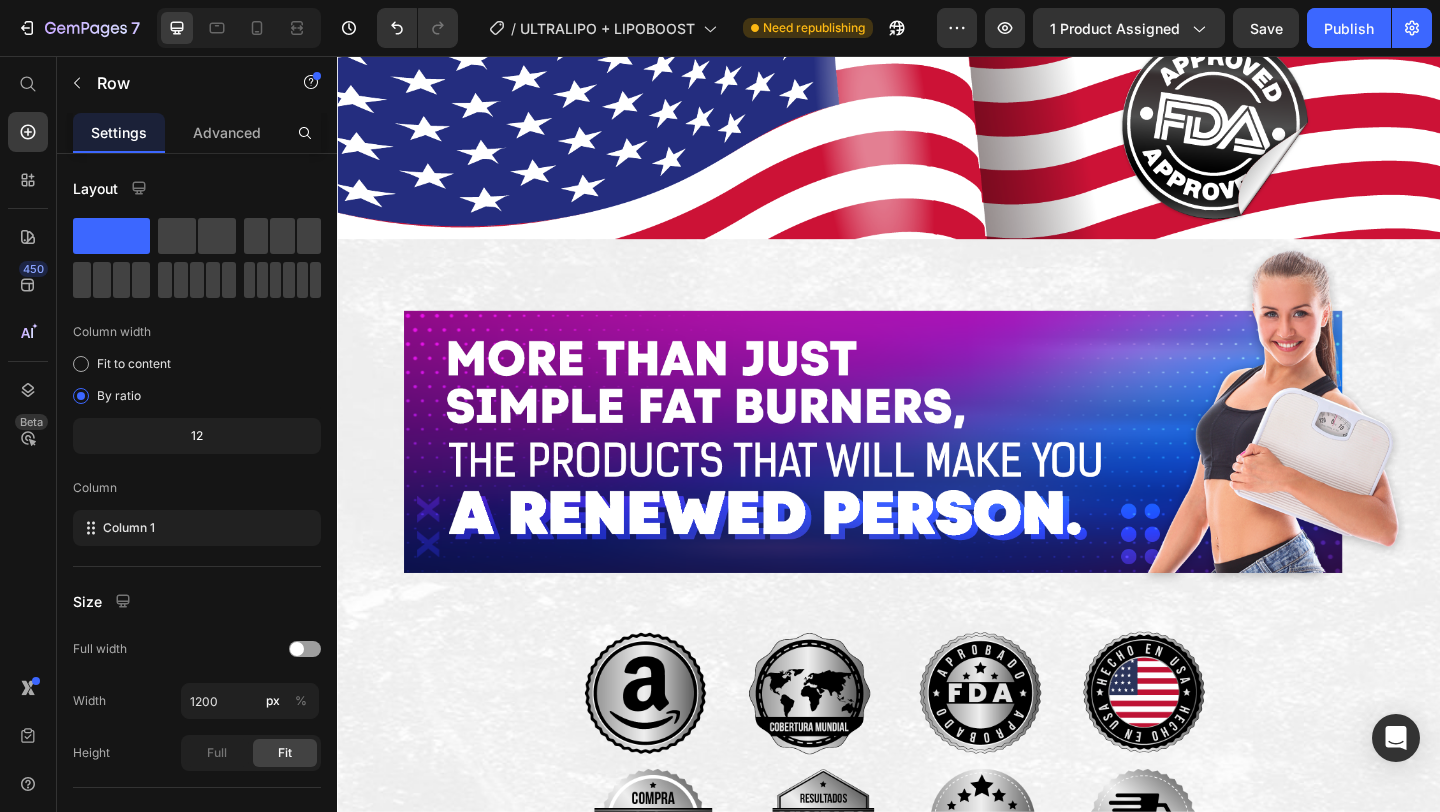 scroll, scrollTop: 4965, scrollLeft: 0, axis: vertical 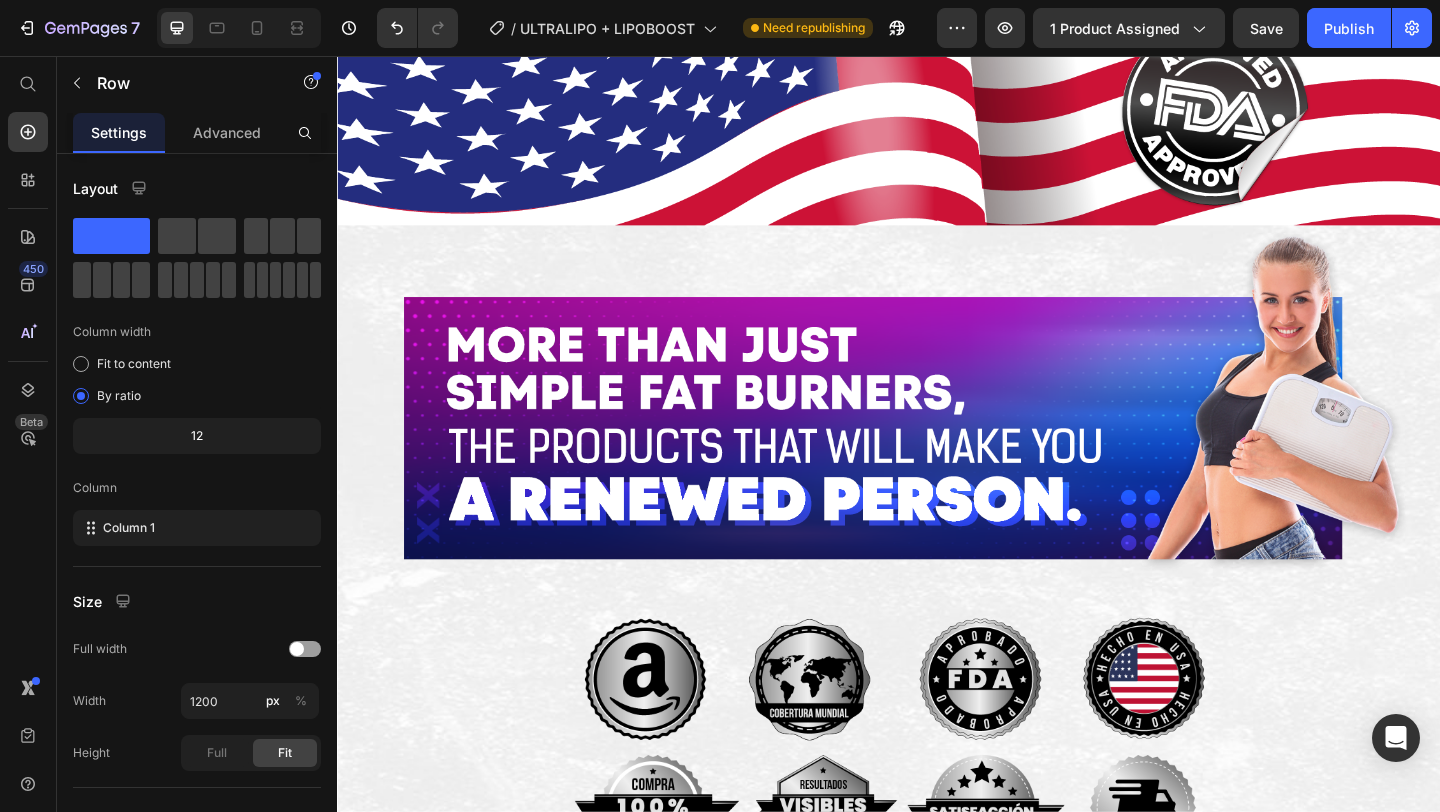 click on "BUY NOW" at bounding box center [937, -307] 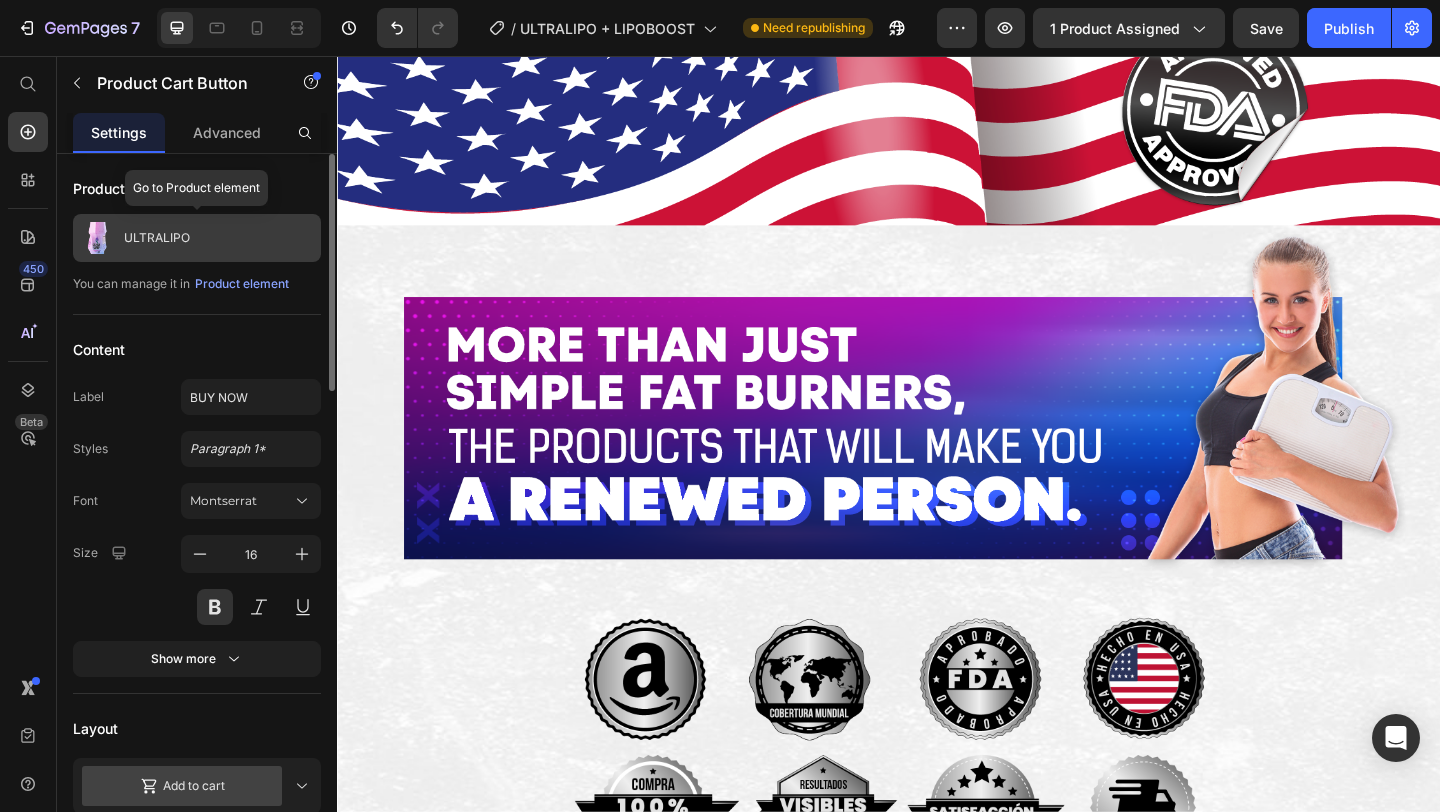 click on "ULTRALIPO" at bounding box center [157, 238] 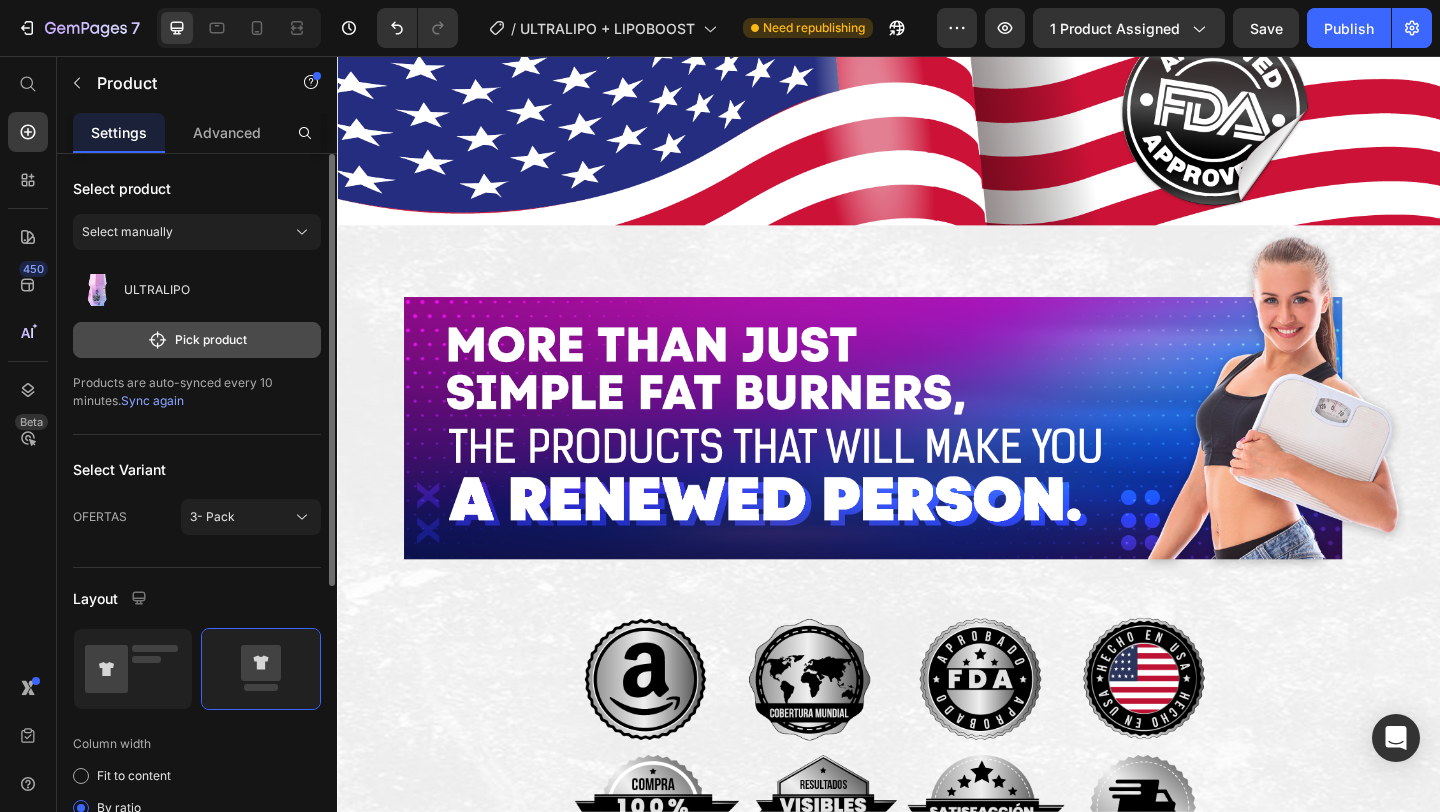 click 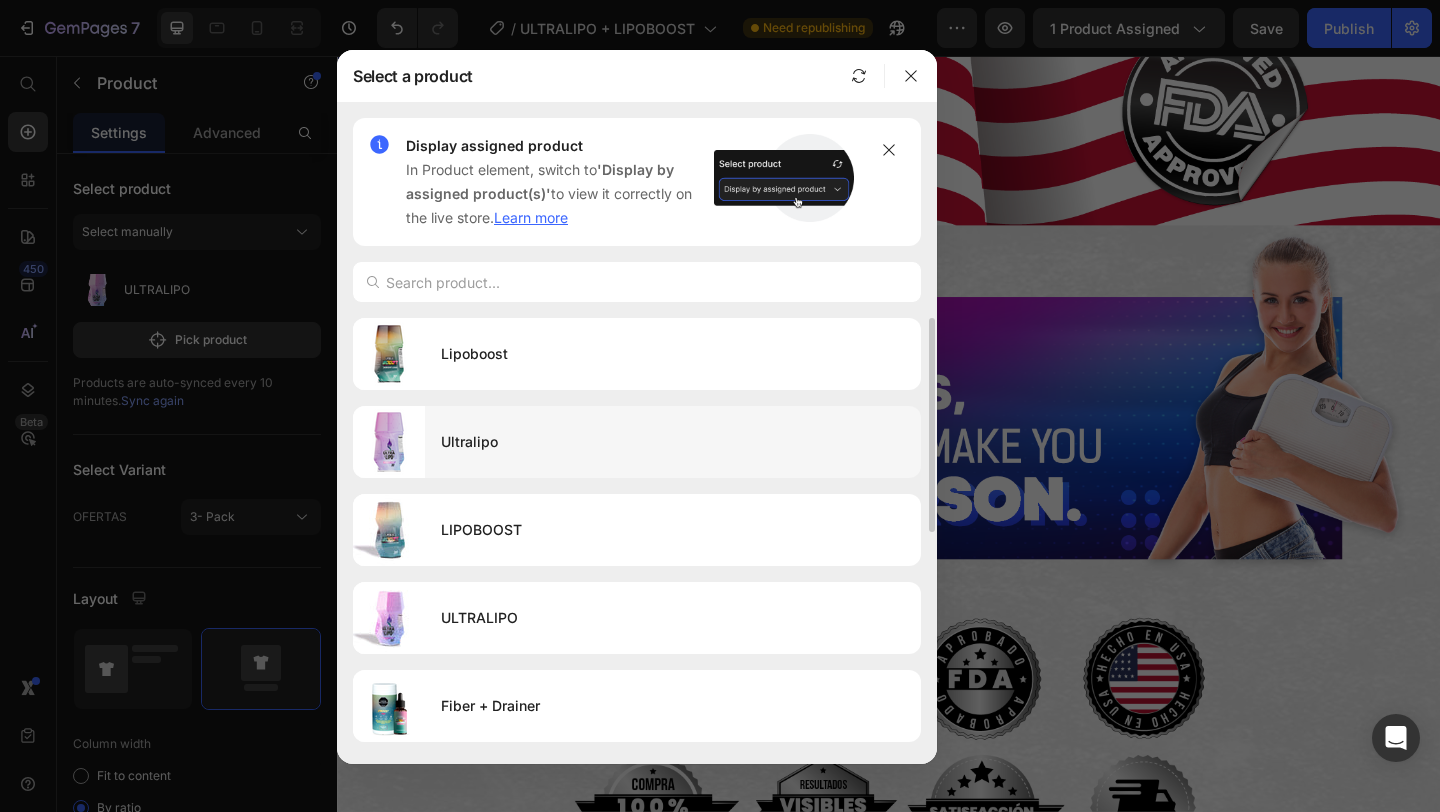 click on "Ultralipo" at bounding box center [673, 442] 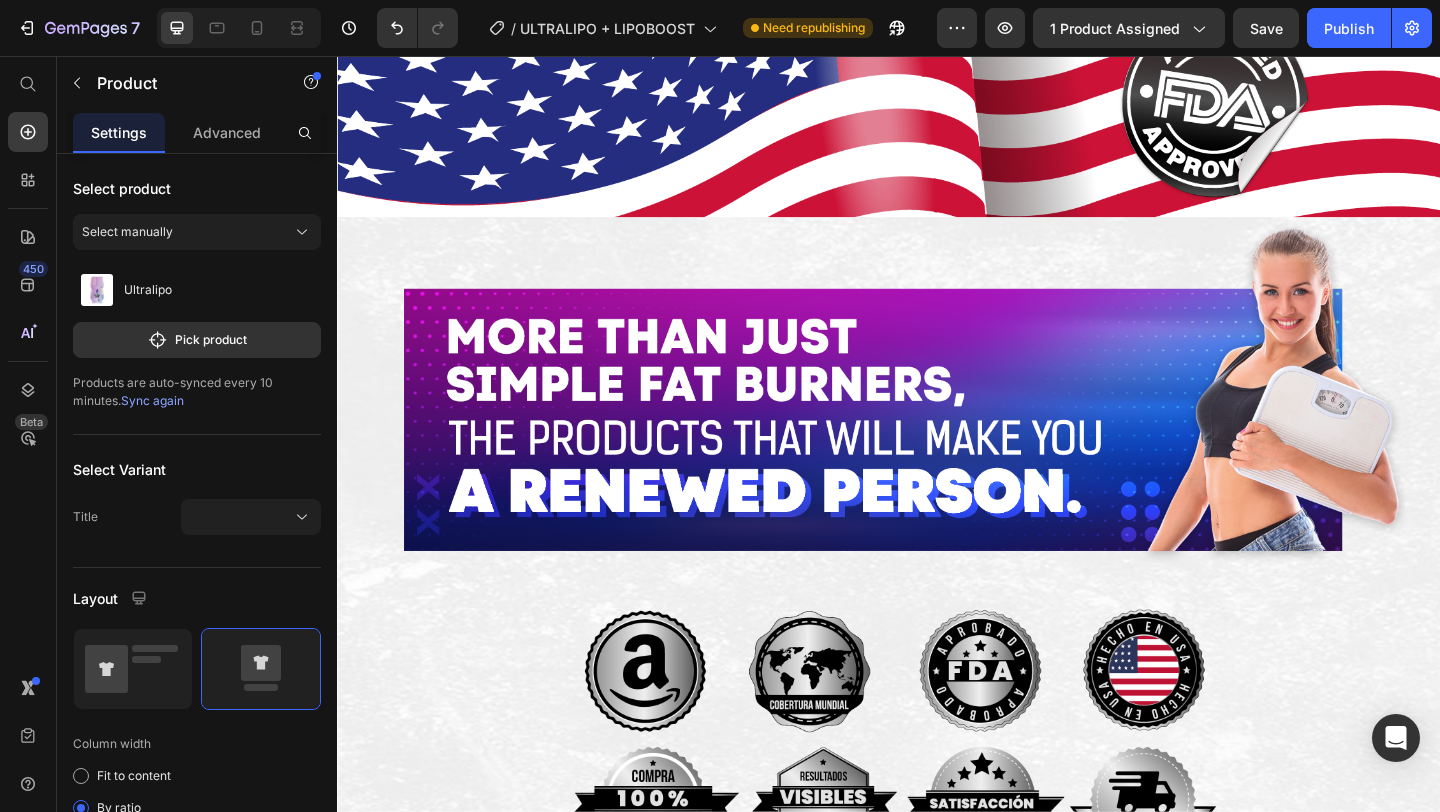 click on "contact us on whatsapp" at bounding box center [937, -247] 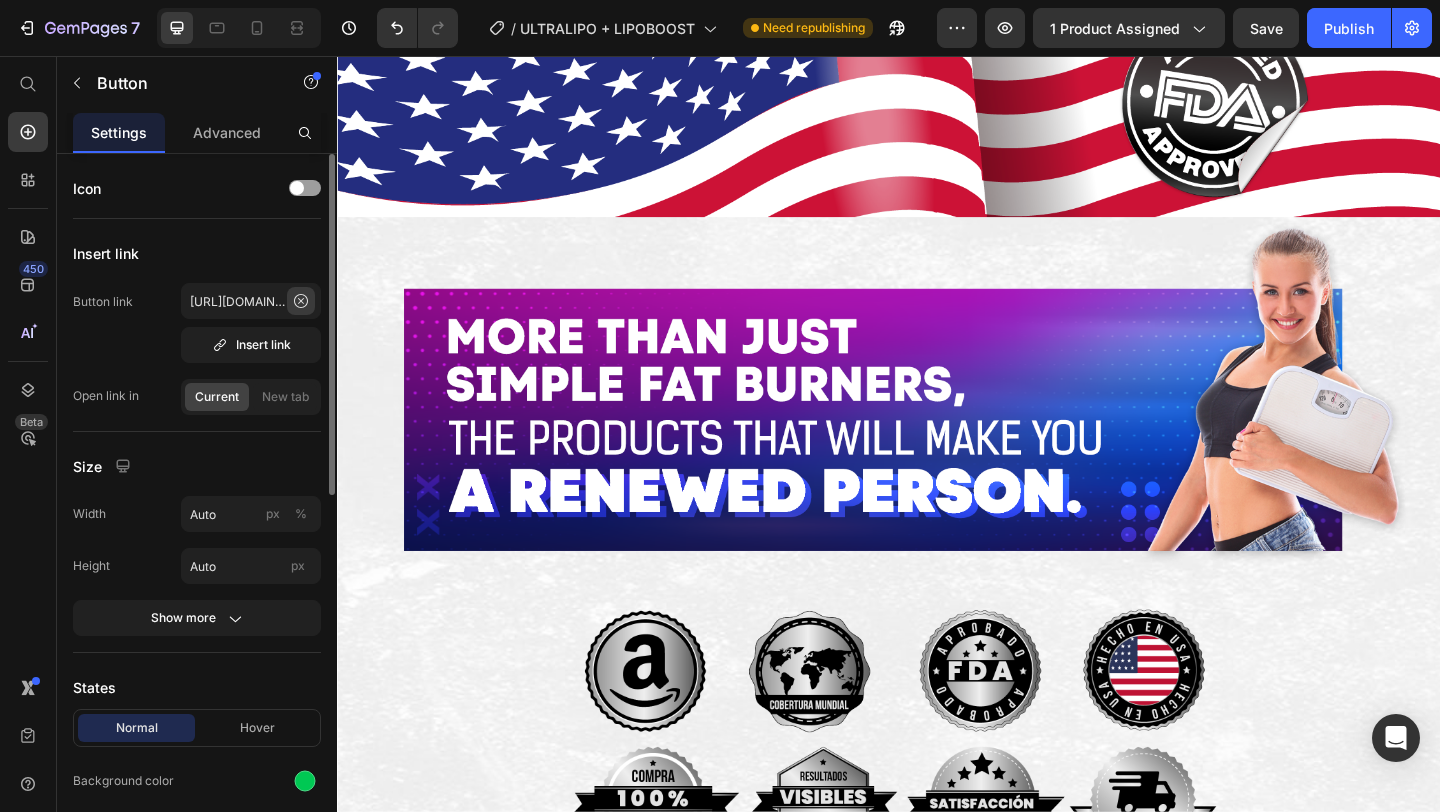 click 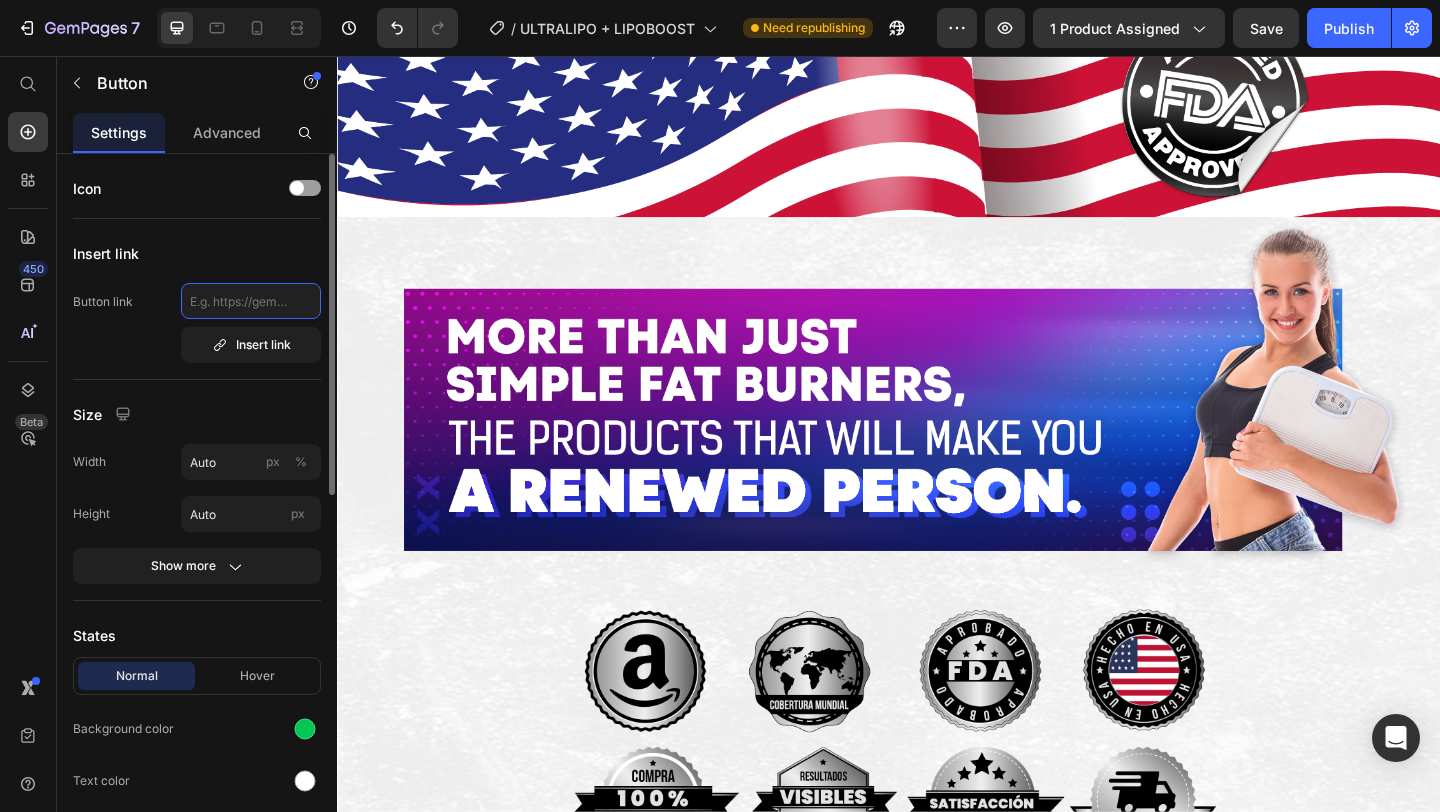scroll, scrollTop: 0, scrollLeft: 0, axis: both 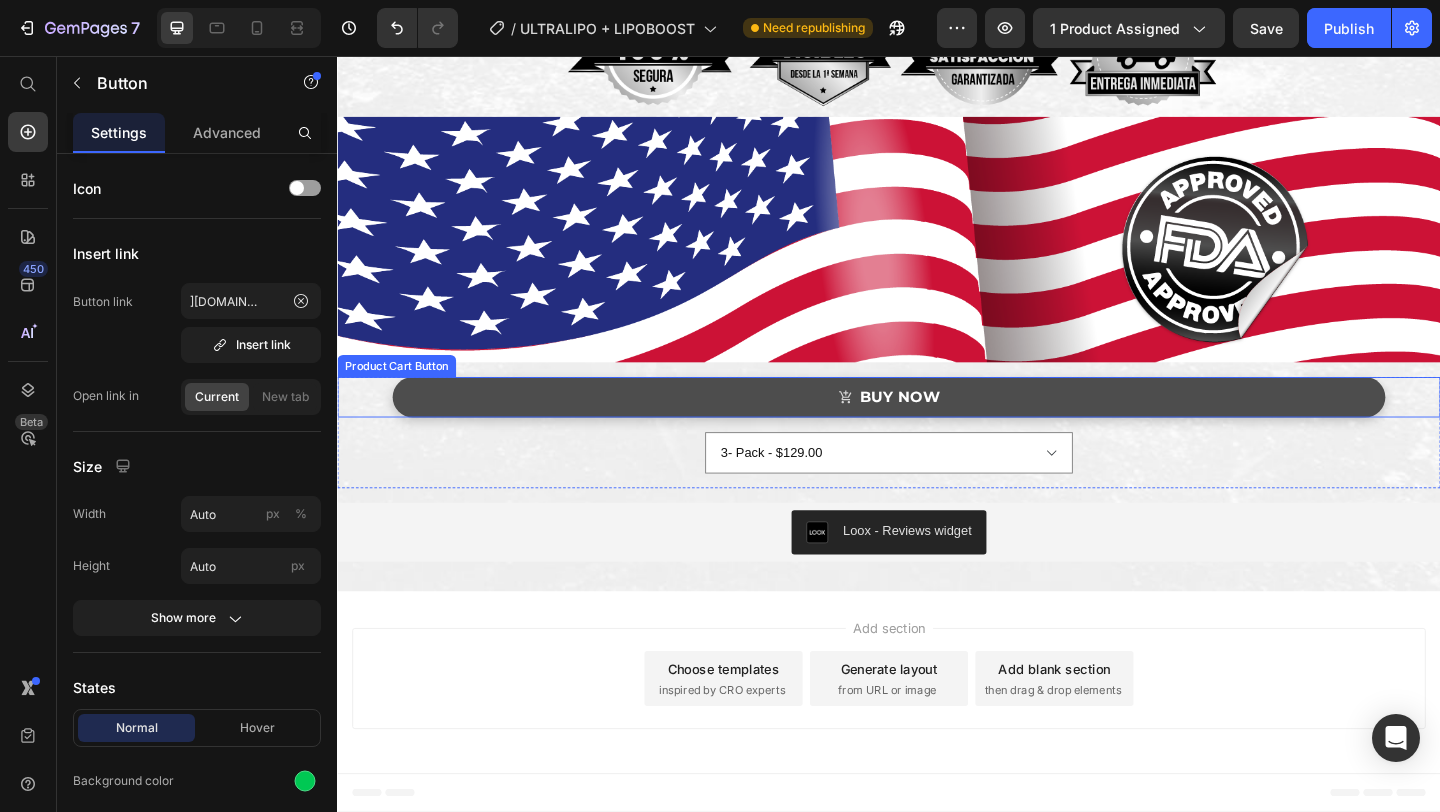 click on "BUY NOW" at bounding box center (937, 427) 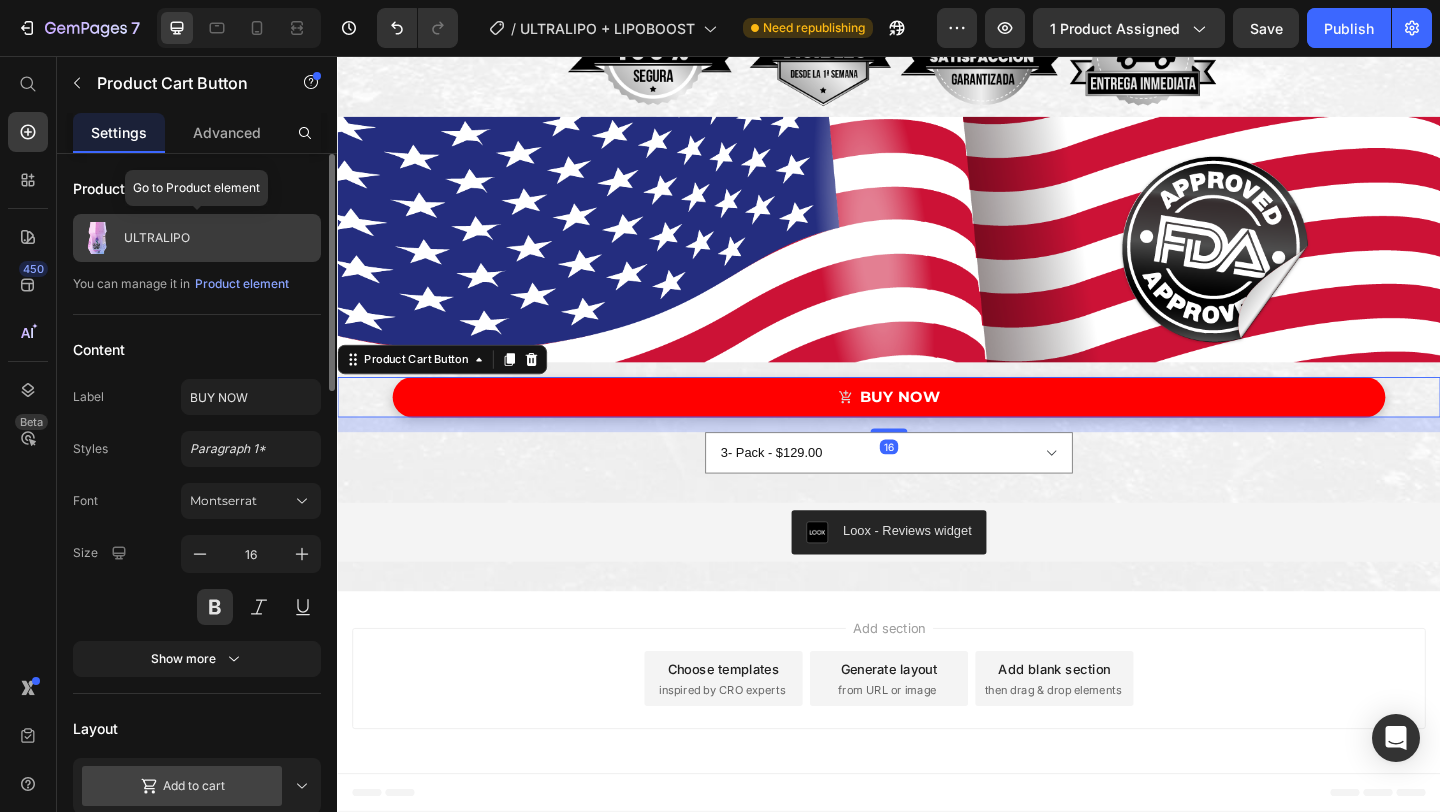 click on "ULTRALIPO" at bounding box center [197, 238] 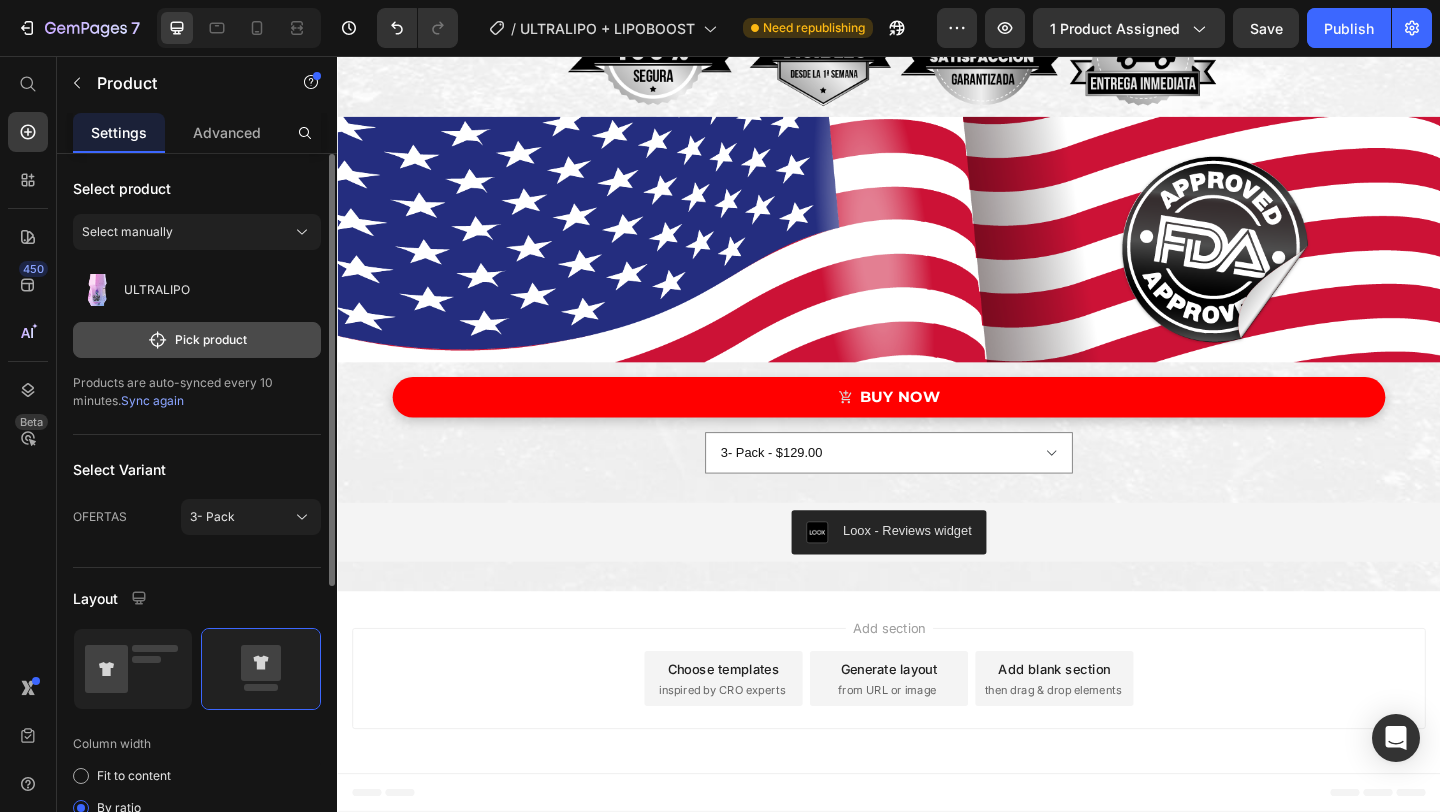 click on "Pick product" 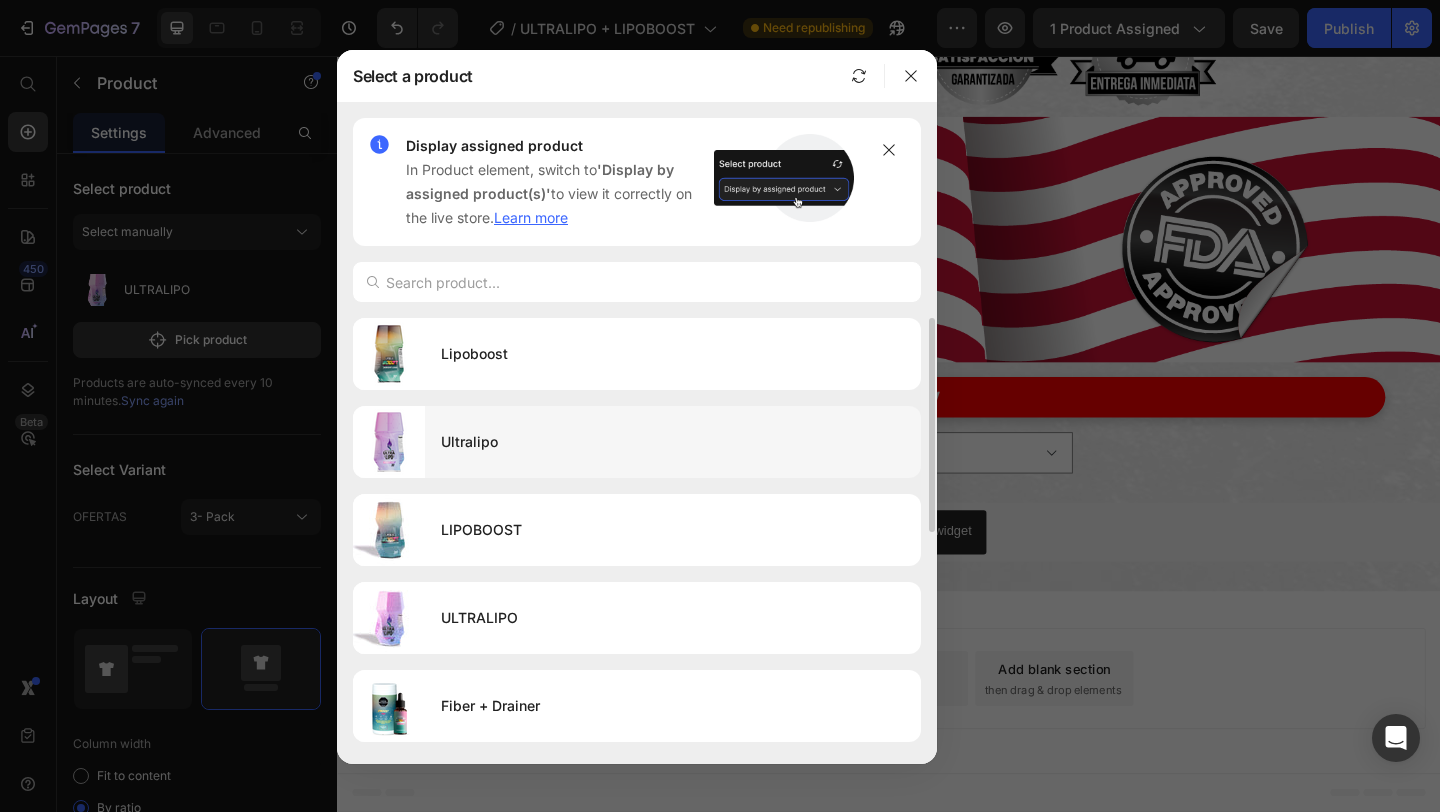 click on "Ultralipo" at bounding box center (673, 442) 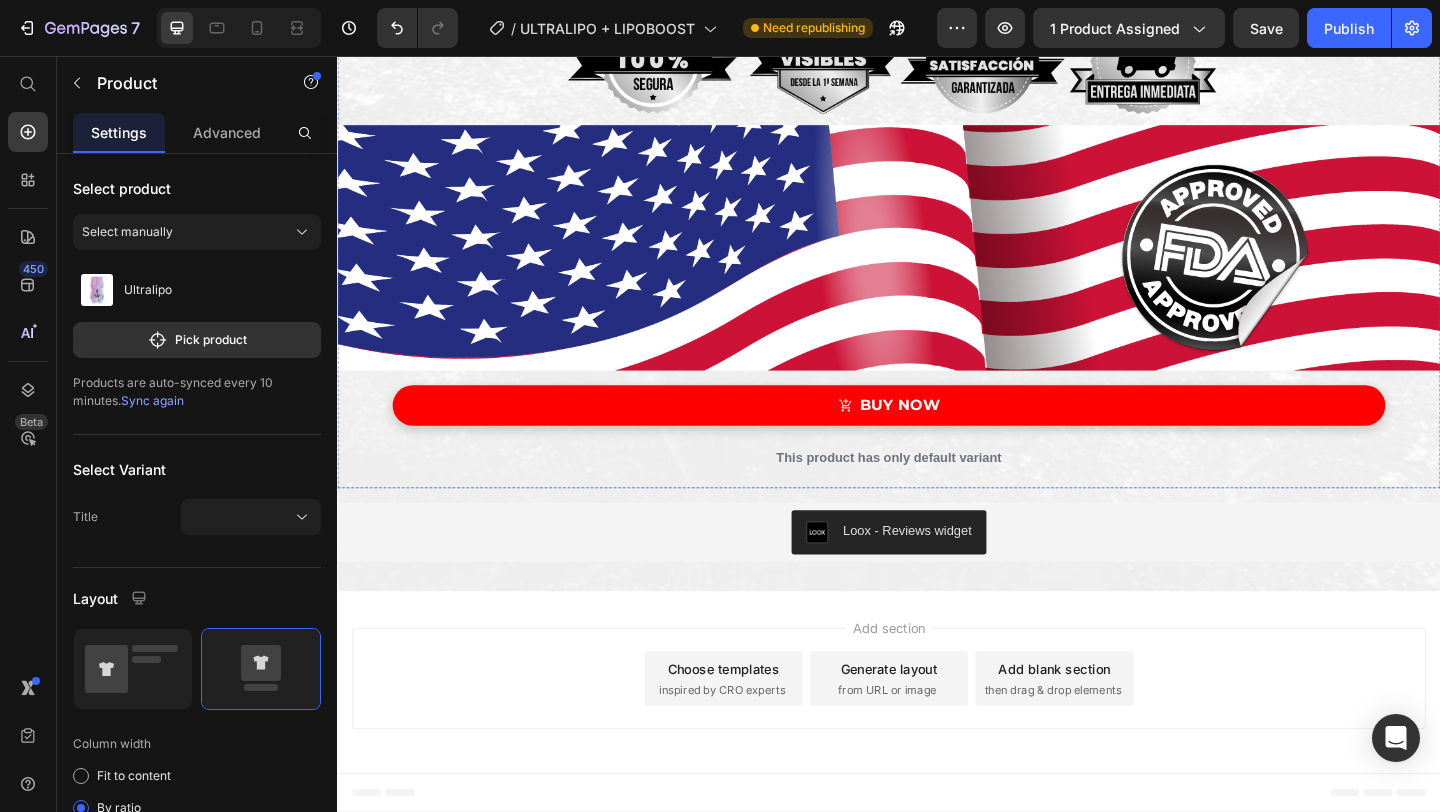 scroll, scrollTop: 5759, scrollLeft: 0, axis: vertical 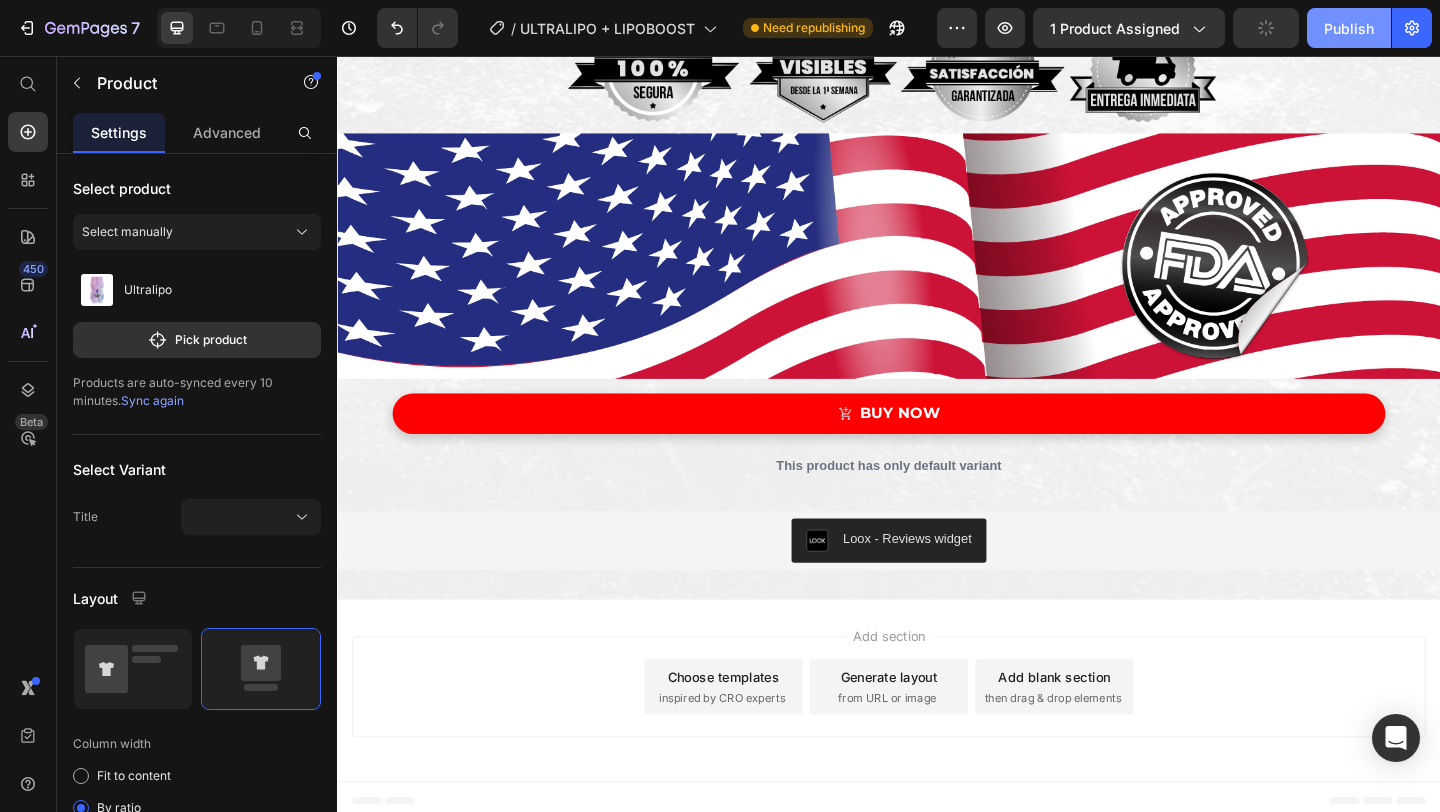 click on "Publish" at bounding box center (1349, 28) 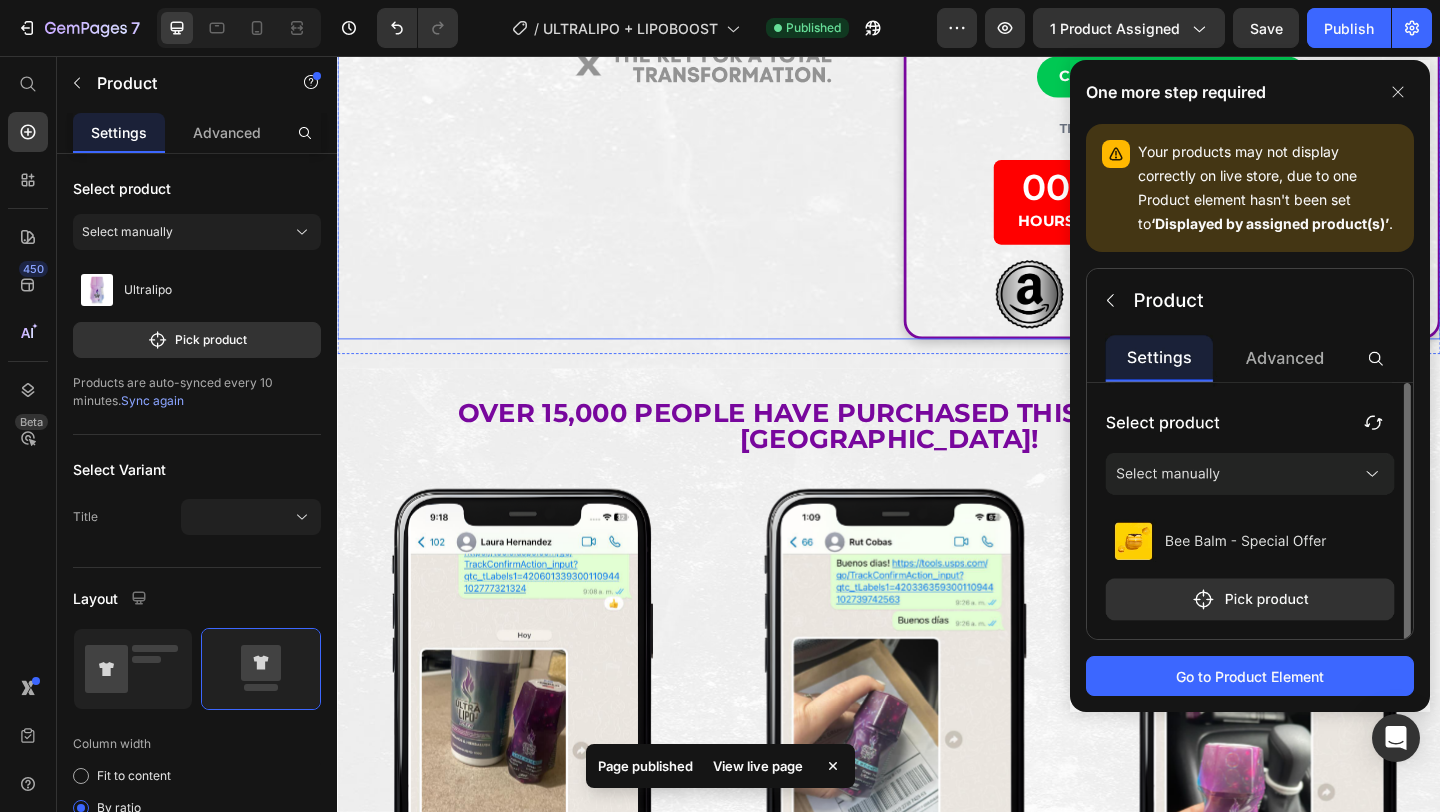 scroll, scrollTop: 889, scrollLeft: 0, axis: vertical 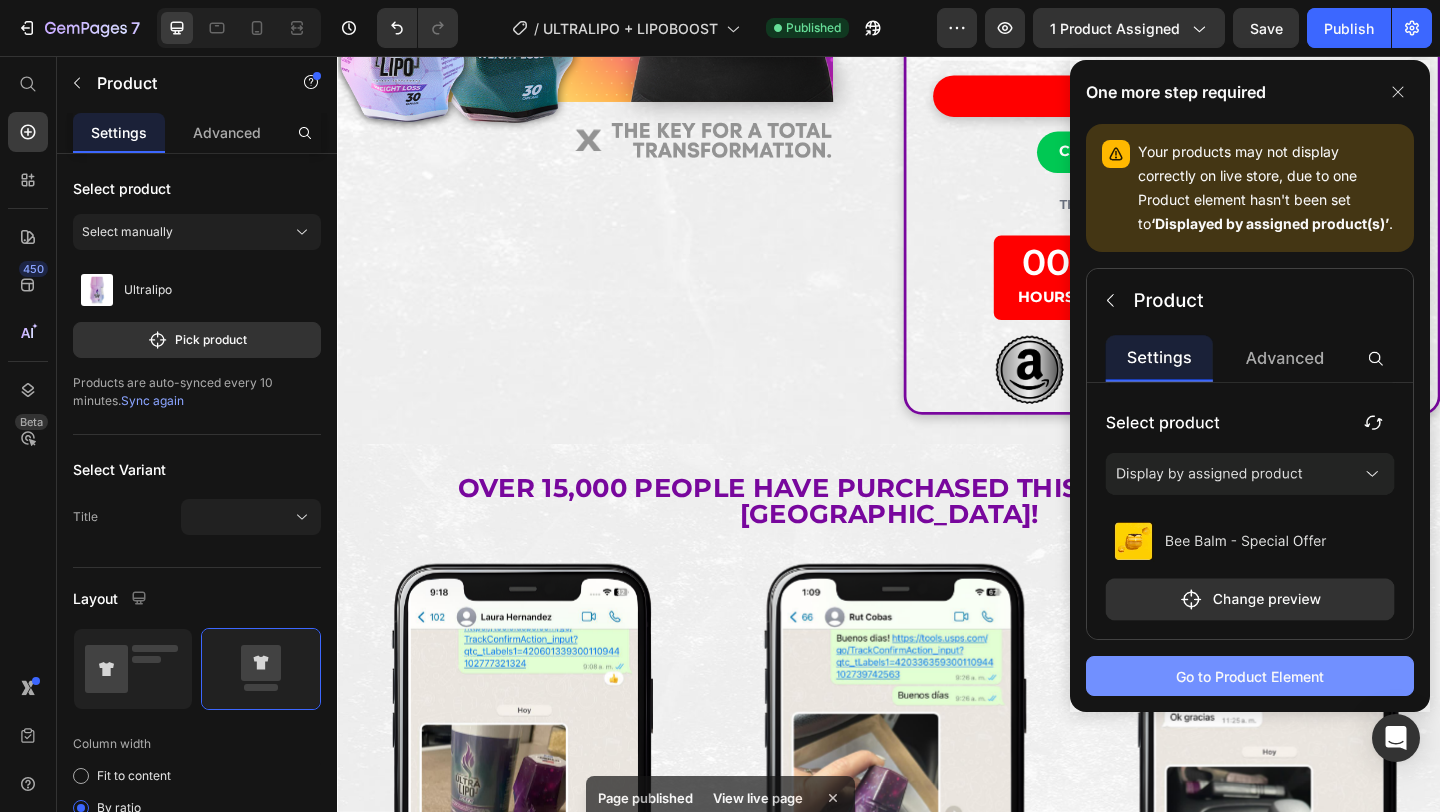 click on "Go to Product Element" at bounding box center [1250, 676] 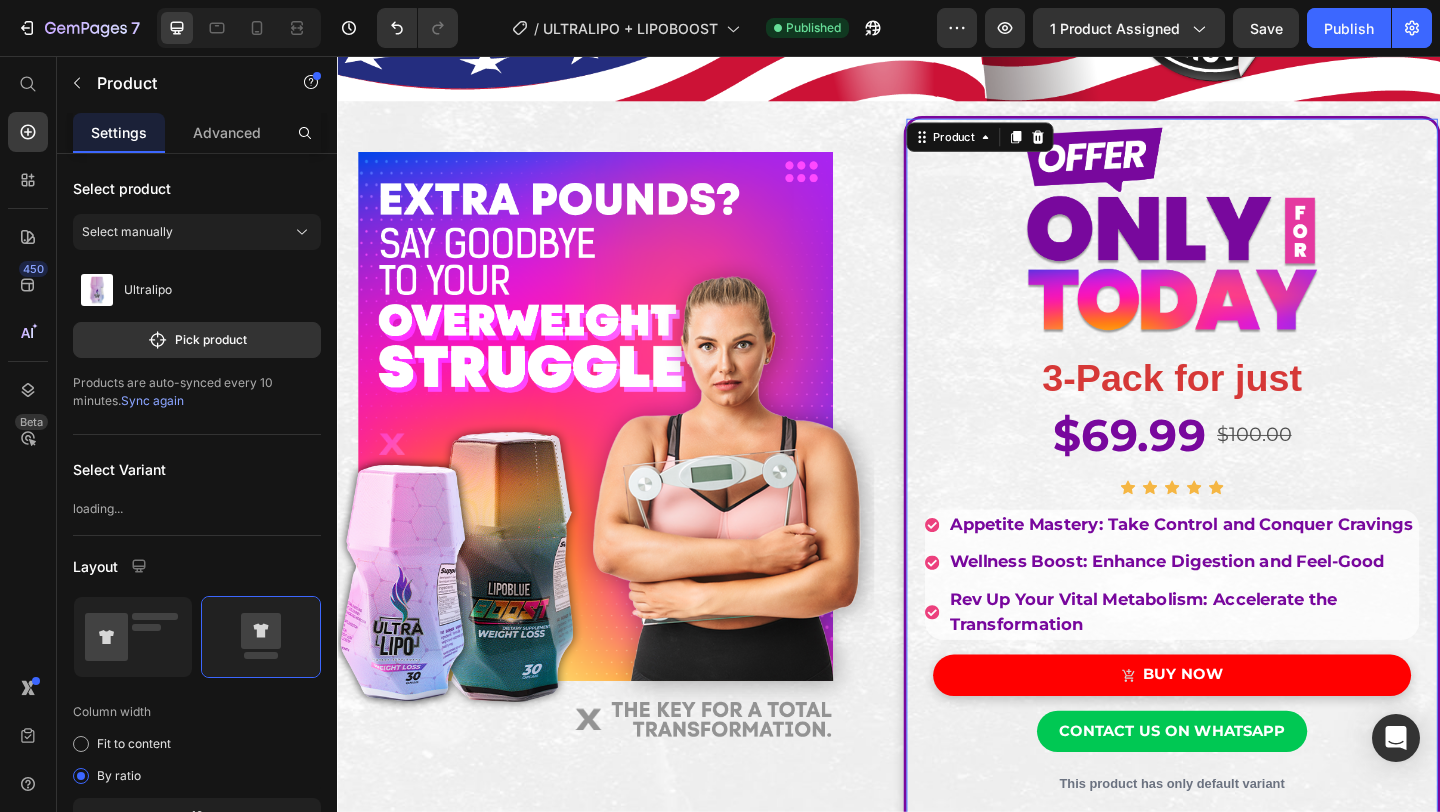 scroll, scrollTop: 257, scrollLeft: 0, axis: vertical 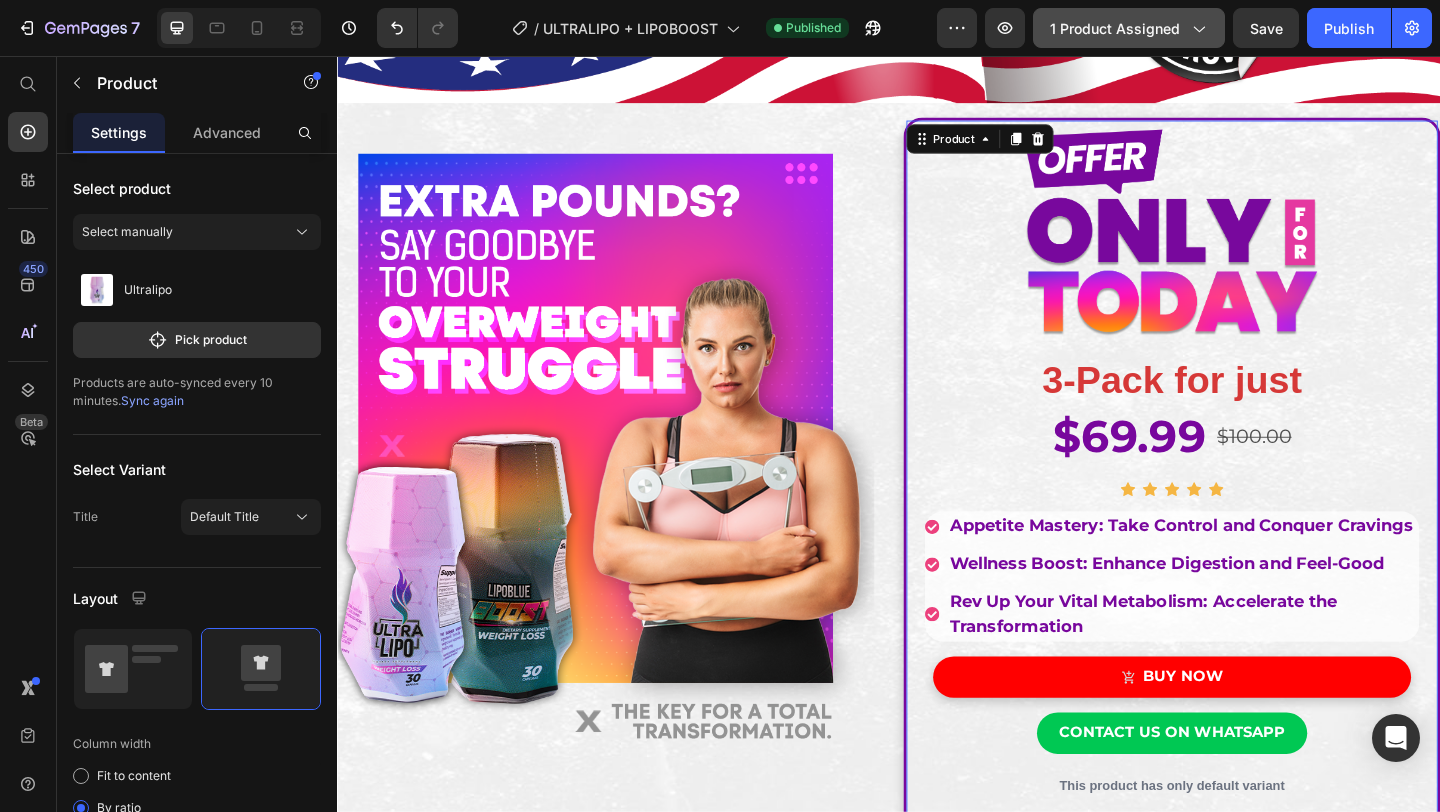click on "1 product assigned" at bounding box center (1129, 28) 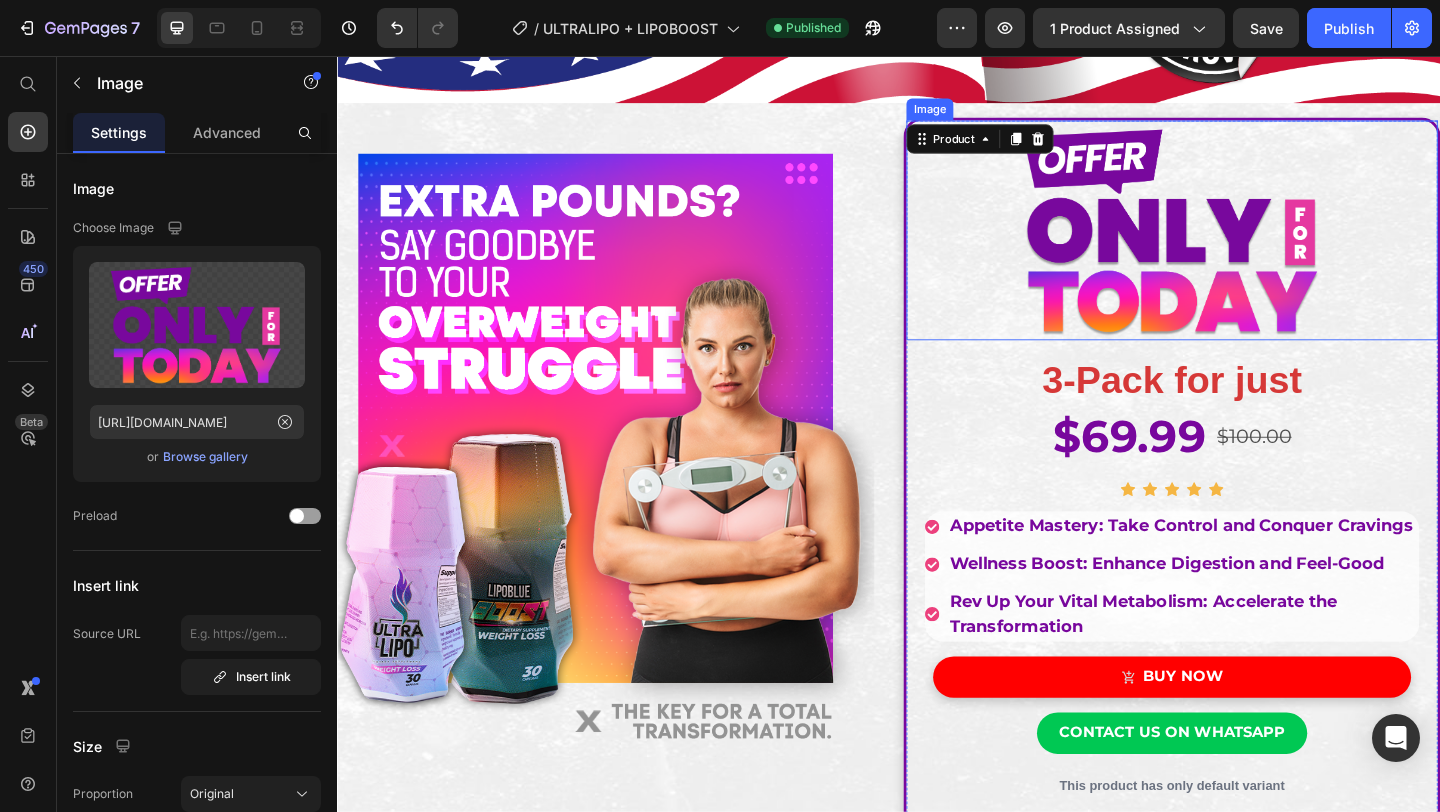 click at bounding box center (1245, 245) 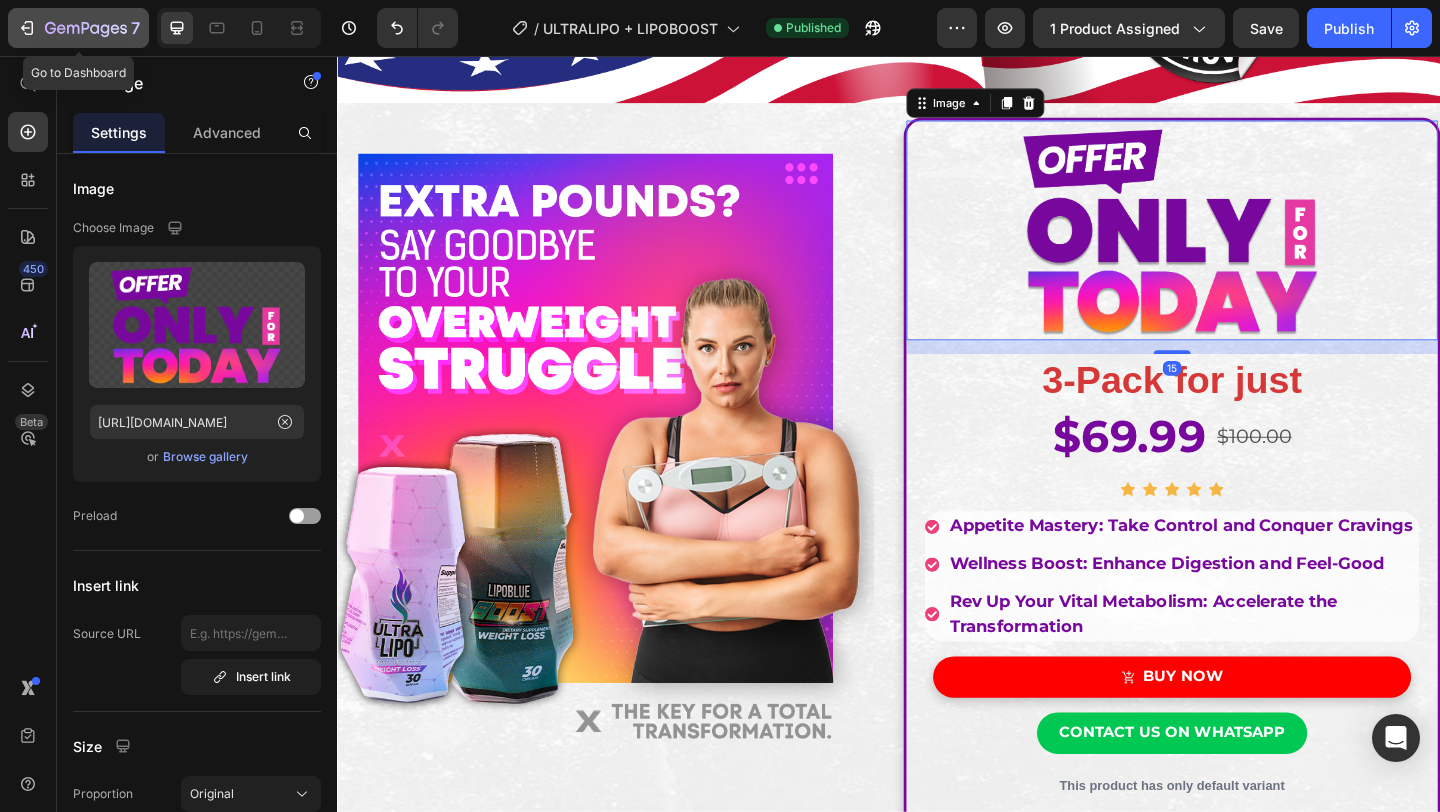 click 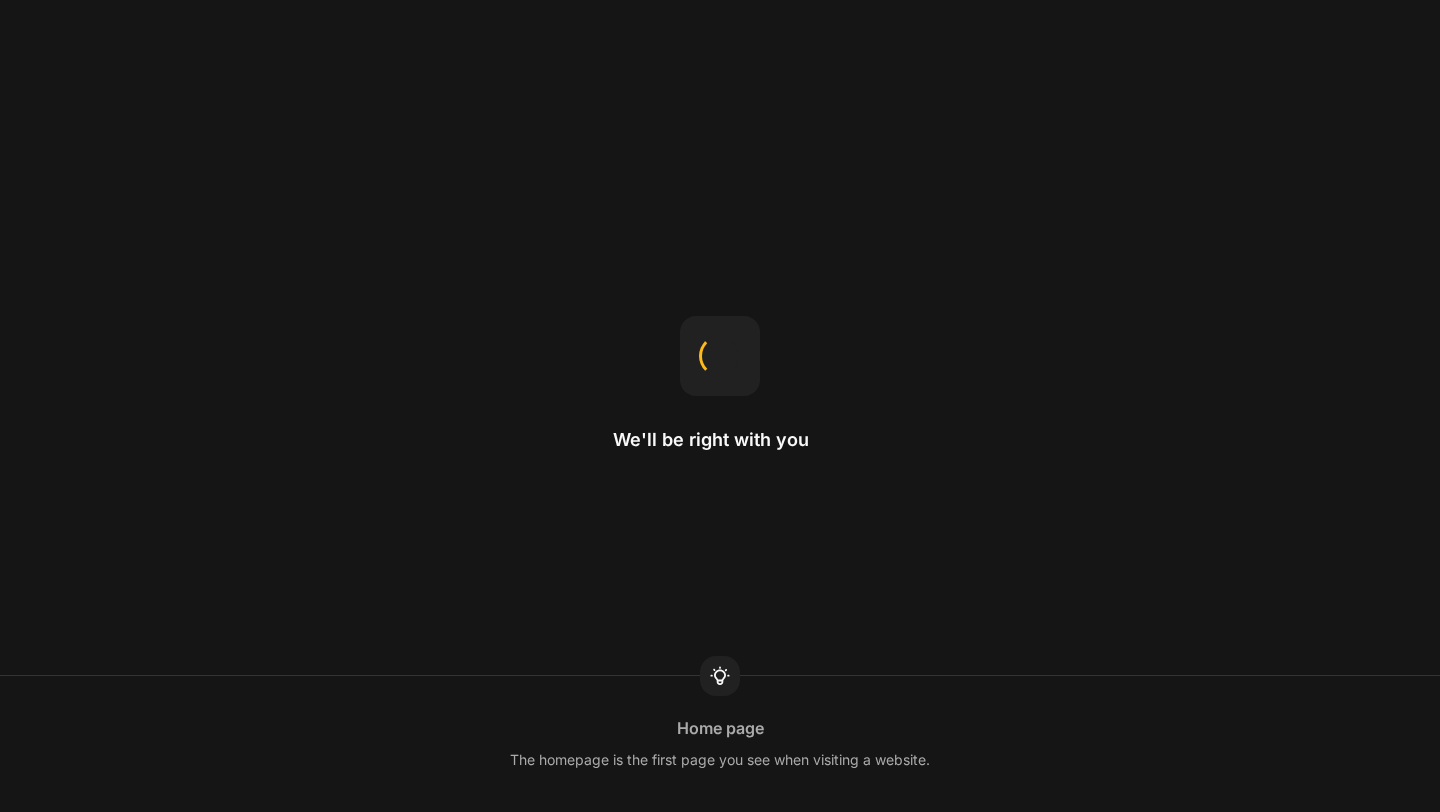 scroll, scrollTop: 0, scrollLeft: 0, axis: both 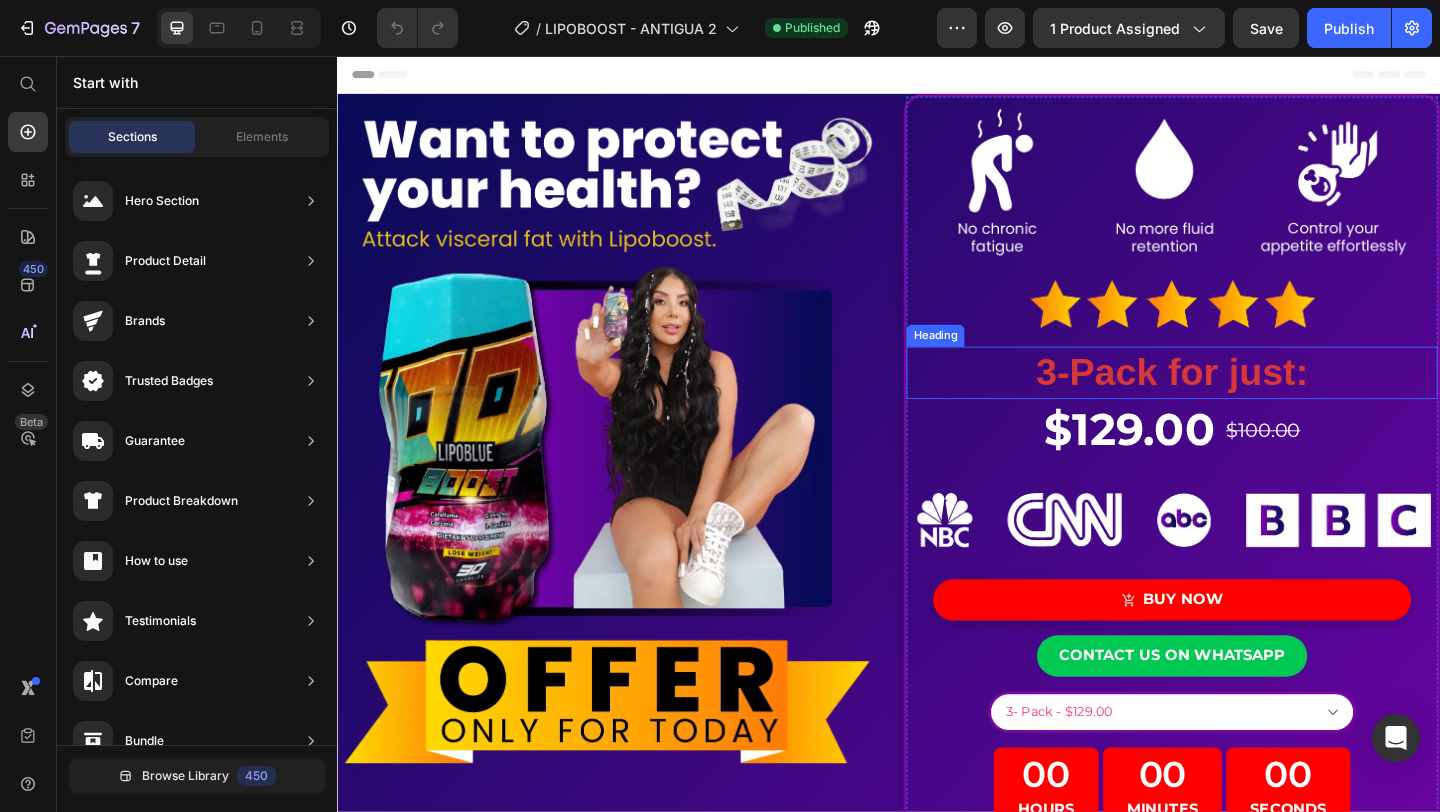 click on "3-Pack for just:" at bounding box center (1245, 400) 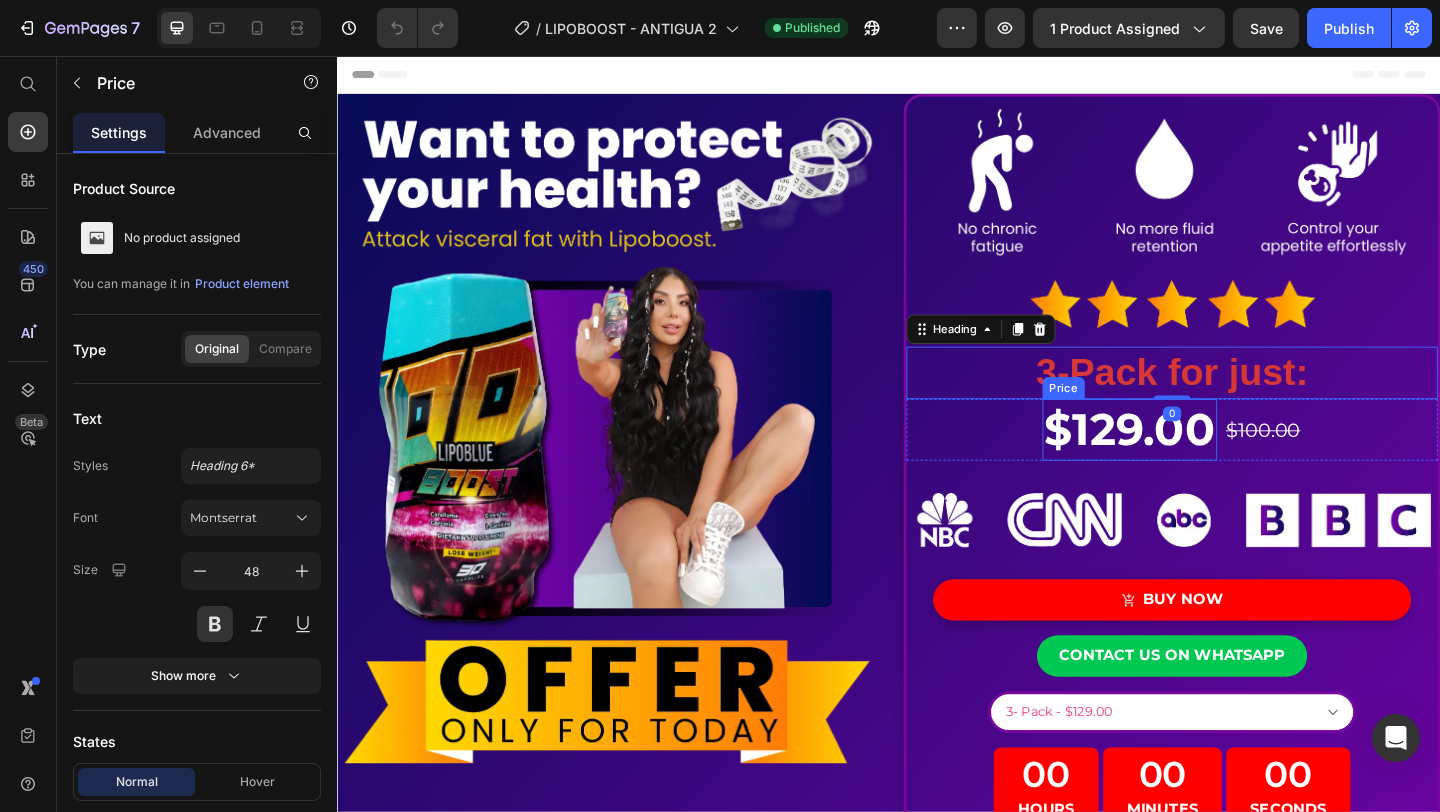 click on "$129.00" at bounding box center (1199, 462) 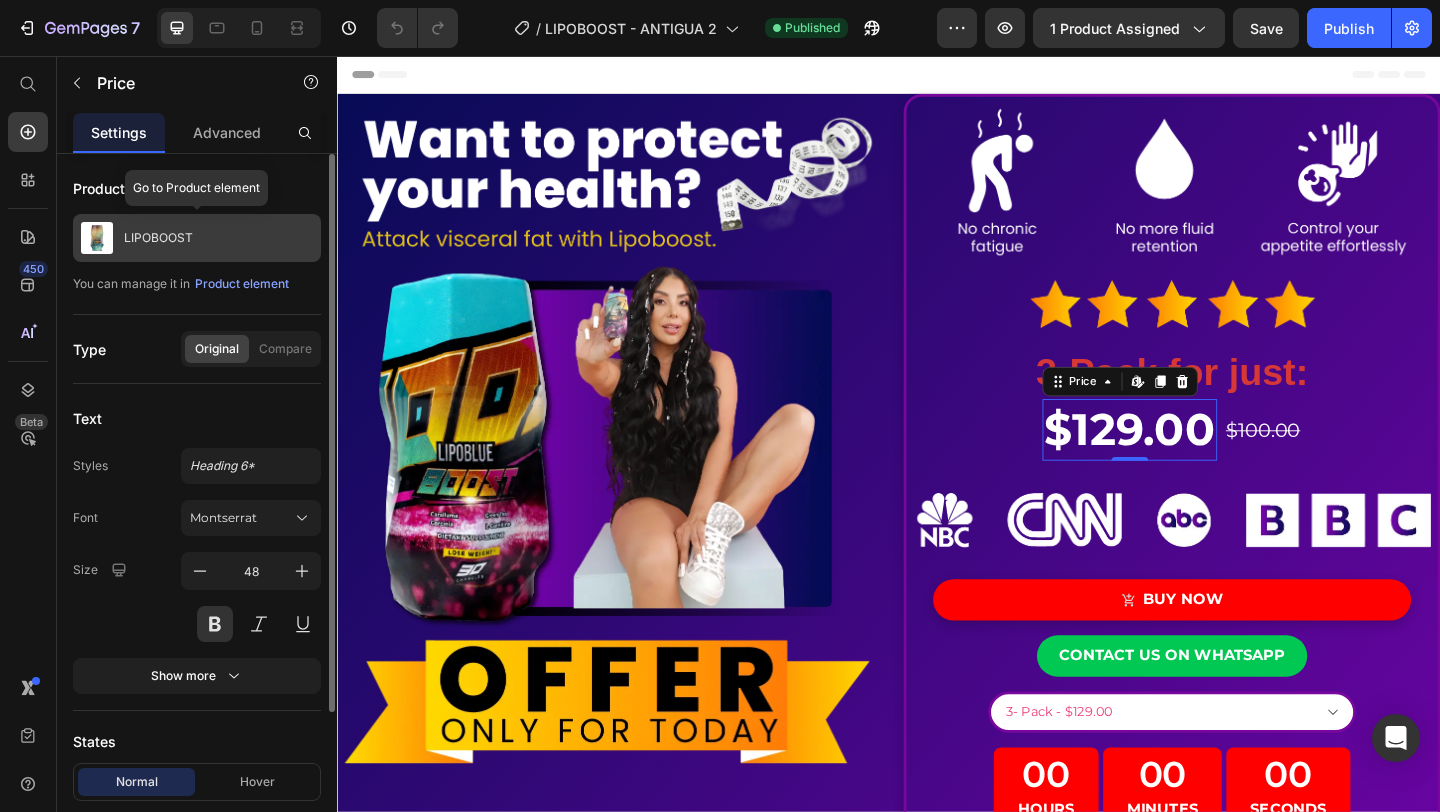 click on "LIPOBOOST" at bounding box center [158, 238] 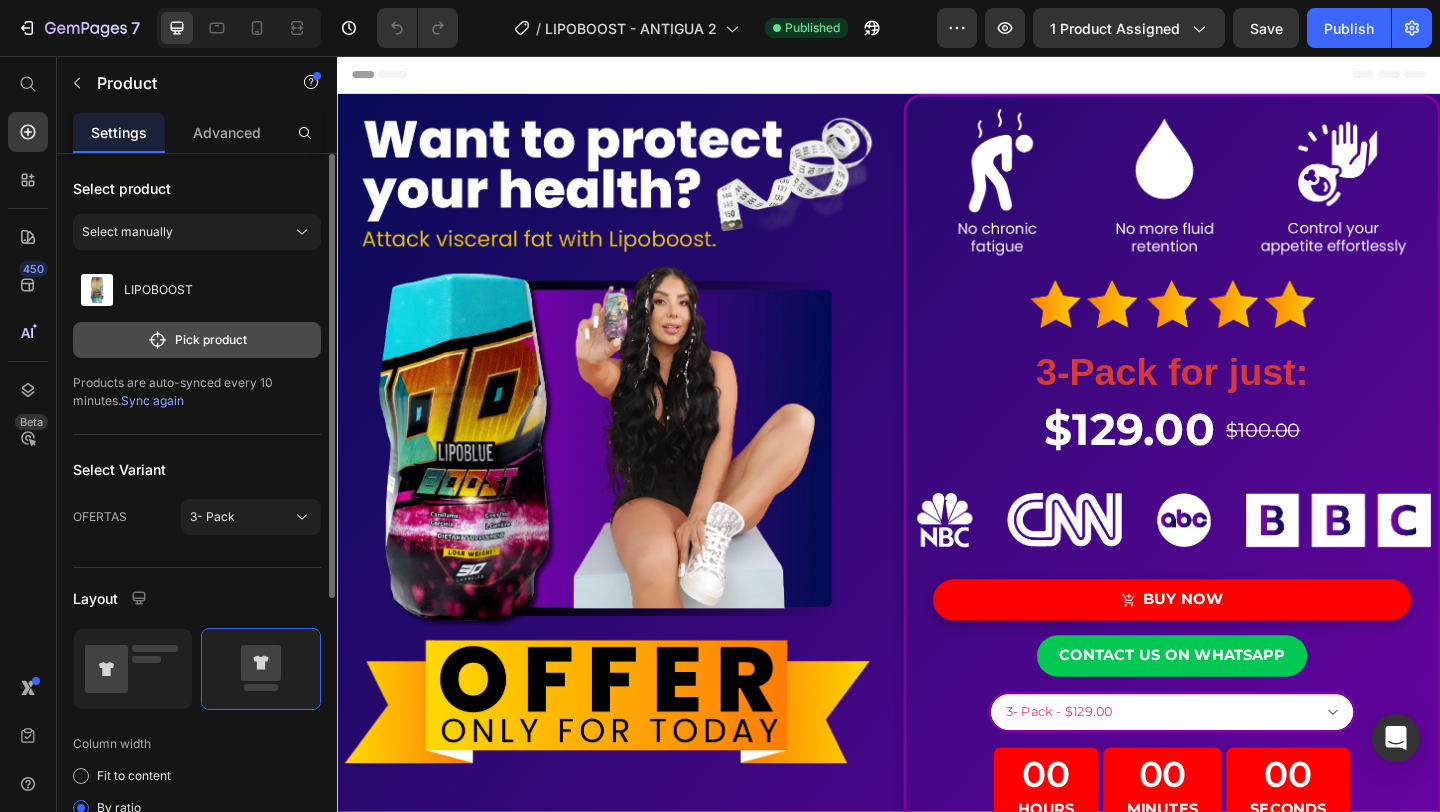 click on "Pick product" 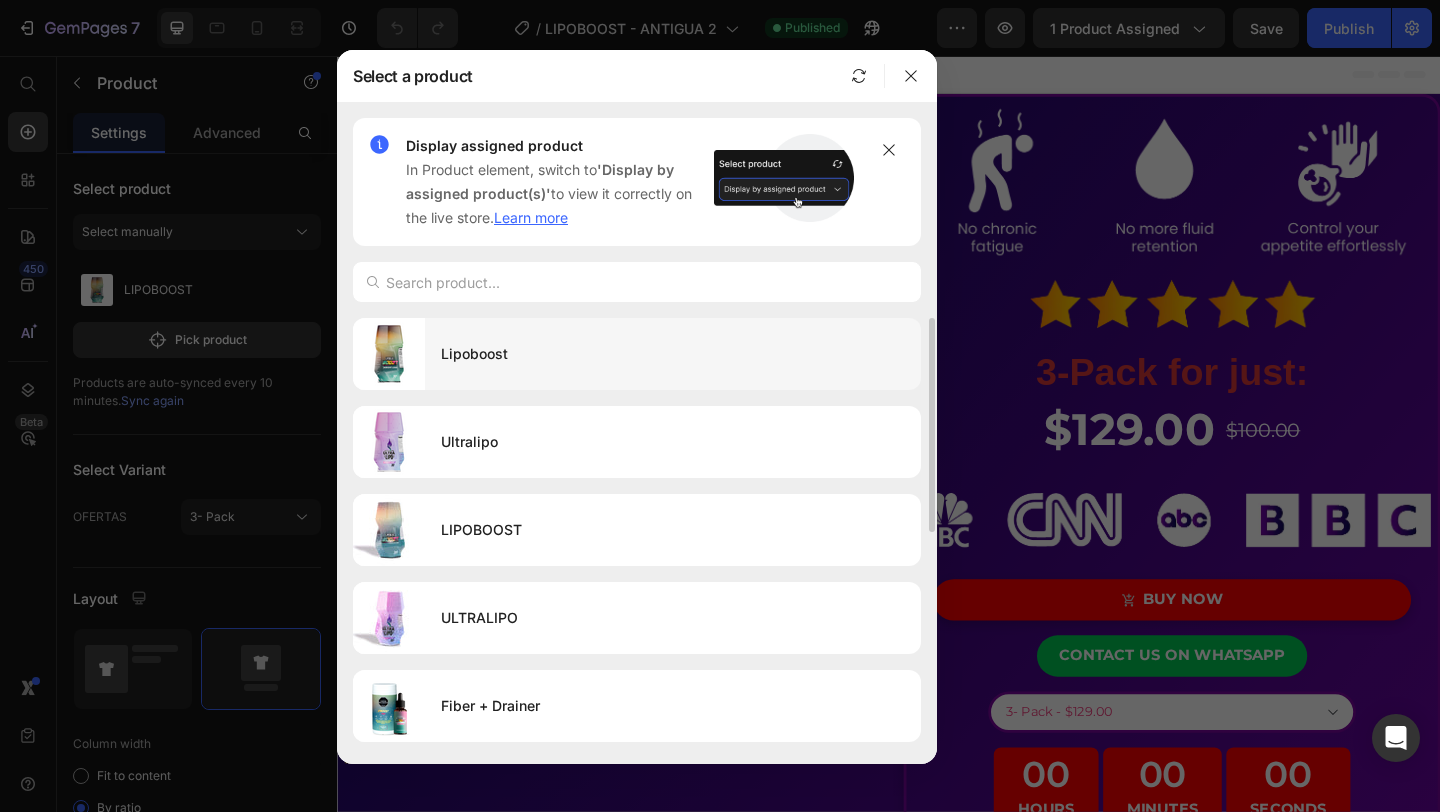 click on "Lipoboost" at bounding box center (673, 354) 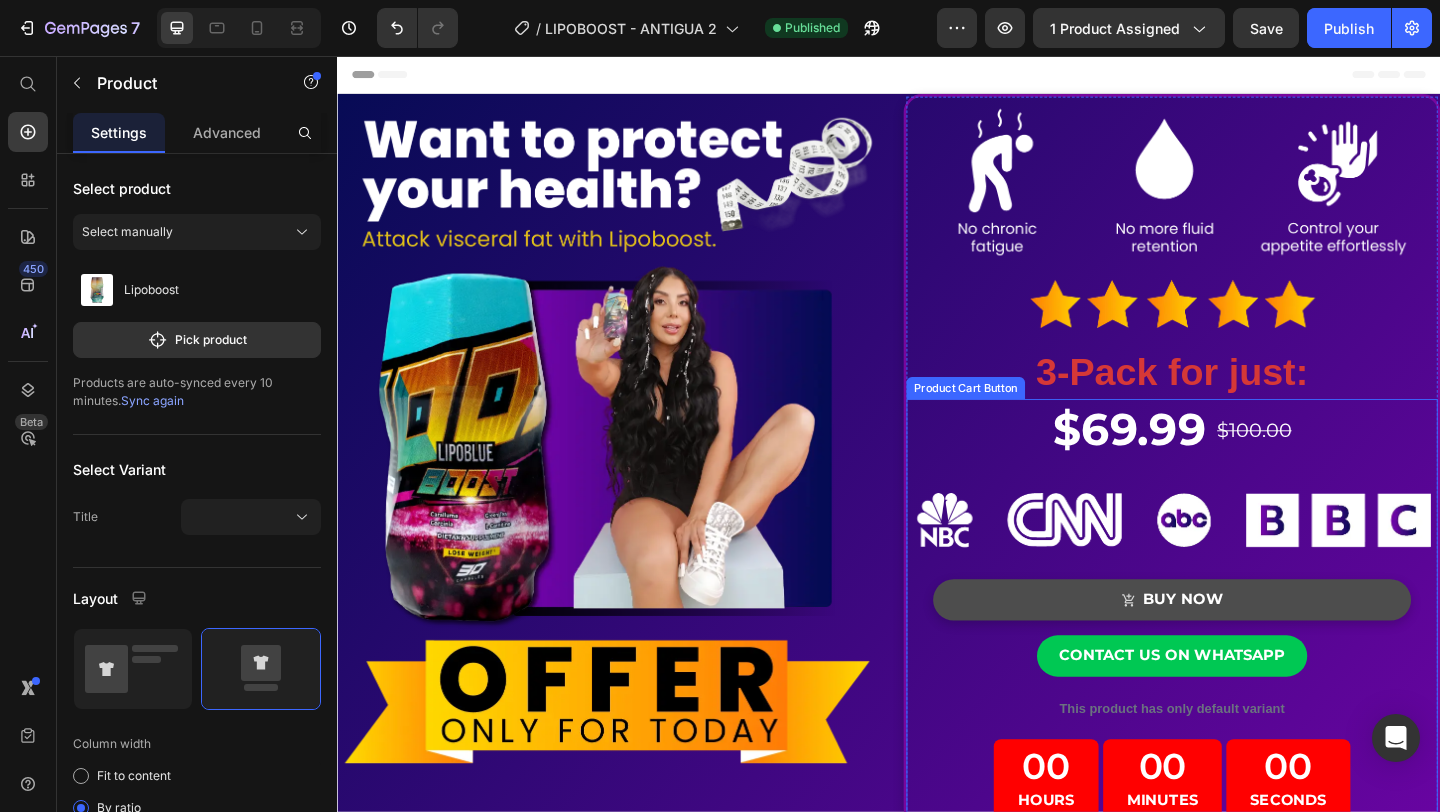 click on "BUY NOW" at bounding box center [1245, 647] 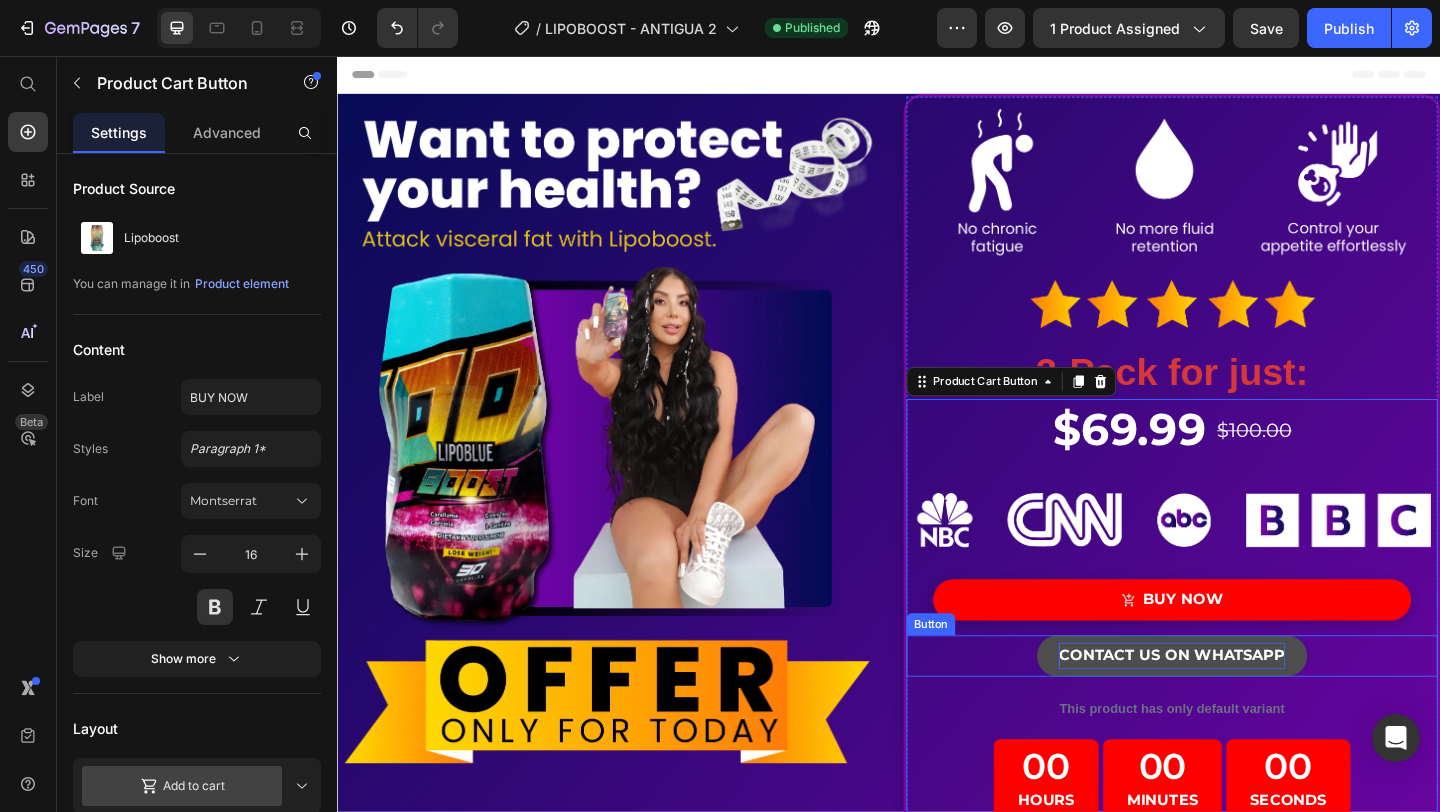 click on "contact us on whatsapp" at bounding box center (1245, 708) 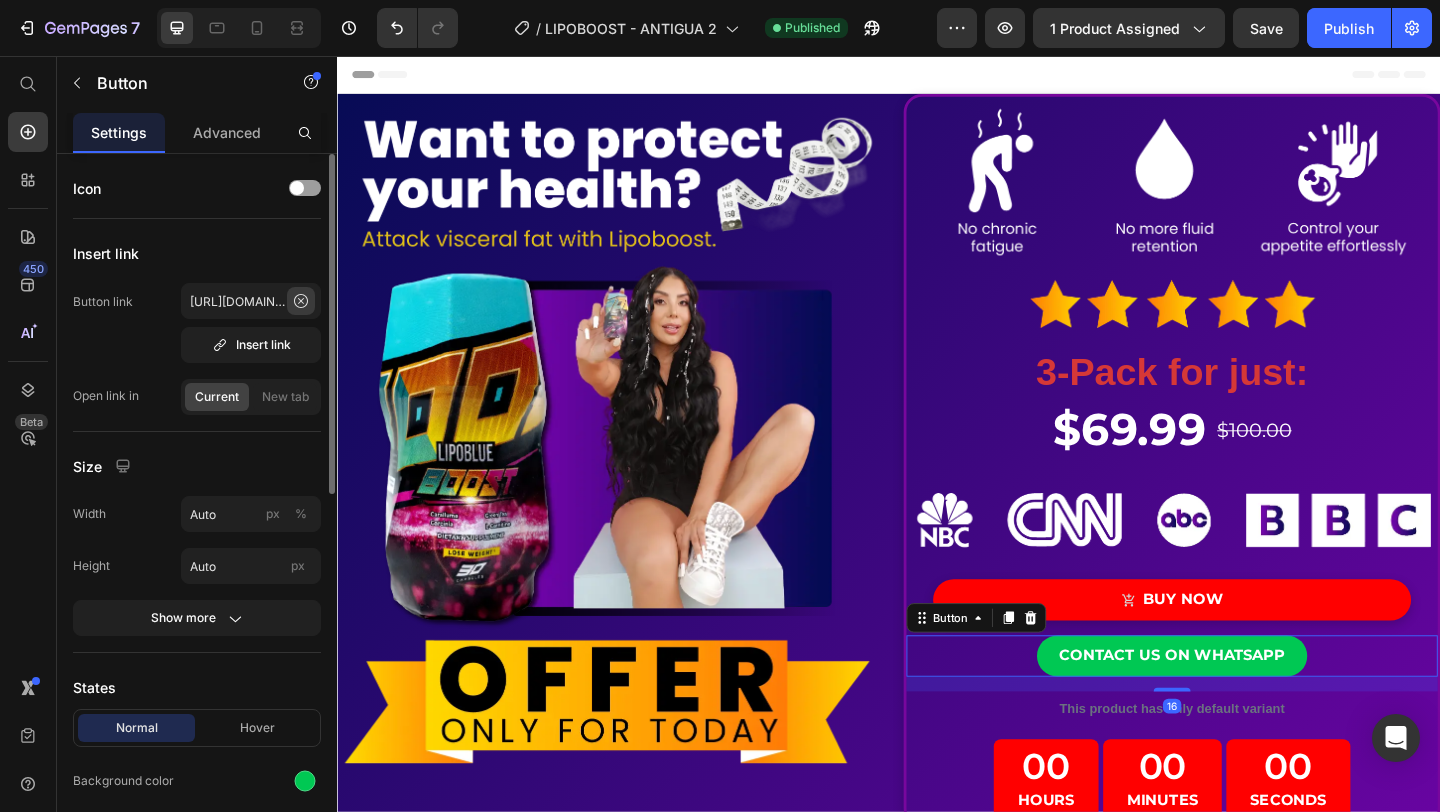 click 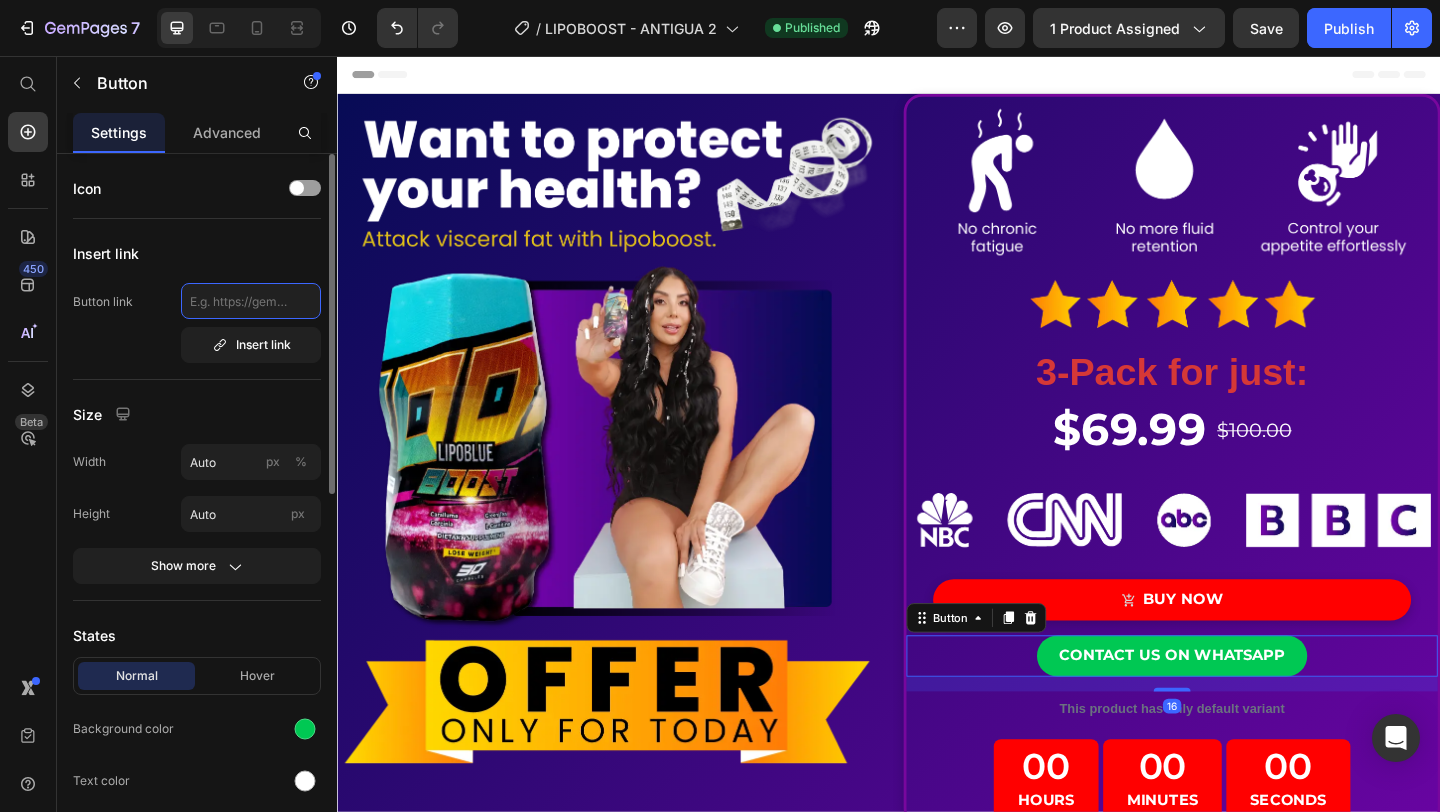 scroll, scrollTop: 0, scrollLeft: 0, axis: both 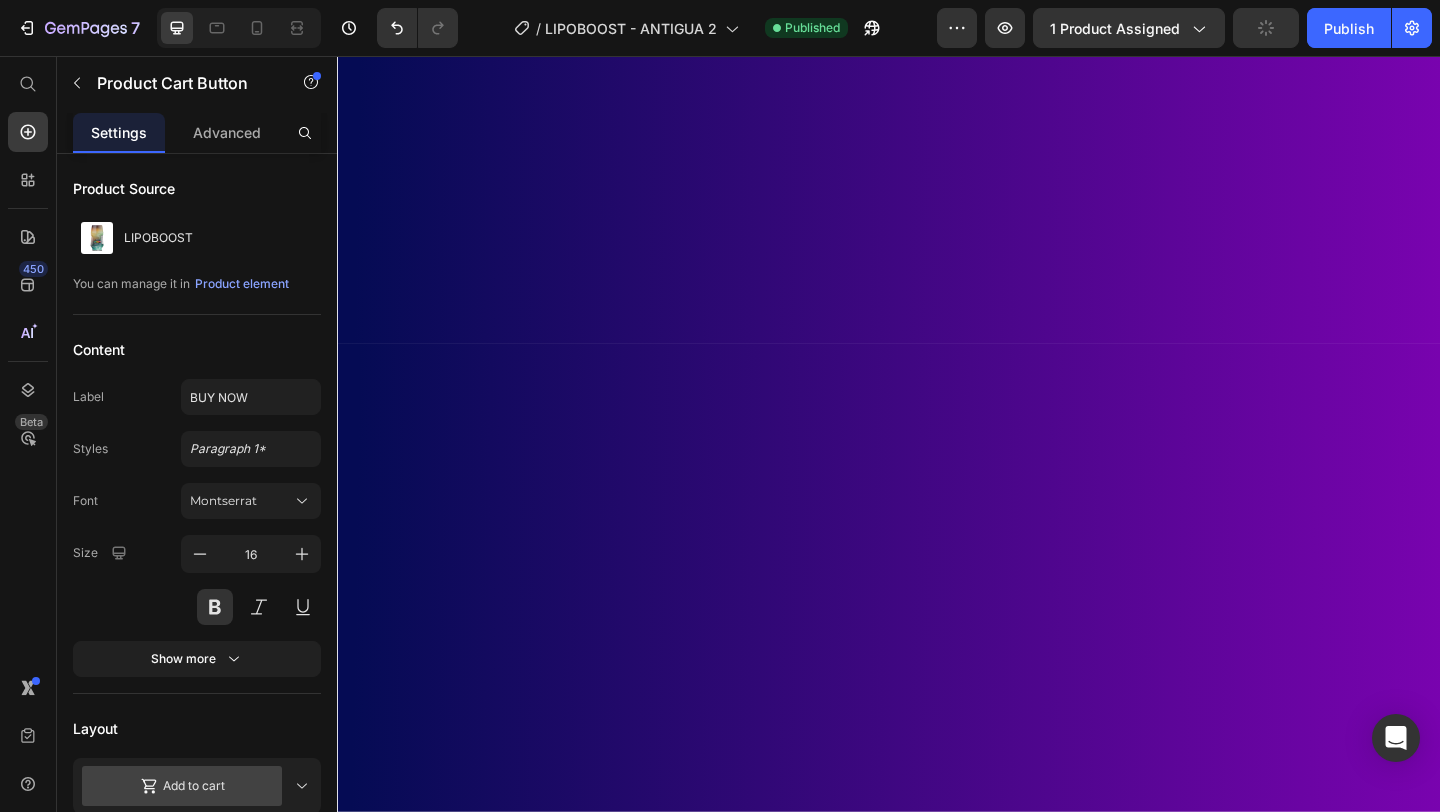 click on "BUY NOW" at bounding box center (937, -492) 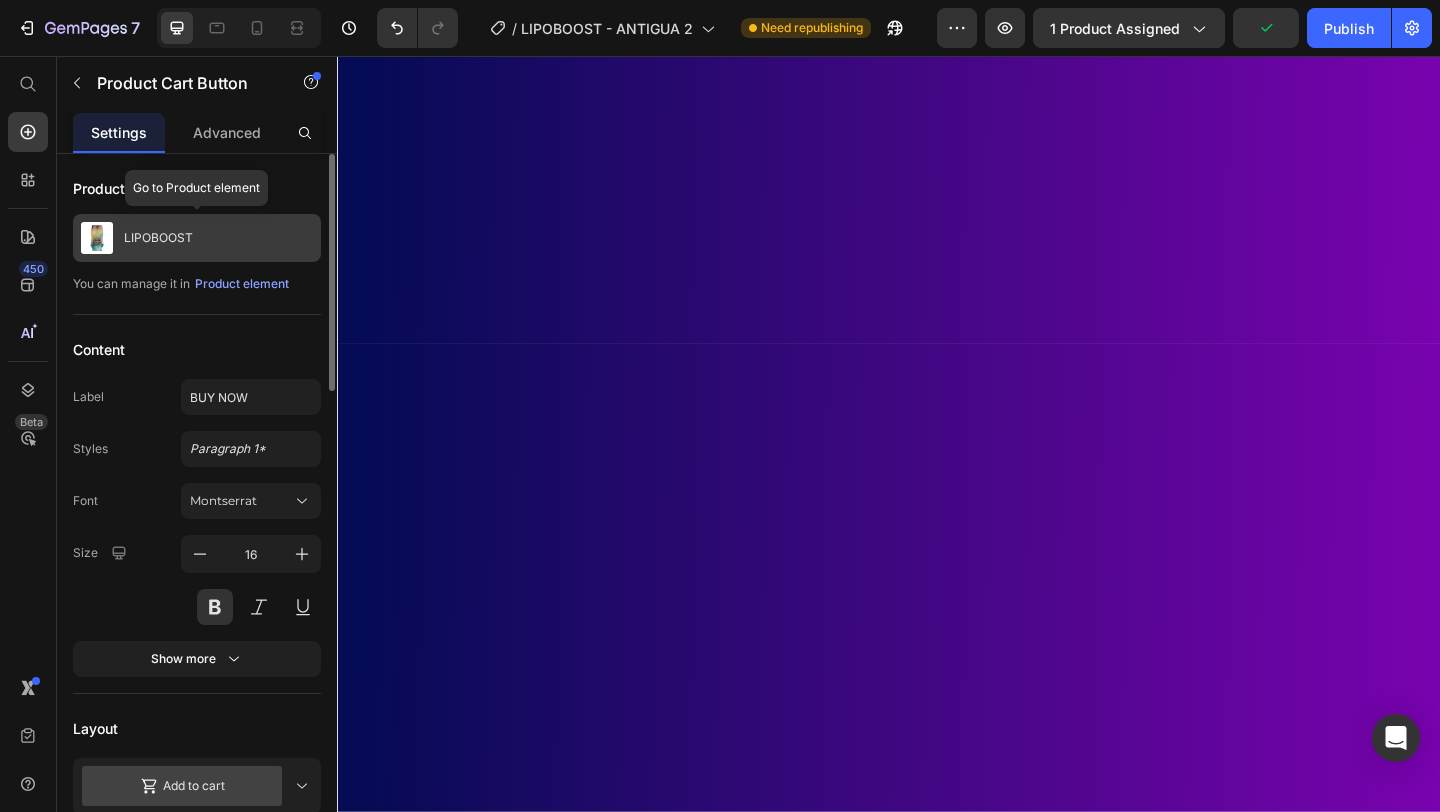 click on "LIPOBOOST" at bounding box center (158, 238) 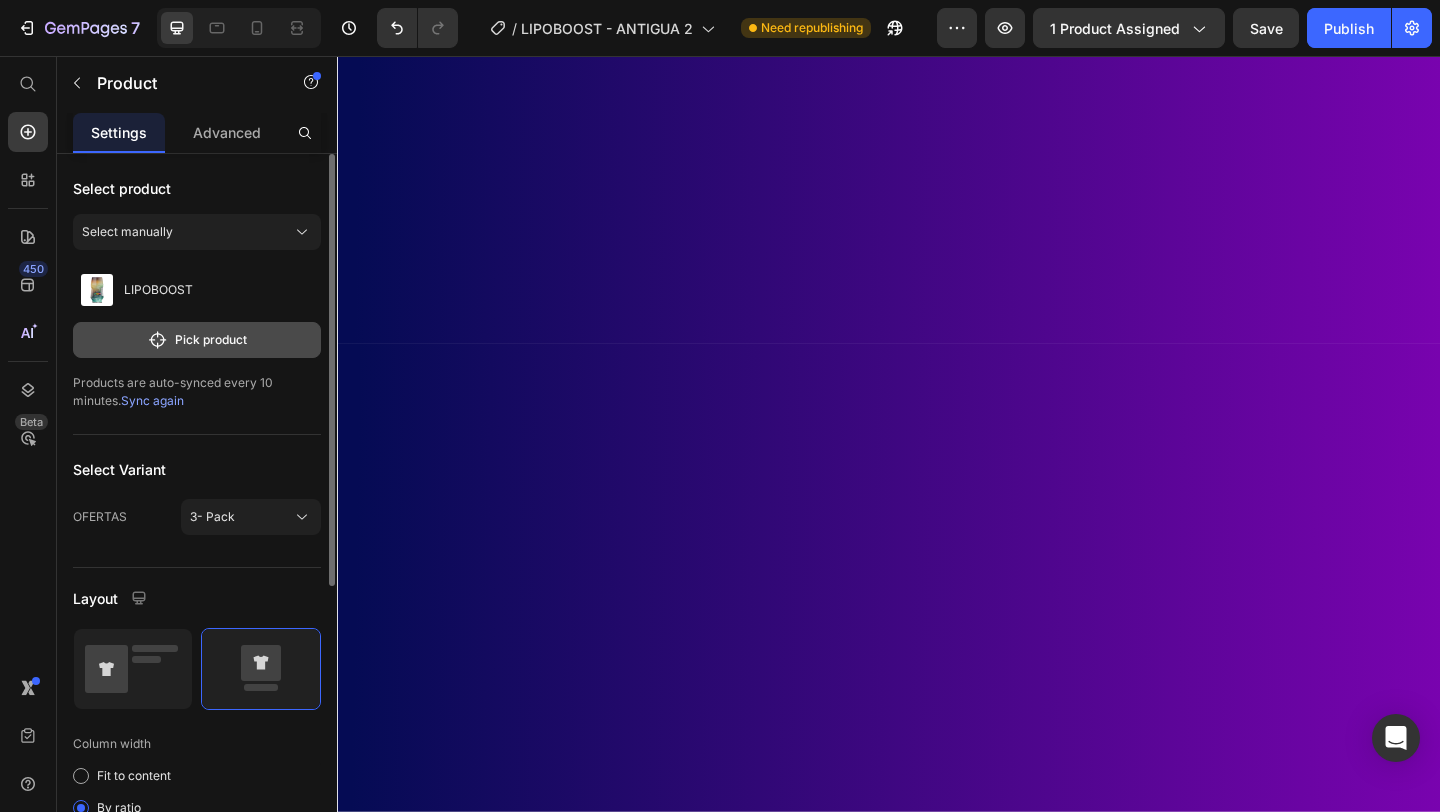 click on "Pick product" at bounding box center [197, 340] 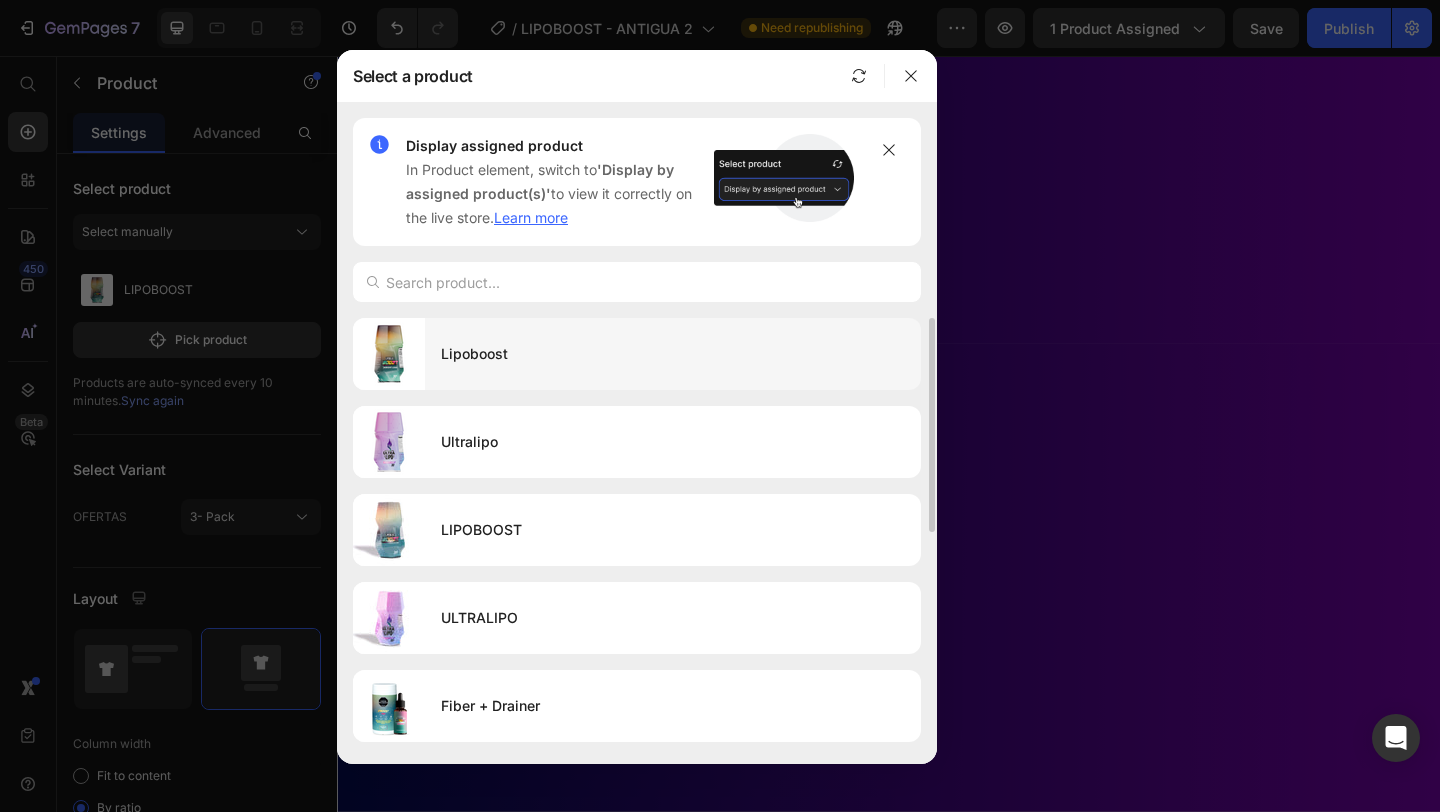click on "Lipoboost" at bounding box center (673, 354) 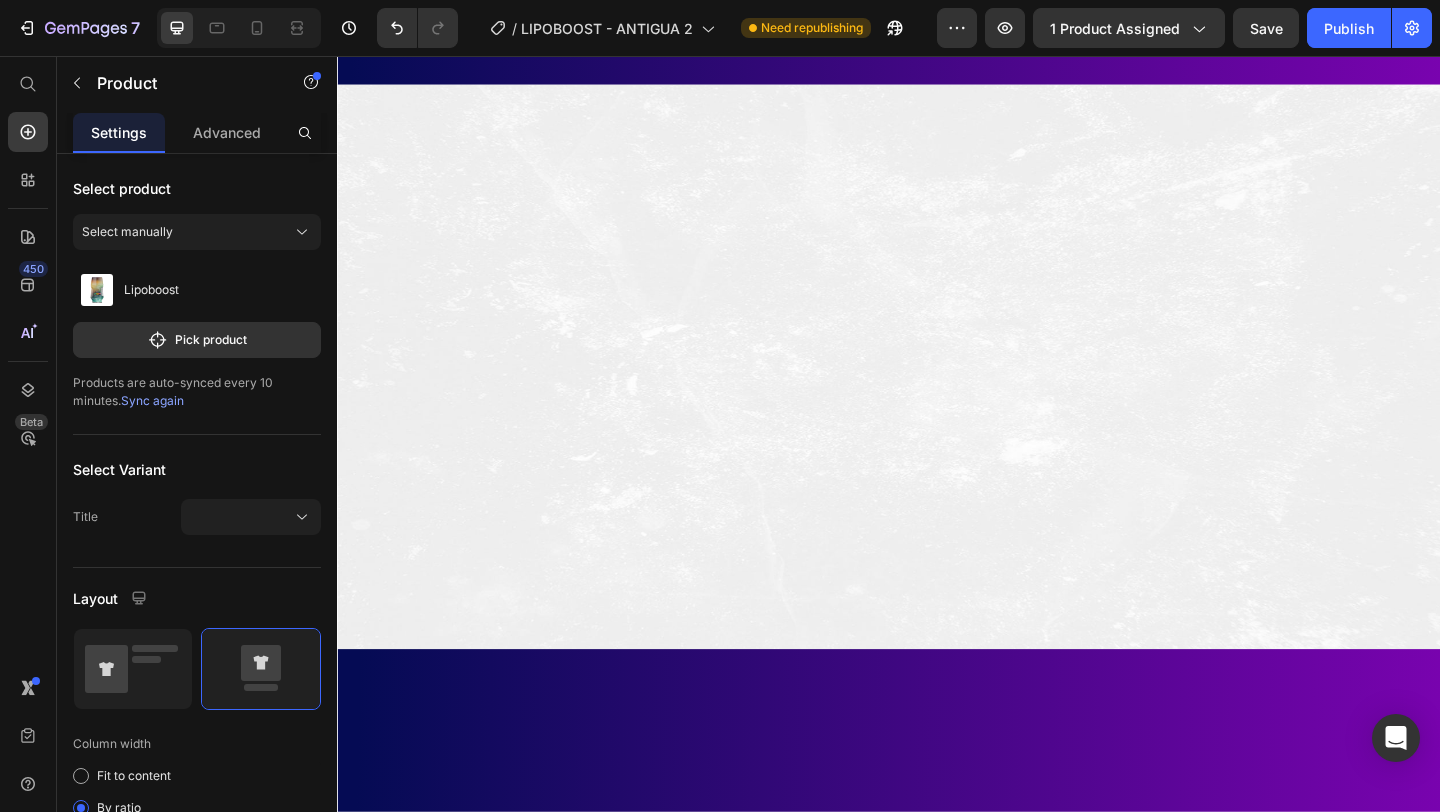 scroll, scrollTop: 3071, scrollLeft: 0, axis: vertical 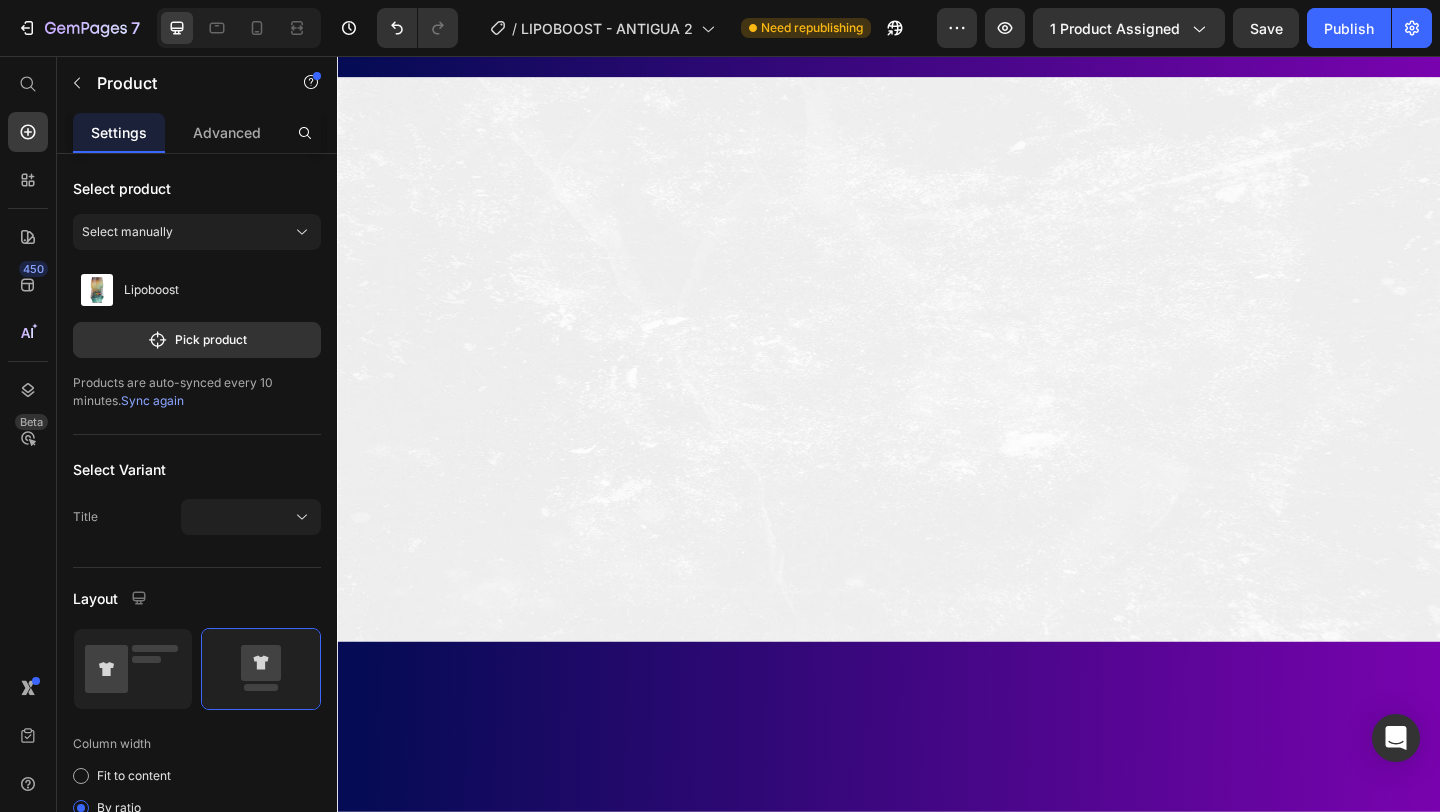click on "BUY NOW" at bounding box center (937, -974) 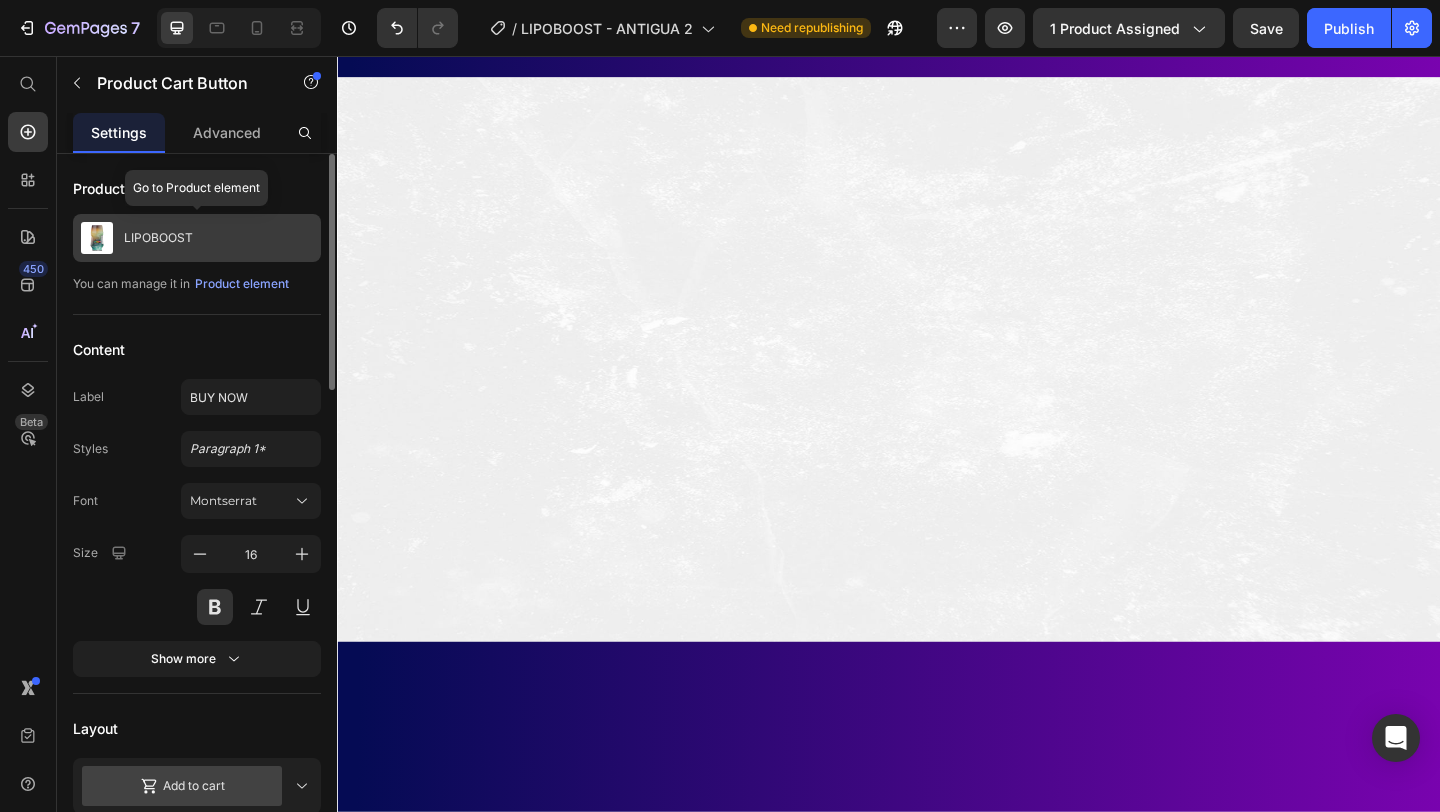 click on "LIPOBOOST" at bounding box center [158, 238] 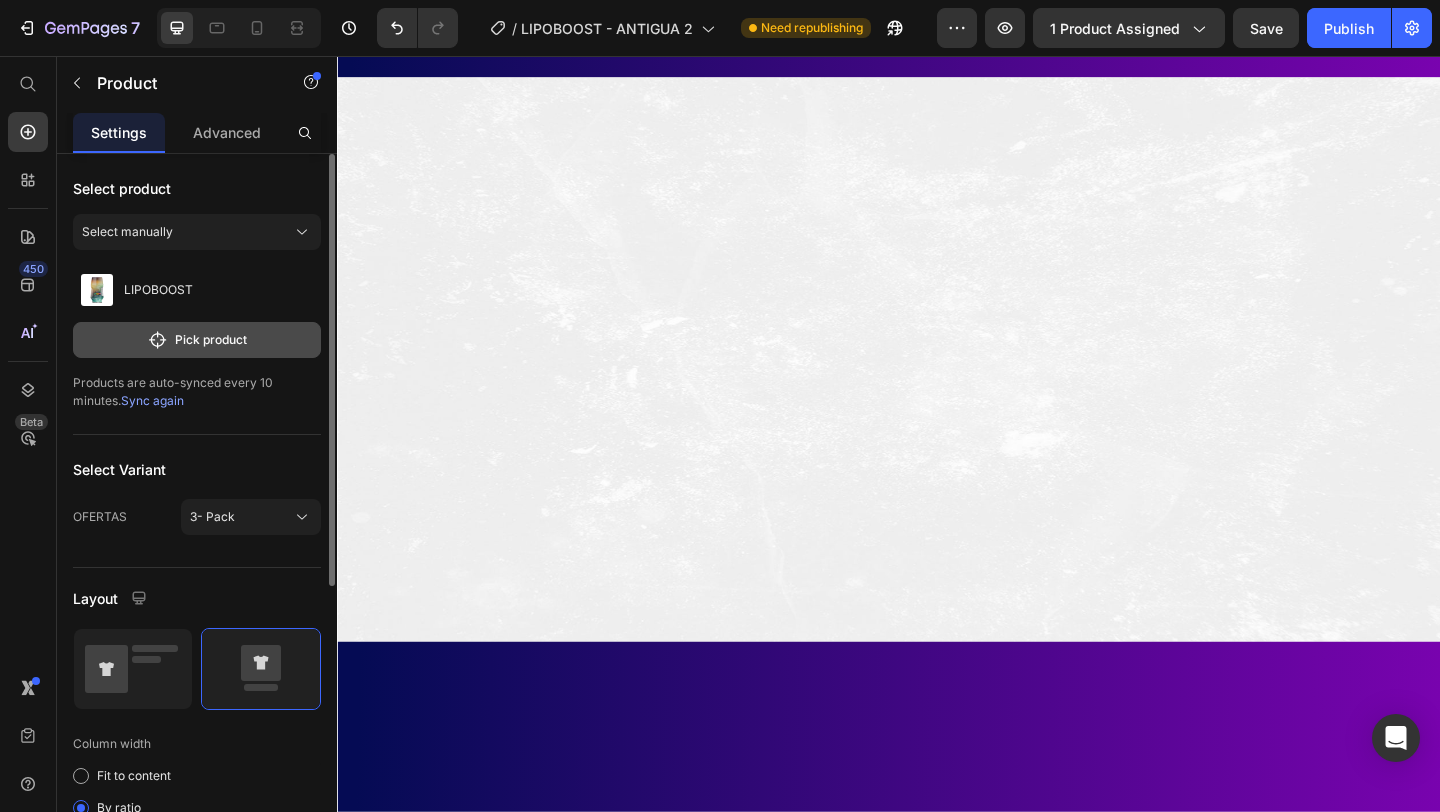click on "Pick product" at bounding box center (197, 340) 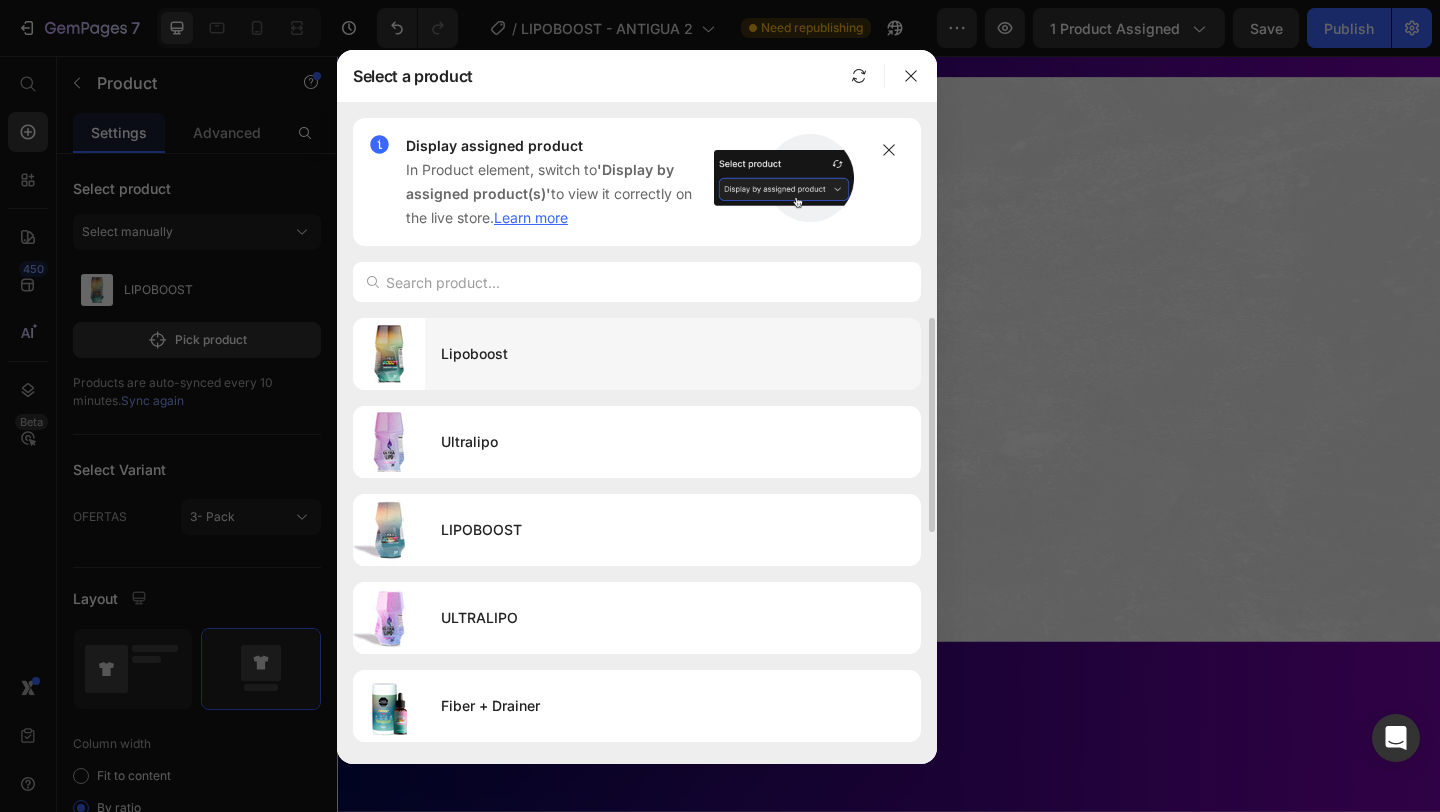 click at bounding box center [389, 354] 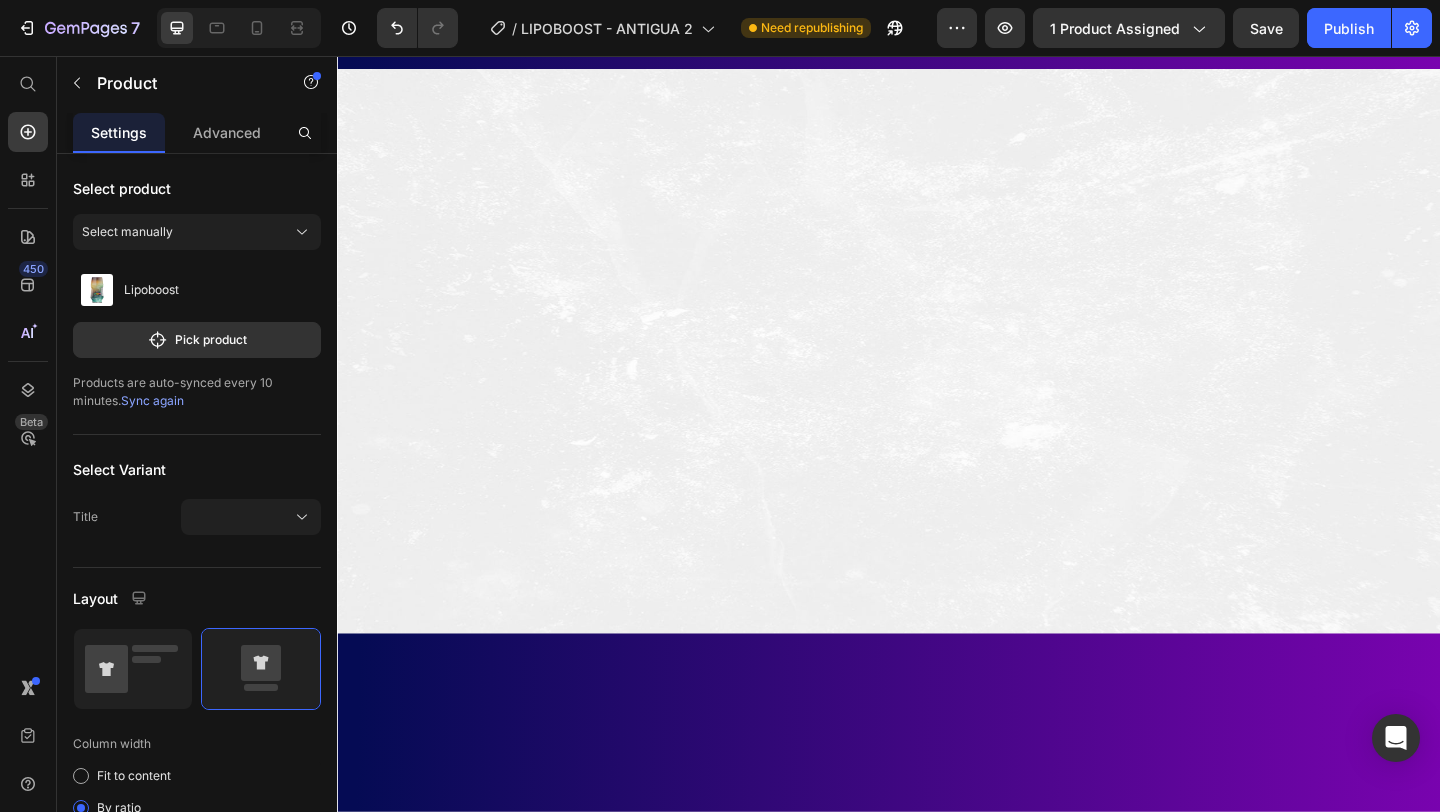 click on "contact us on whatsapp" at bounding box center (937, -913) 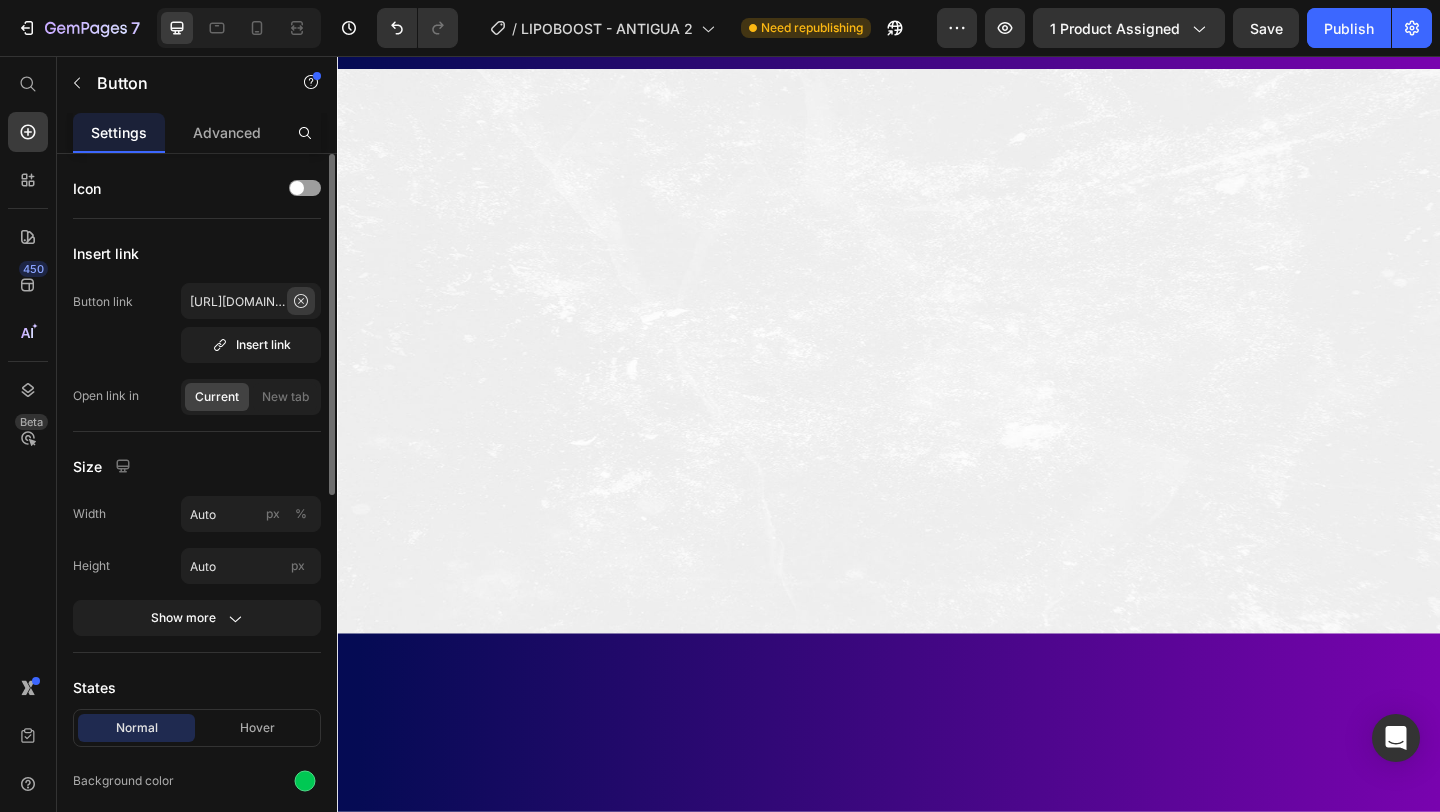 click 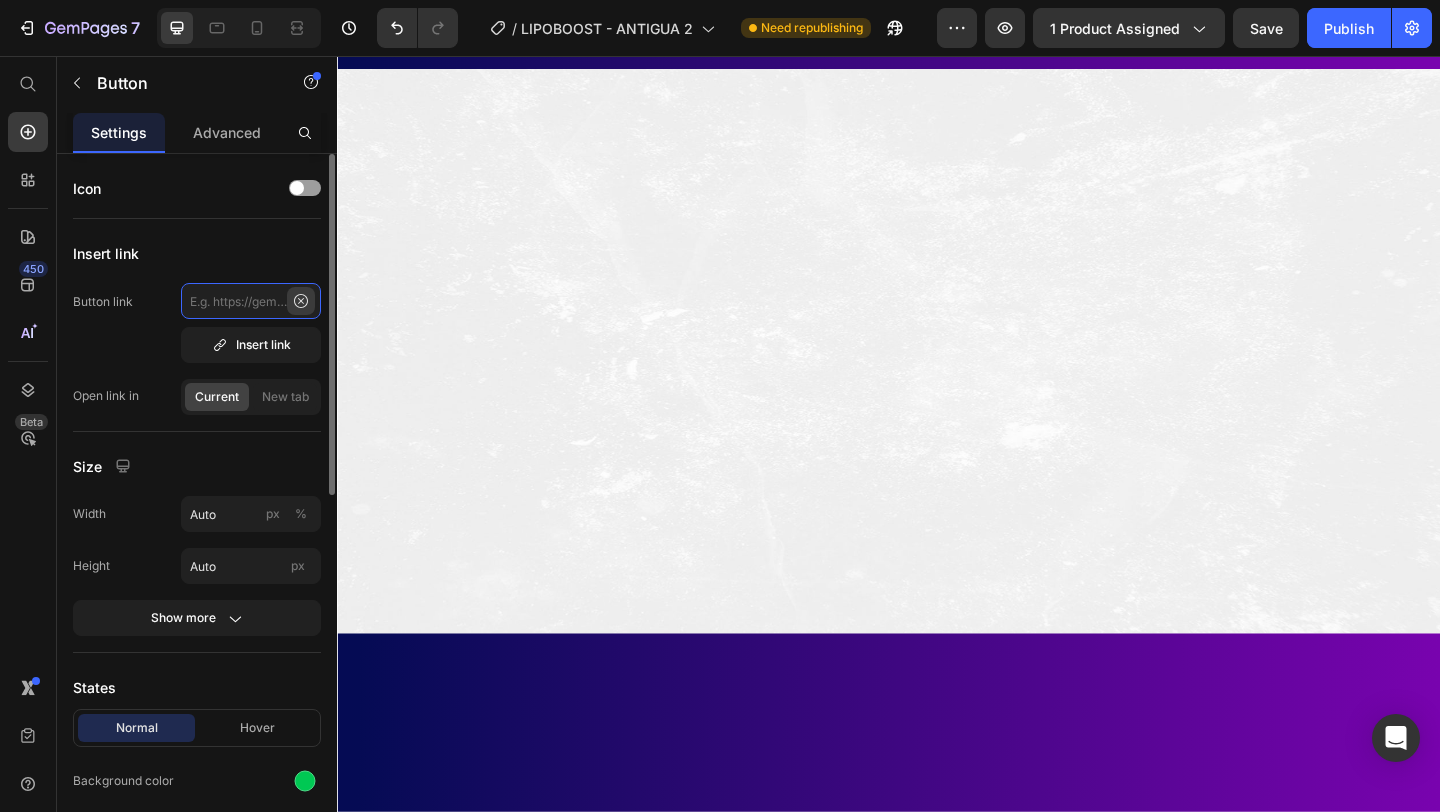 scroll, scrollTop: 0, scrollLeft: 0, axis: both 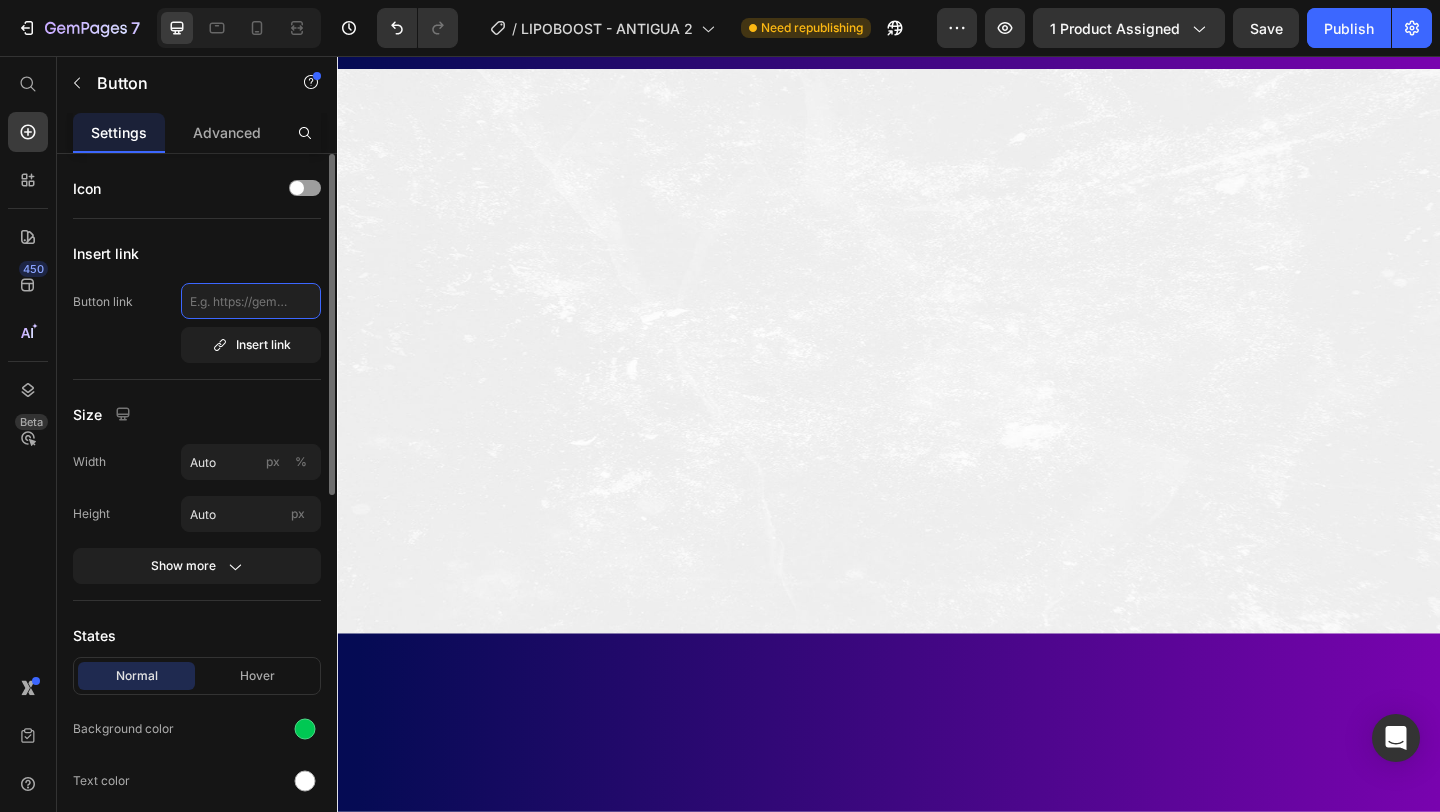 paste on "https://wa.link/brcnkw" 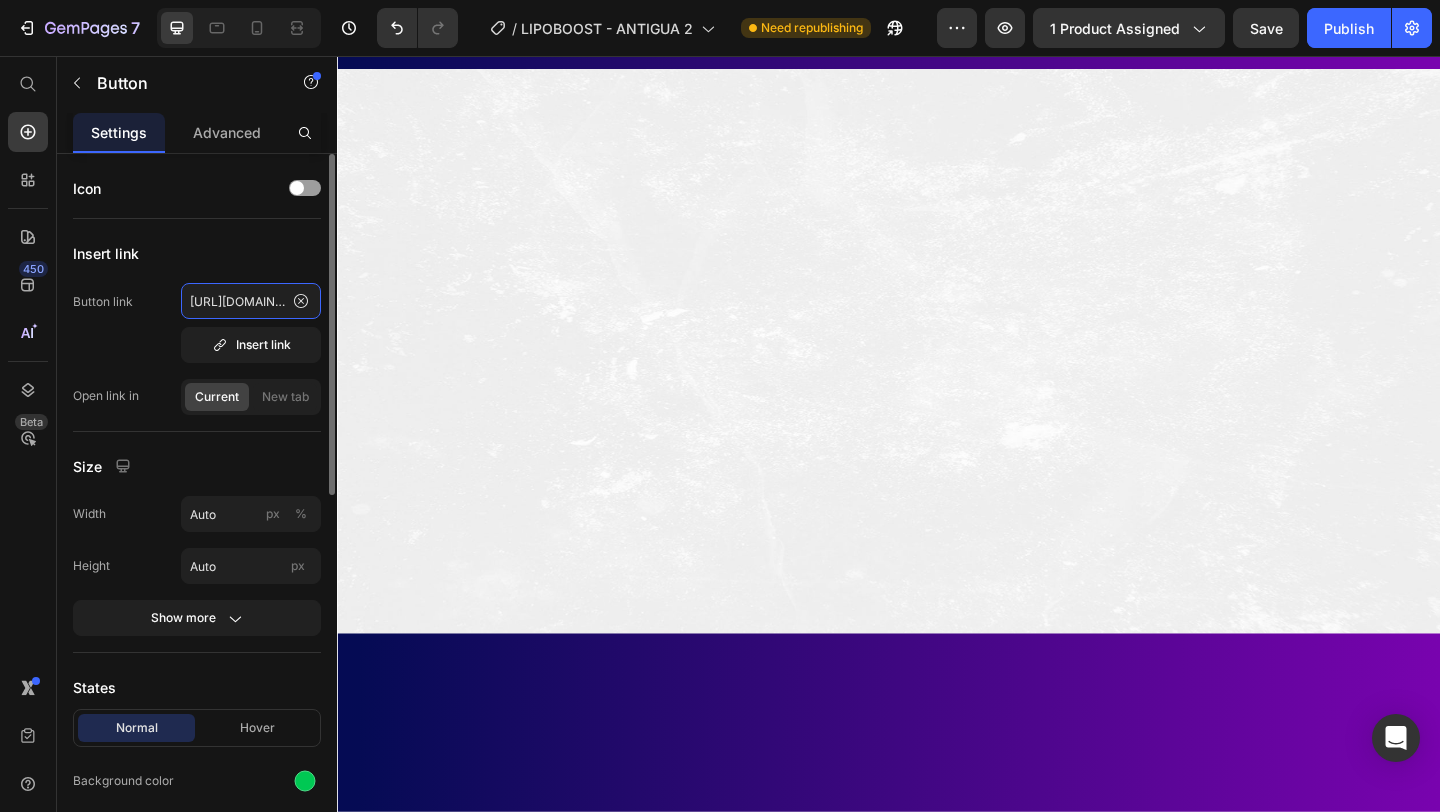 scroll, scrollTop: 0, scrollLeft: 28, axis: horizontal 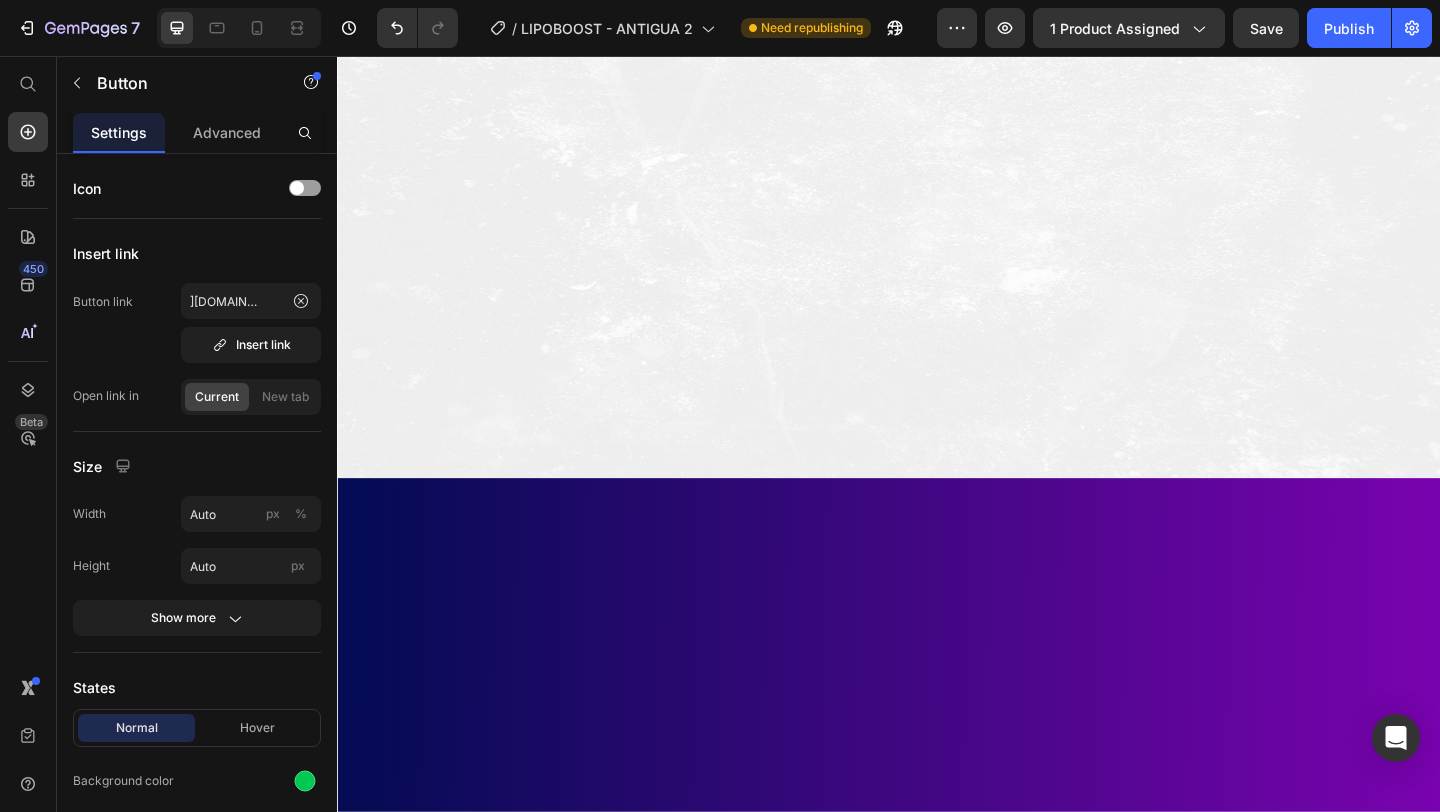 click on "BUY NOW" at bounding box center [937, -398] 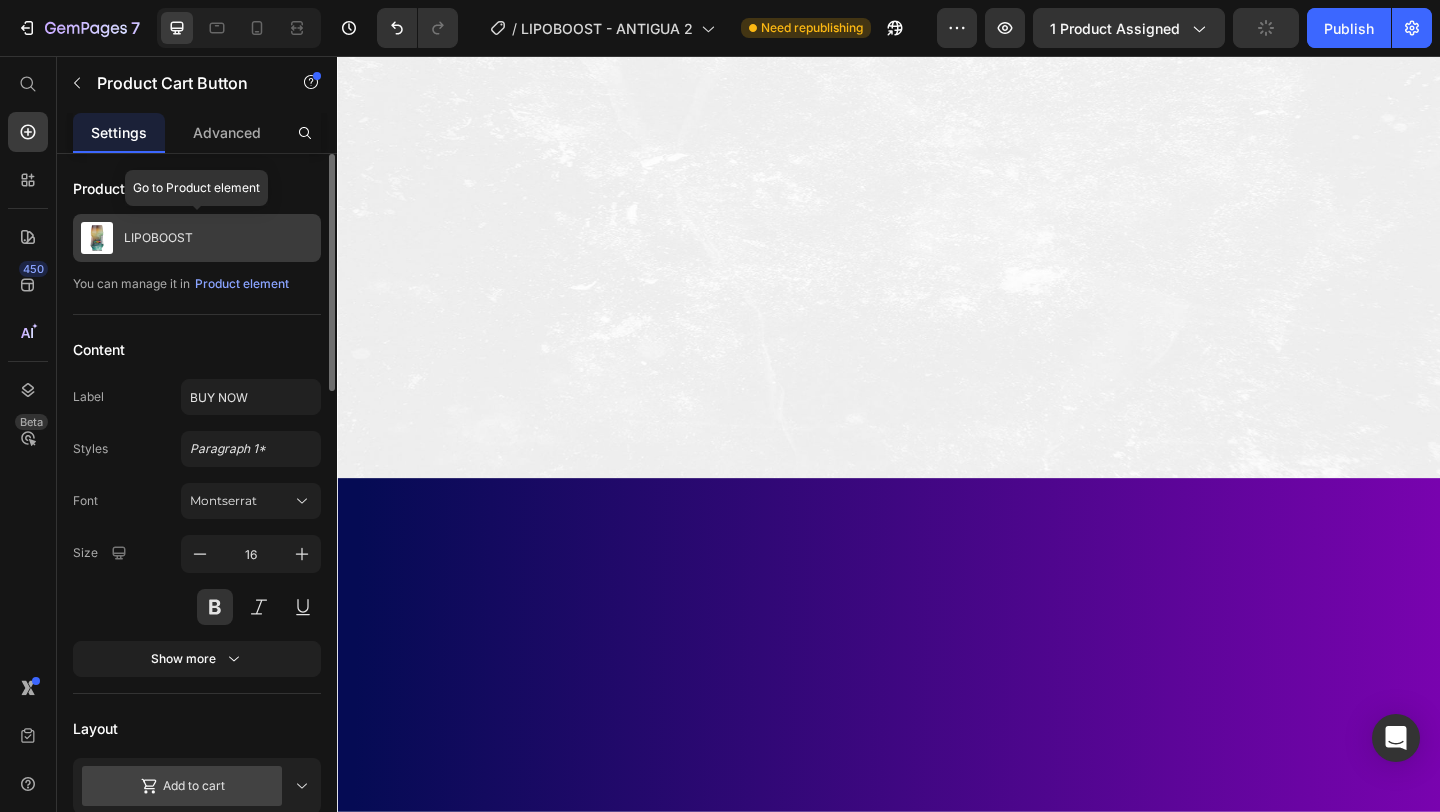 click on "LIPOBOOST" at bounding box center (158, 238) 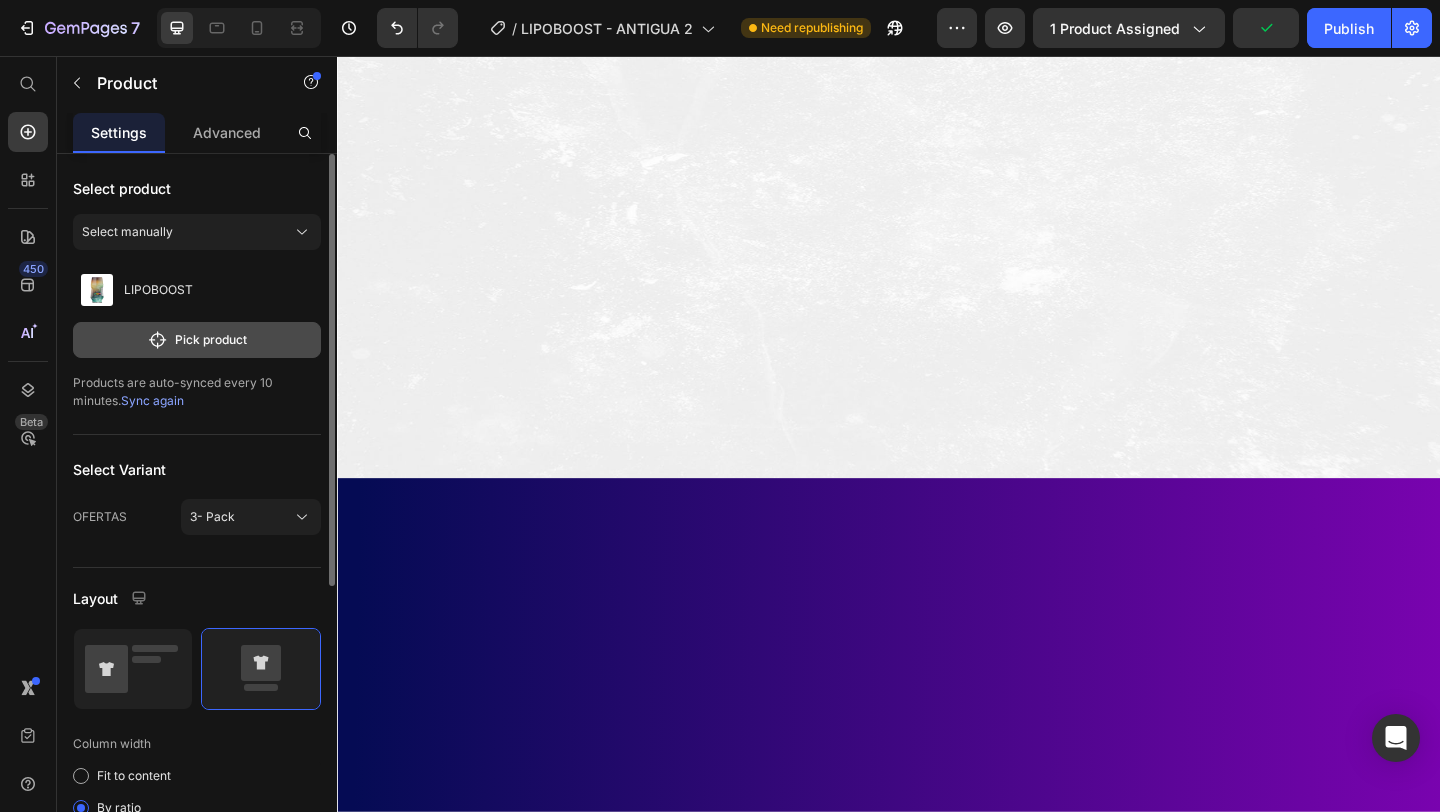 click on "Pick product" at bounding box center [197, 340] 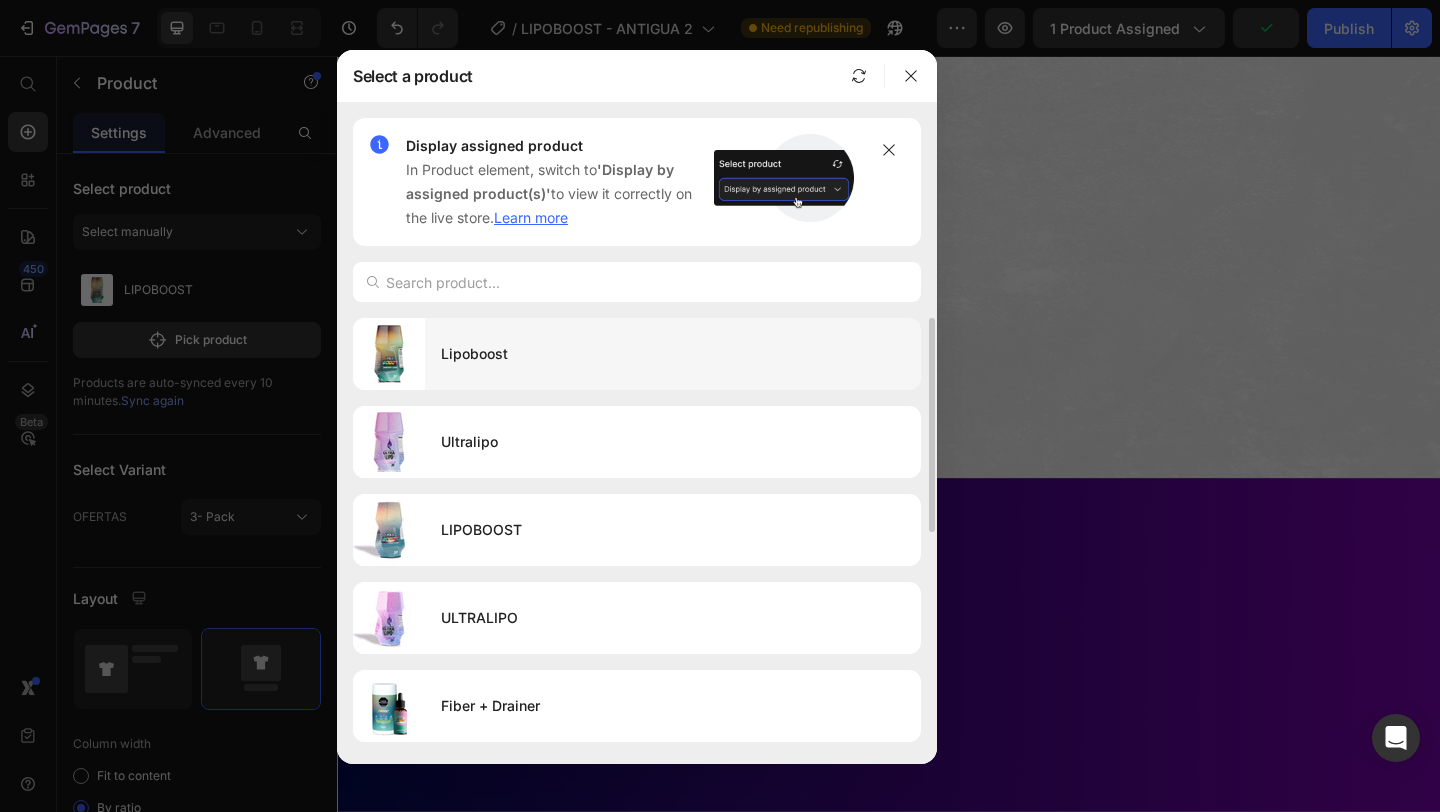 click on "Lipoboost" at bounding box center [673, 354] 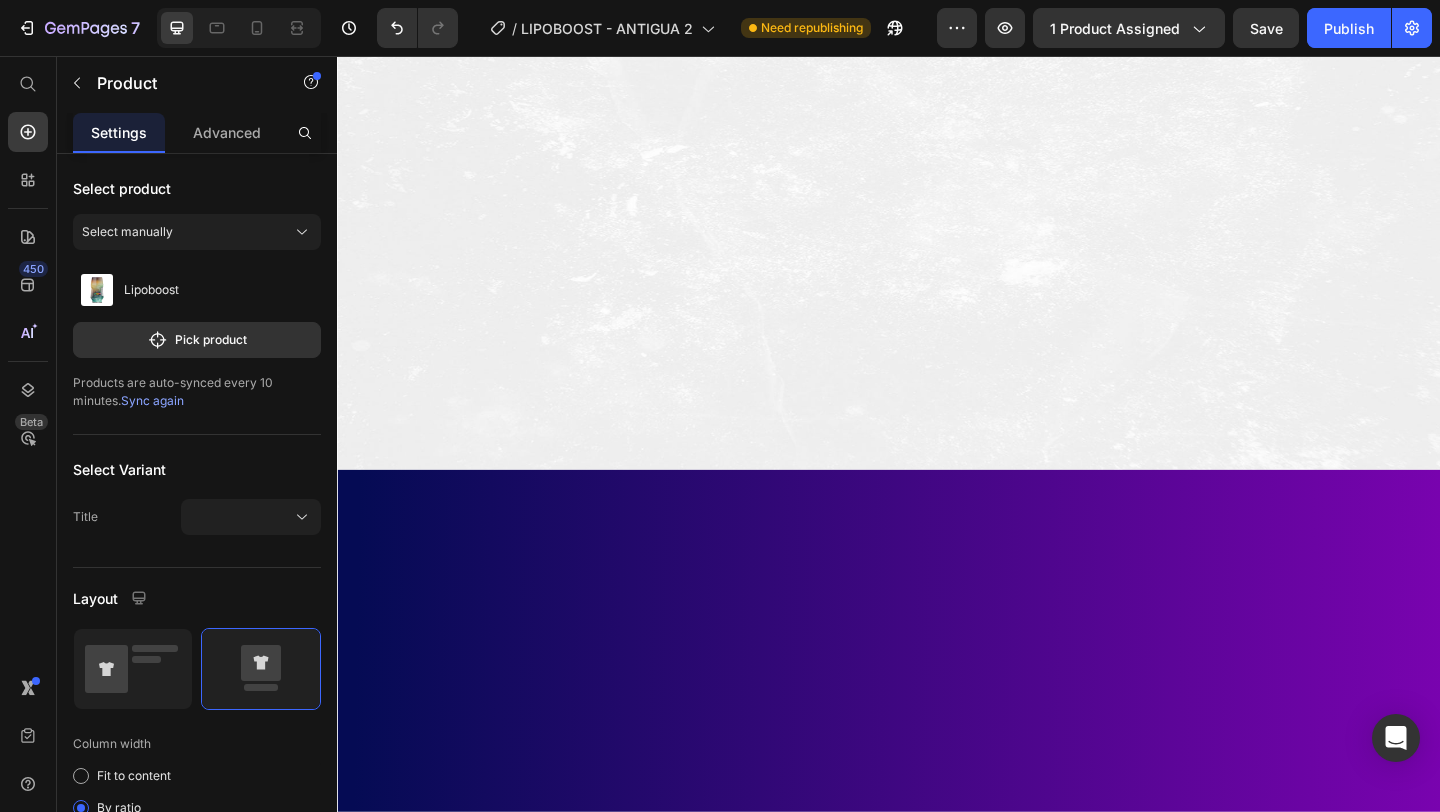 click on "contact us on whatsapp" at bounding box center [937, -337] 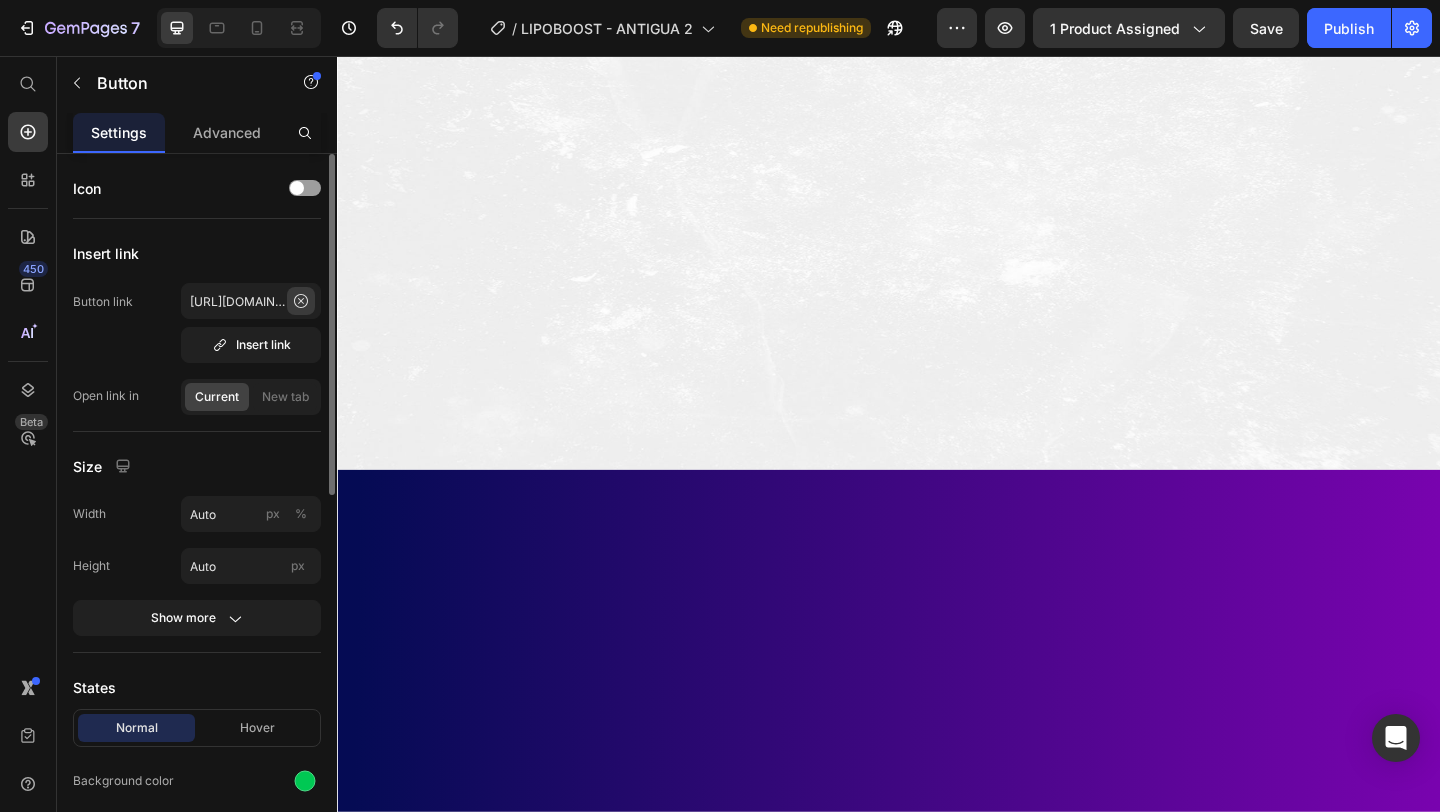 click 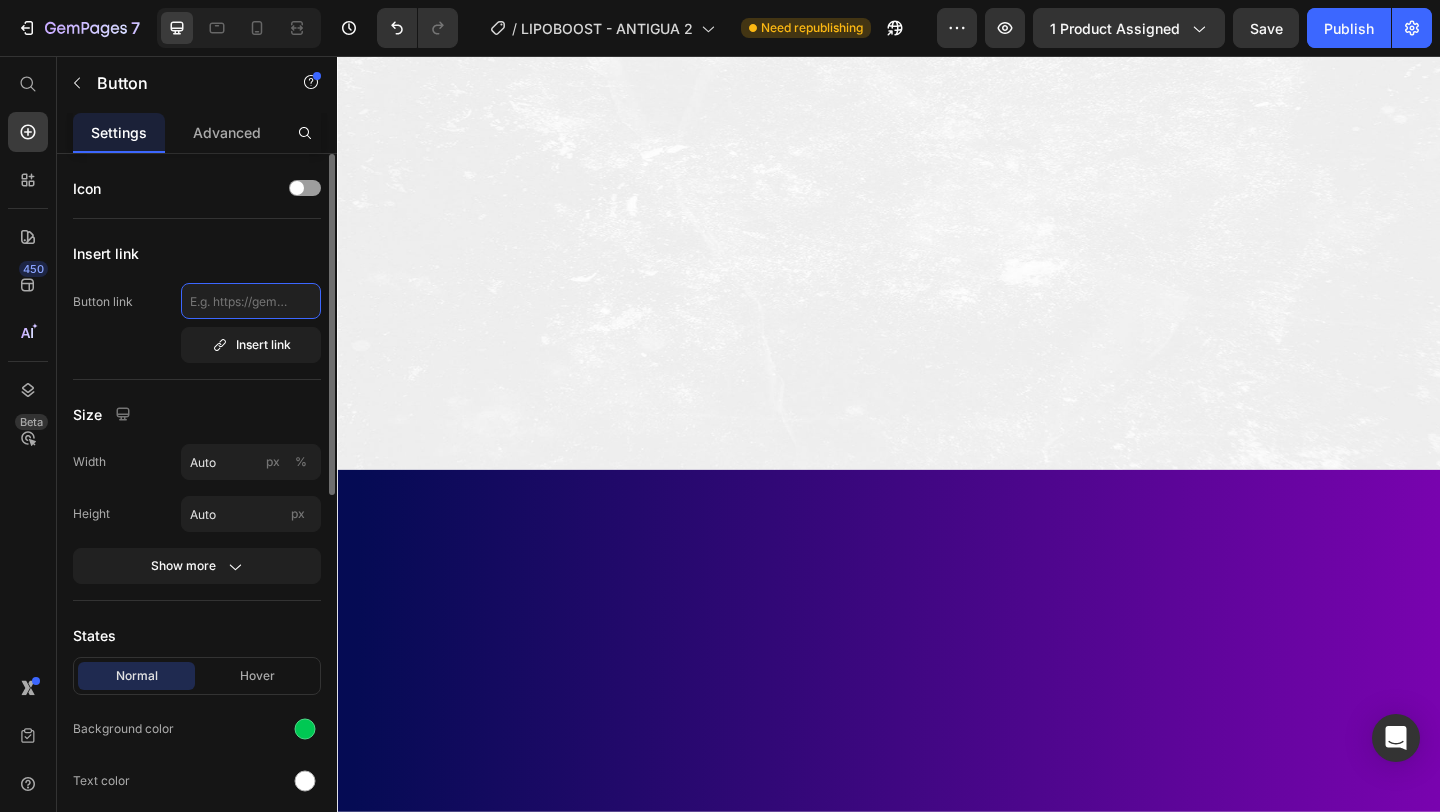scroll, scrollTop: 0, scrollLeft: 0, axis: both 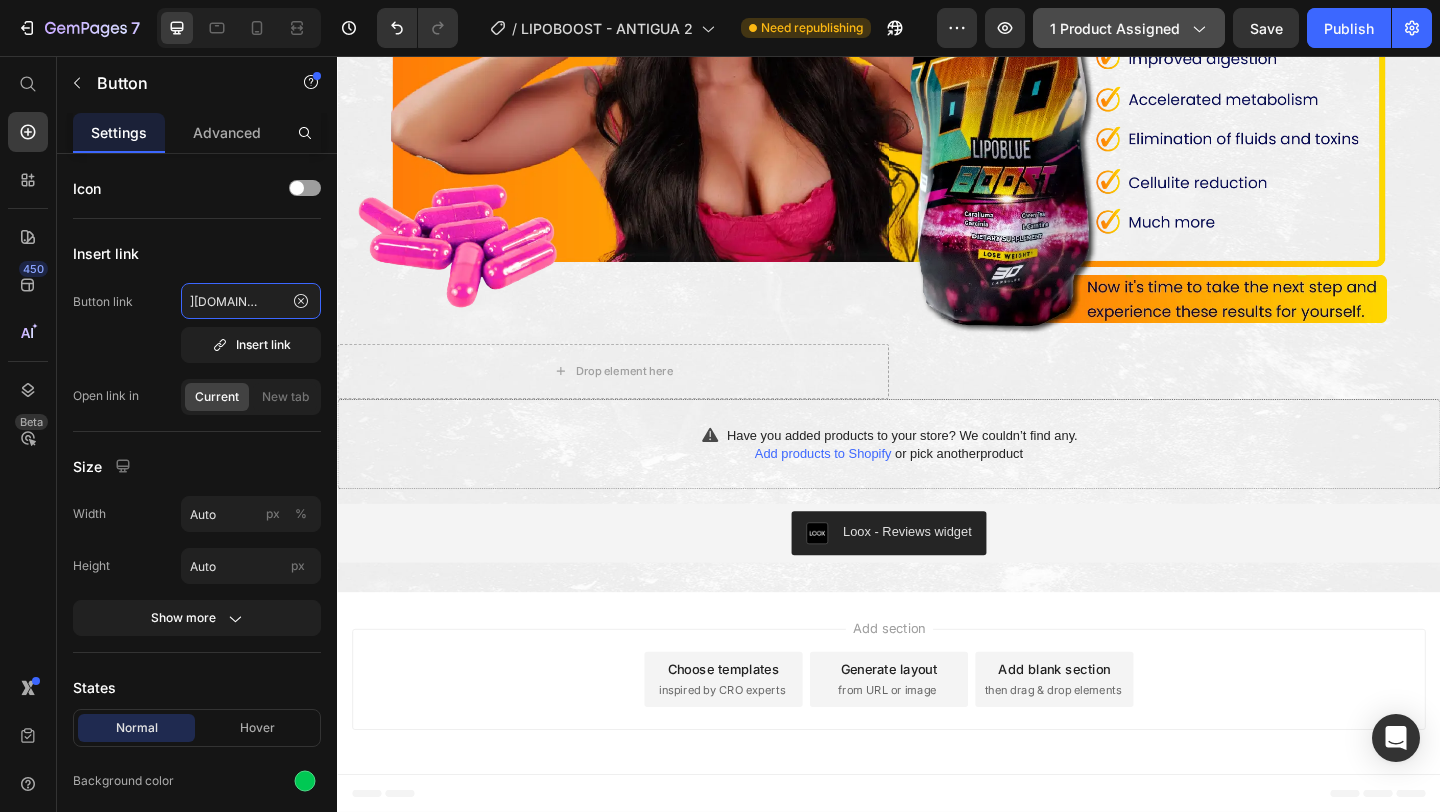 type on "https://wa.link/brcnkw" 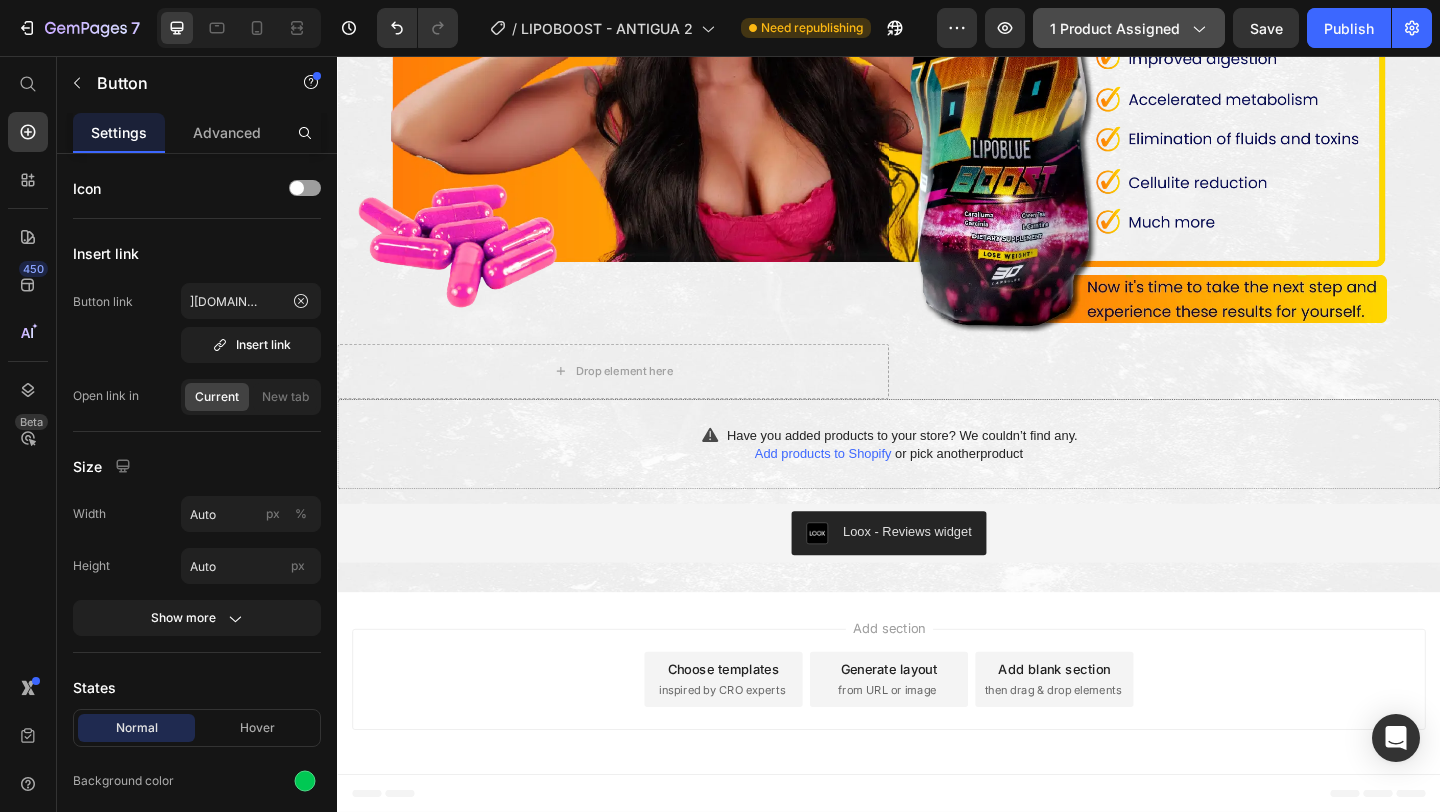 scroll, scrollTop: 0, scrollLeft: 0, axis: both 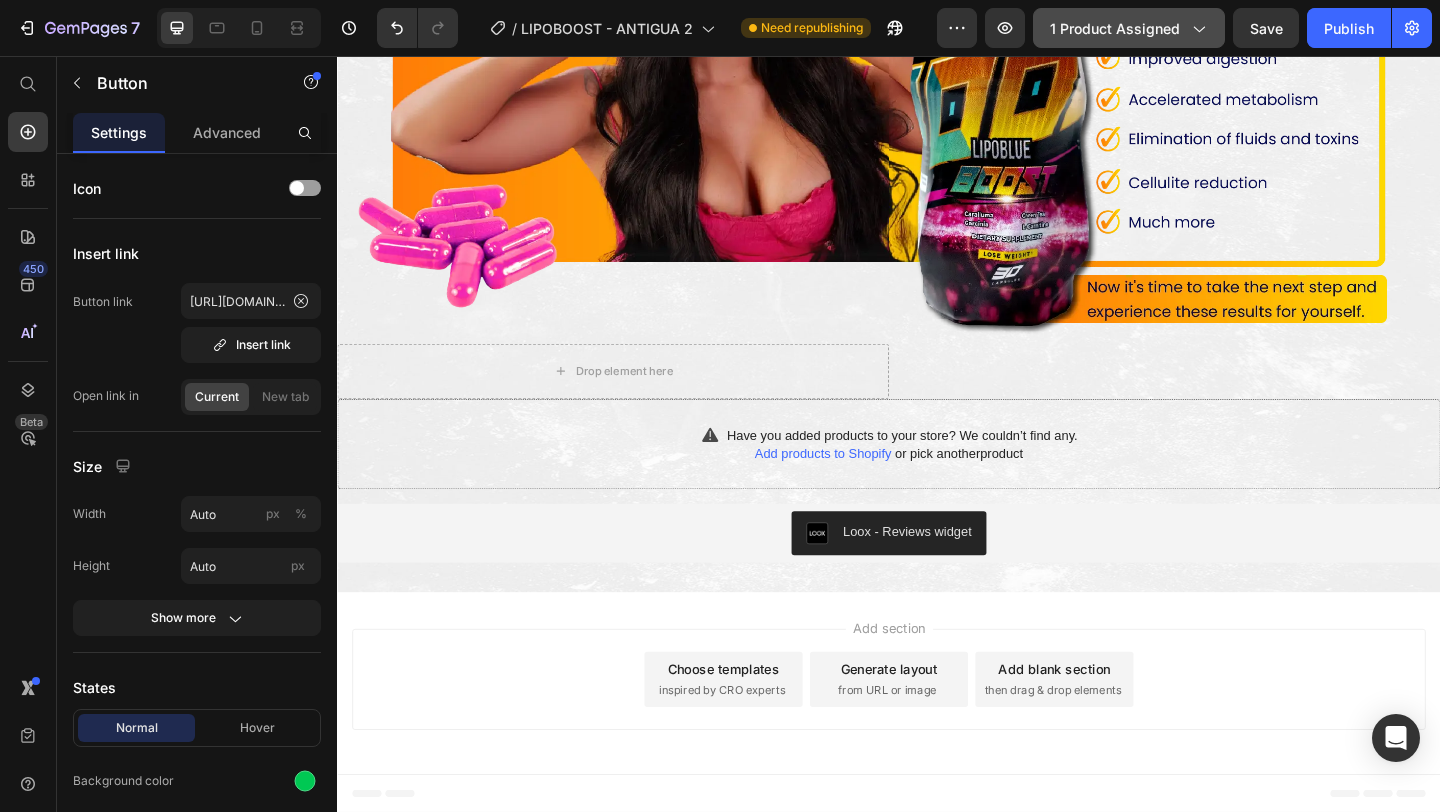 click 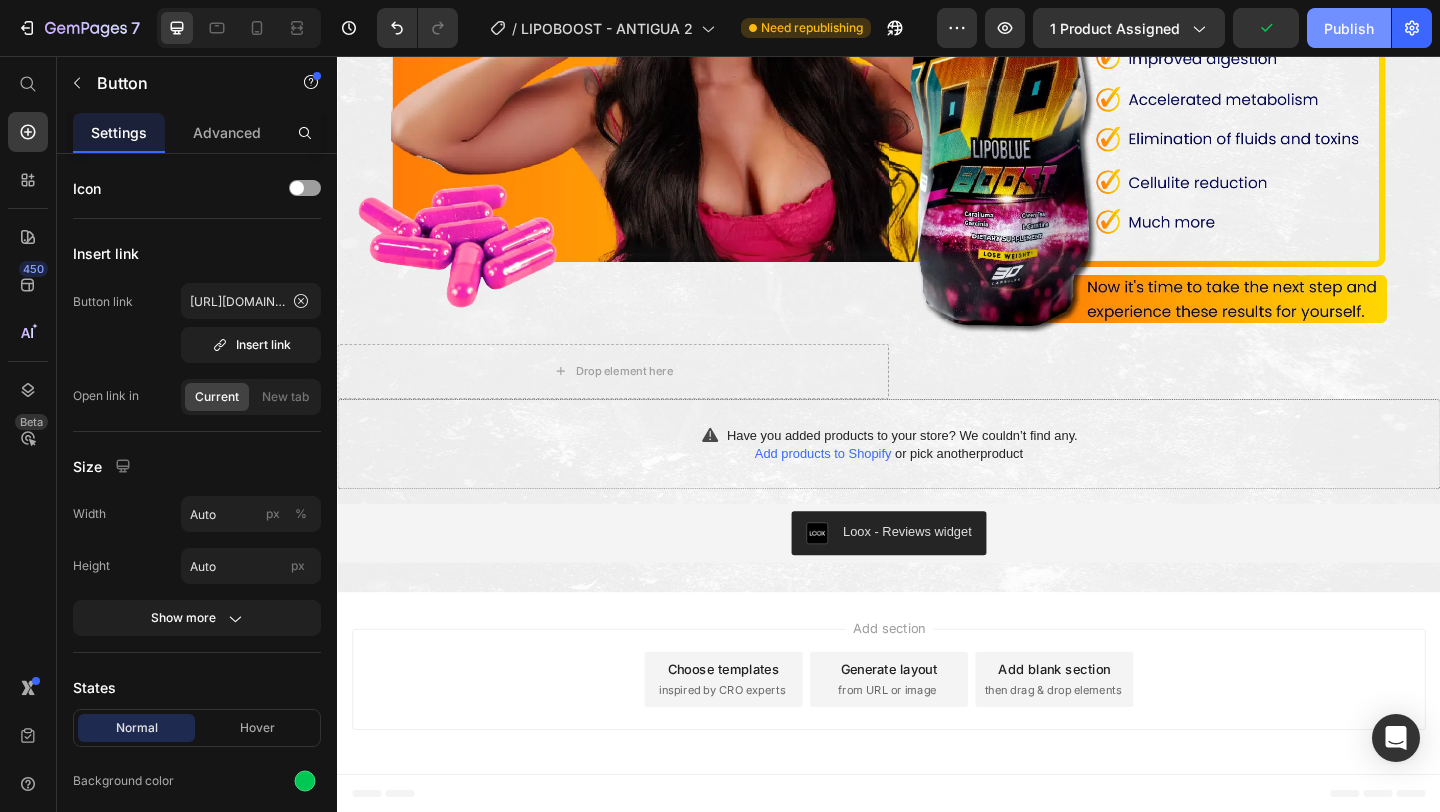 click on "Publish" 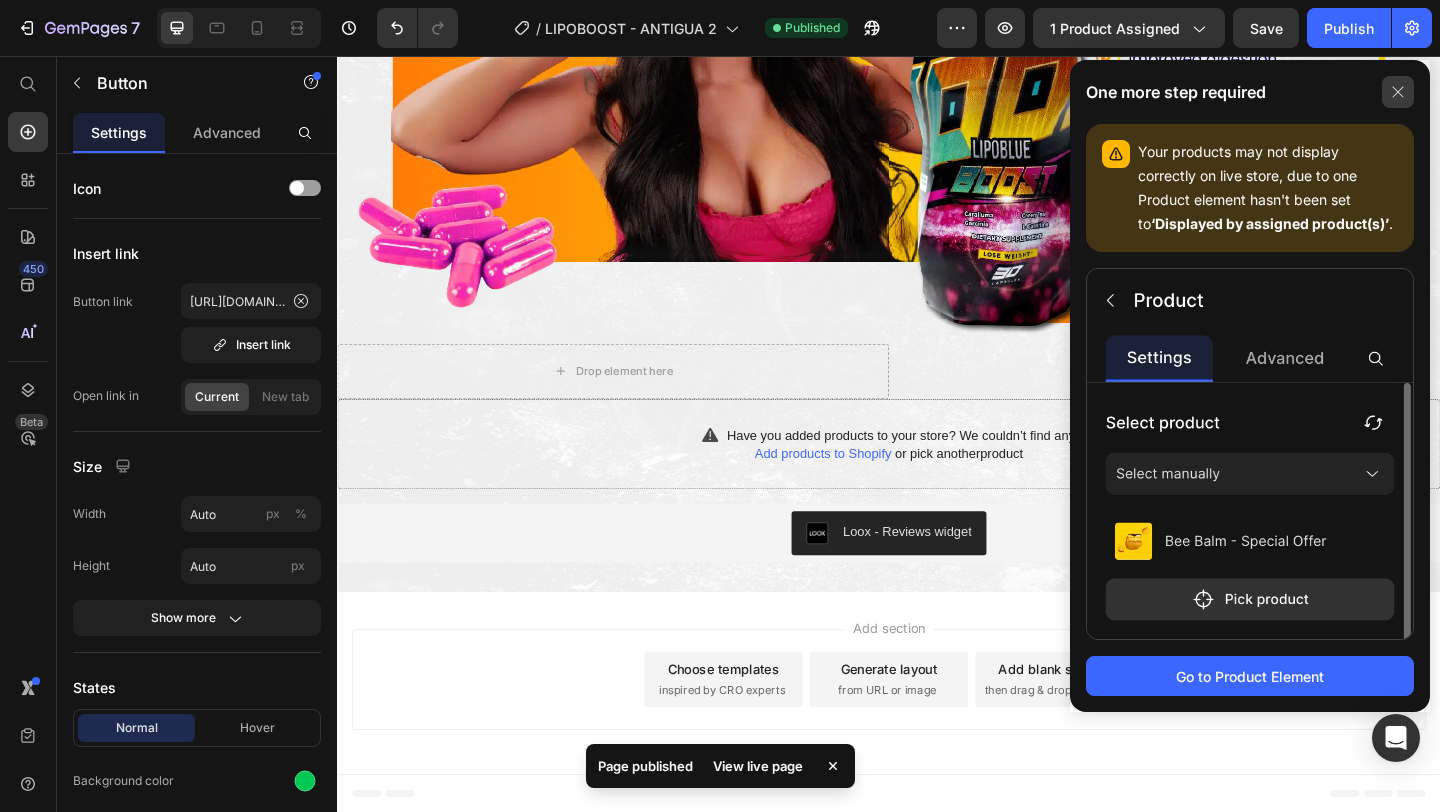 click 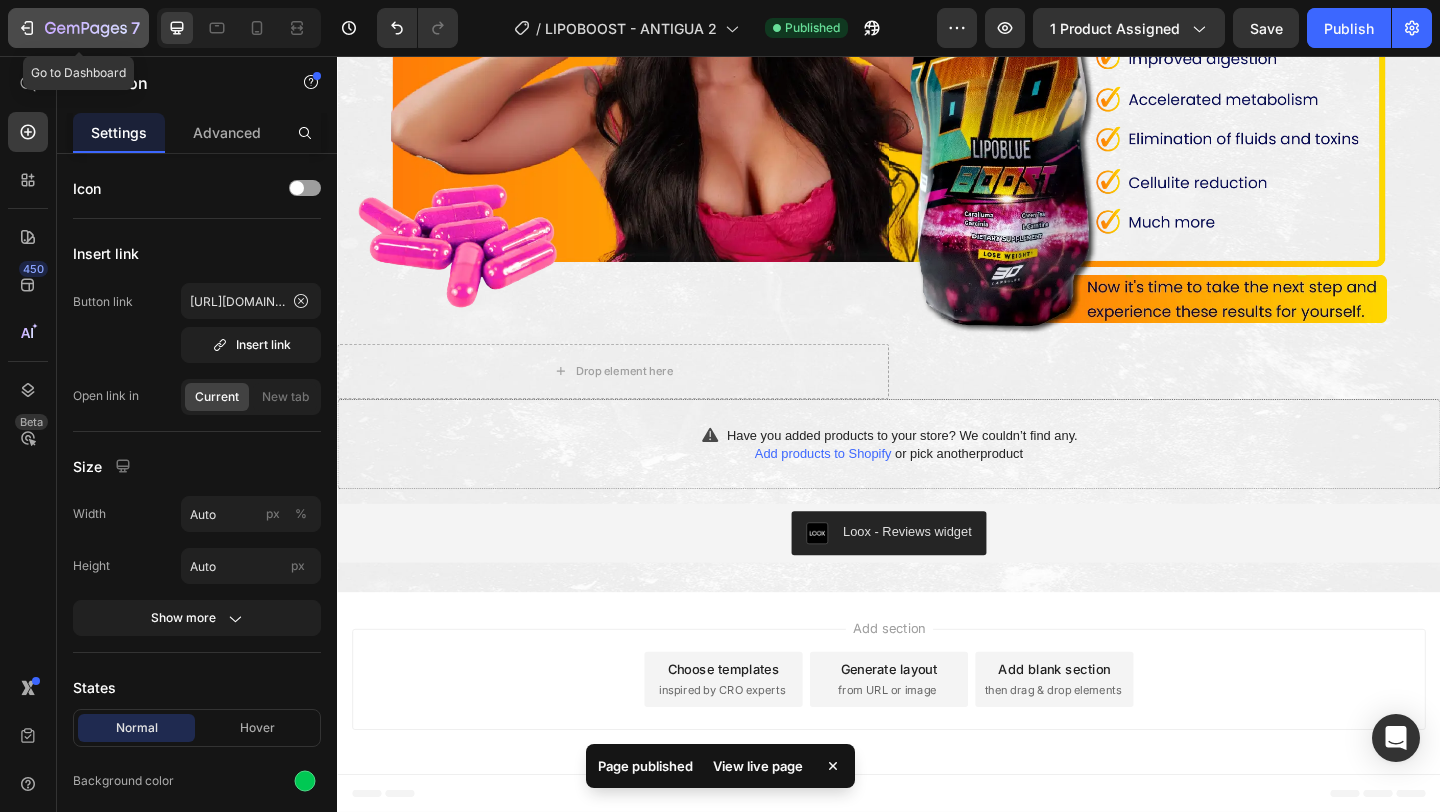 click 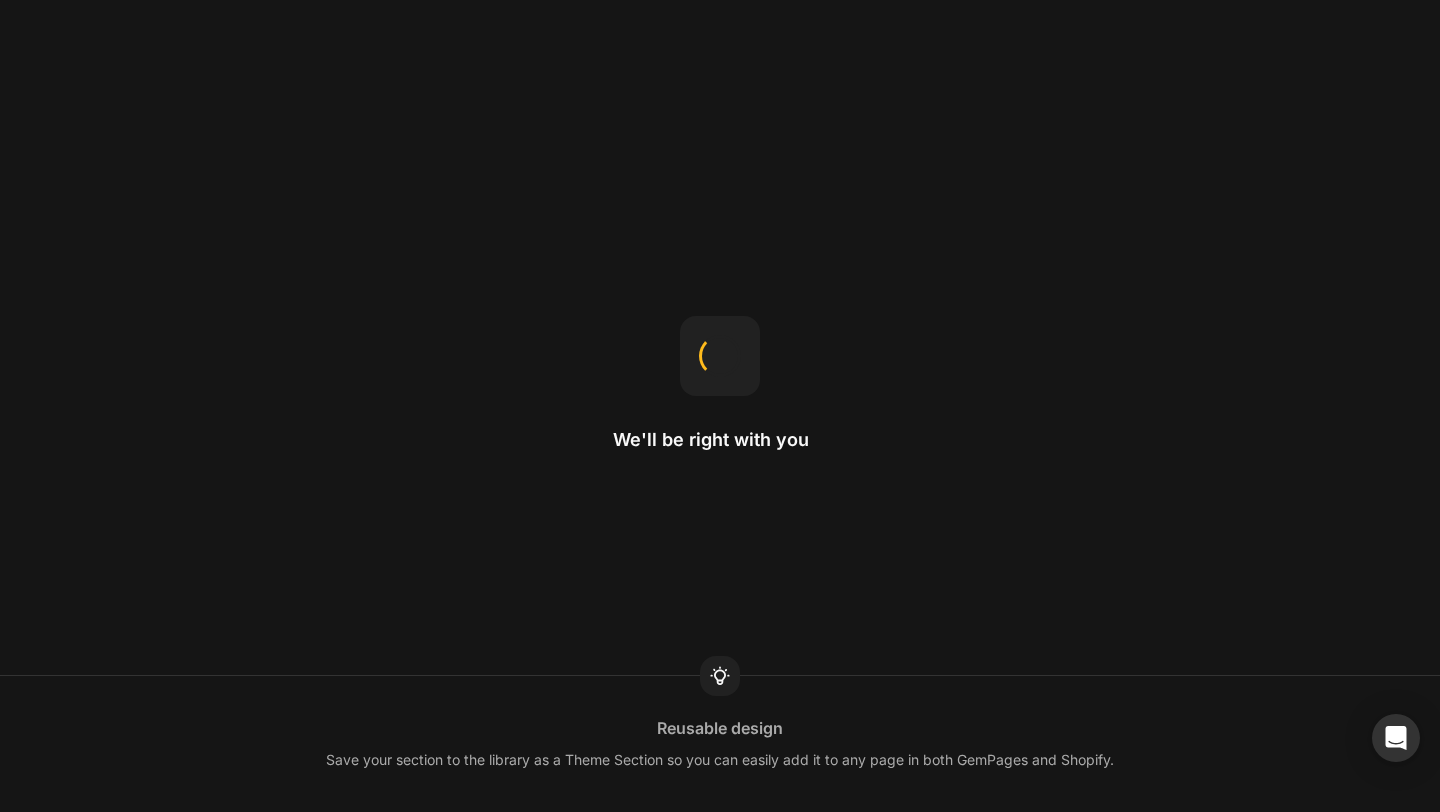 scroll, scrollTop: 0, scrollLeft: 0, axis: both 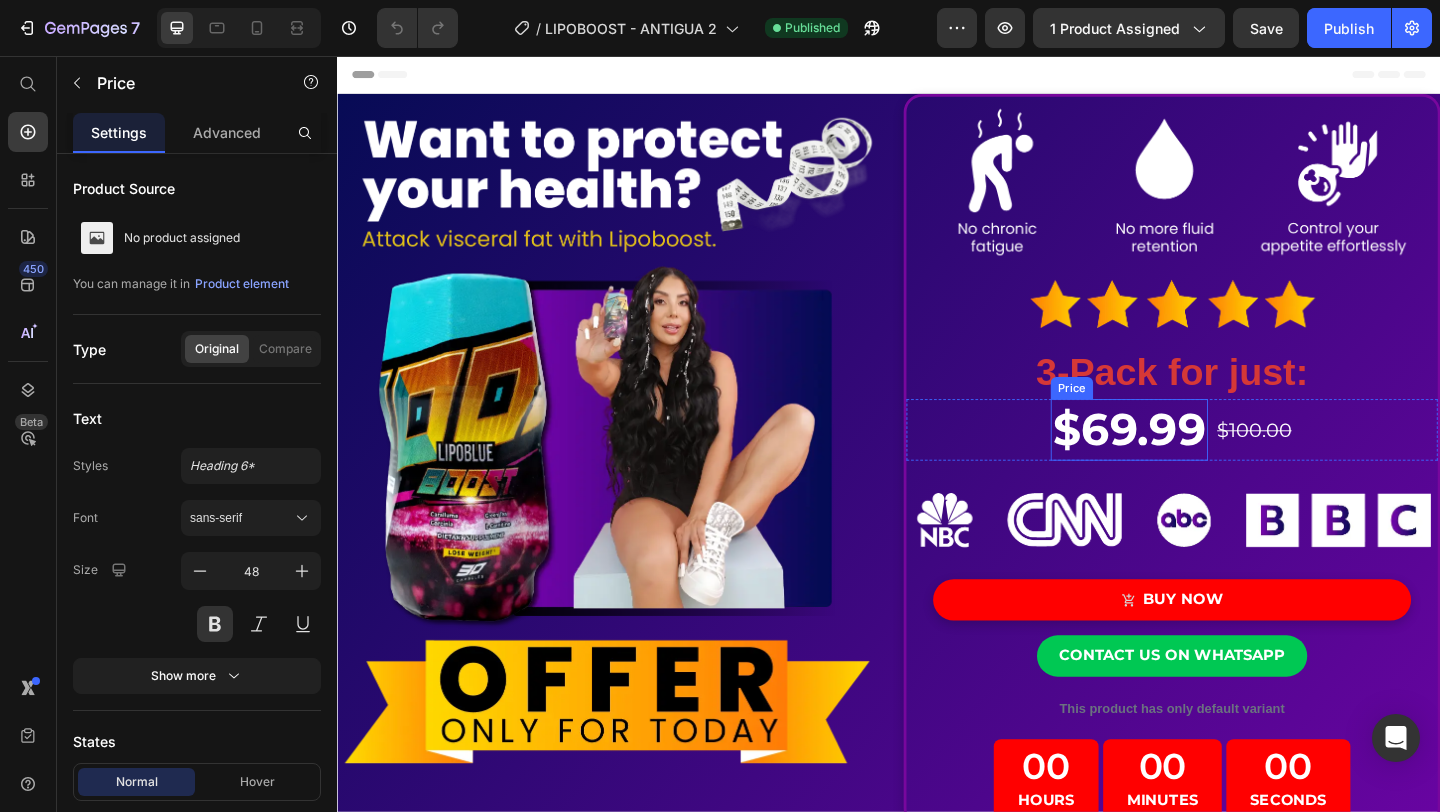 click on "$69.99" at bounding box center [1198, 462] 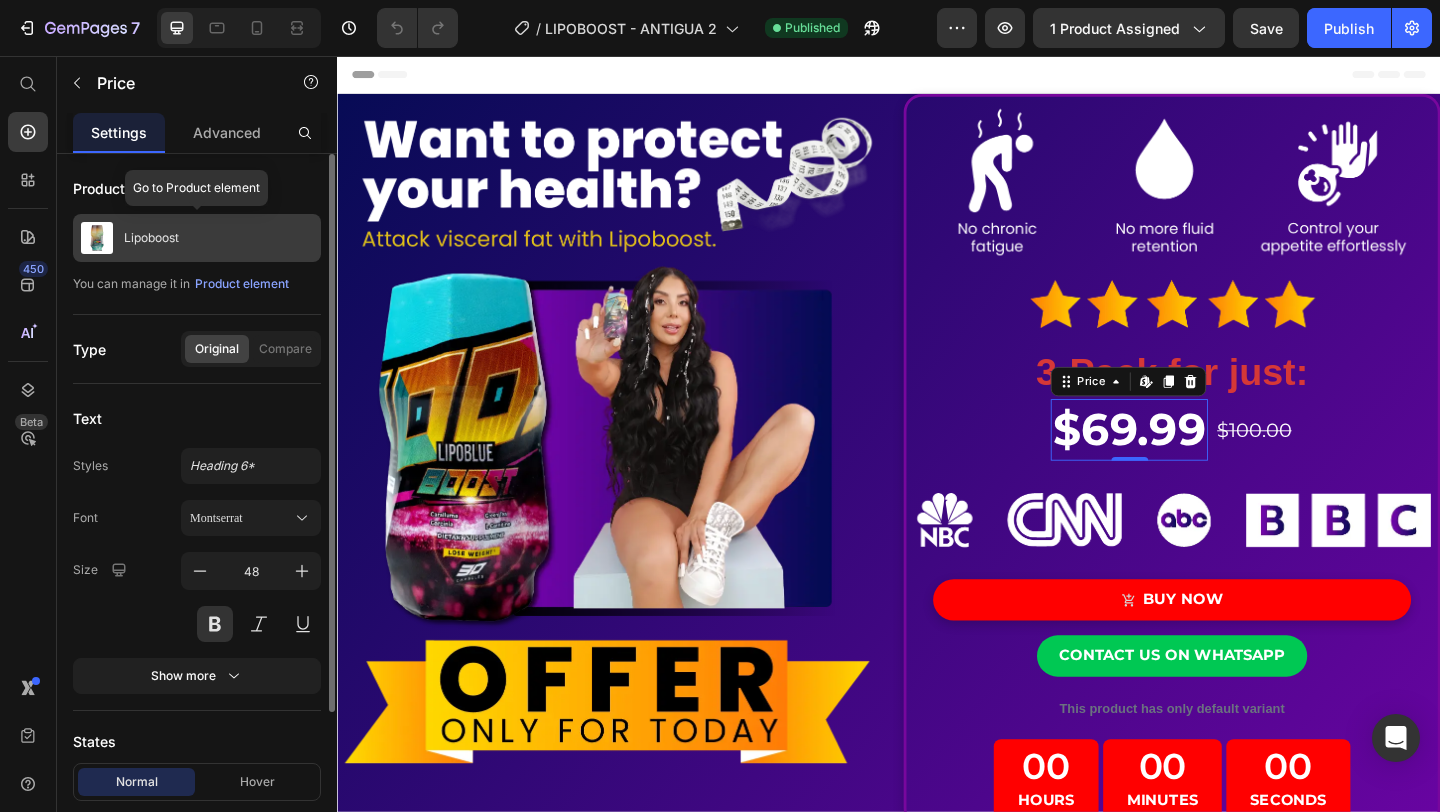 click on "Lipoboost" at bounding box center (151, 238) 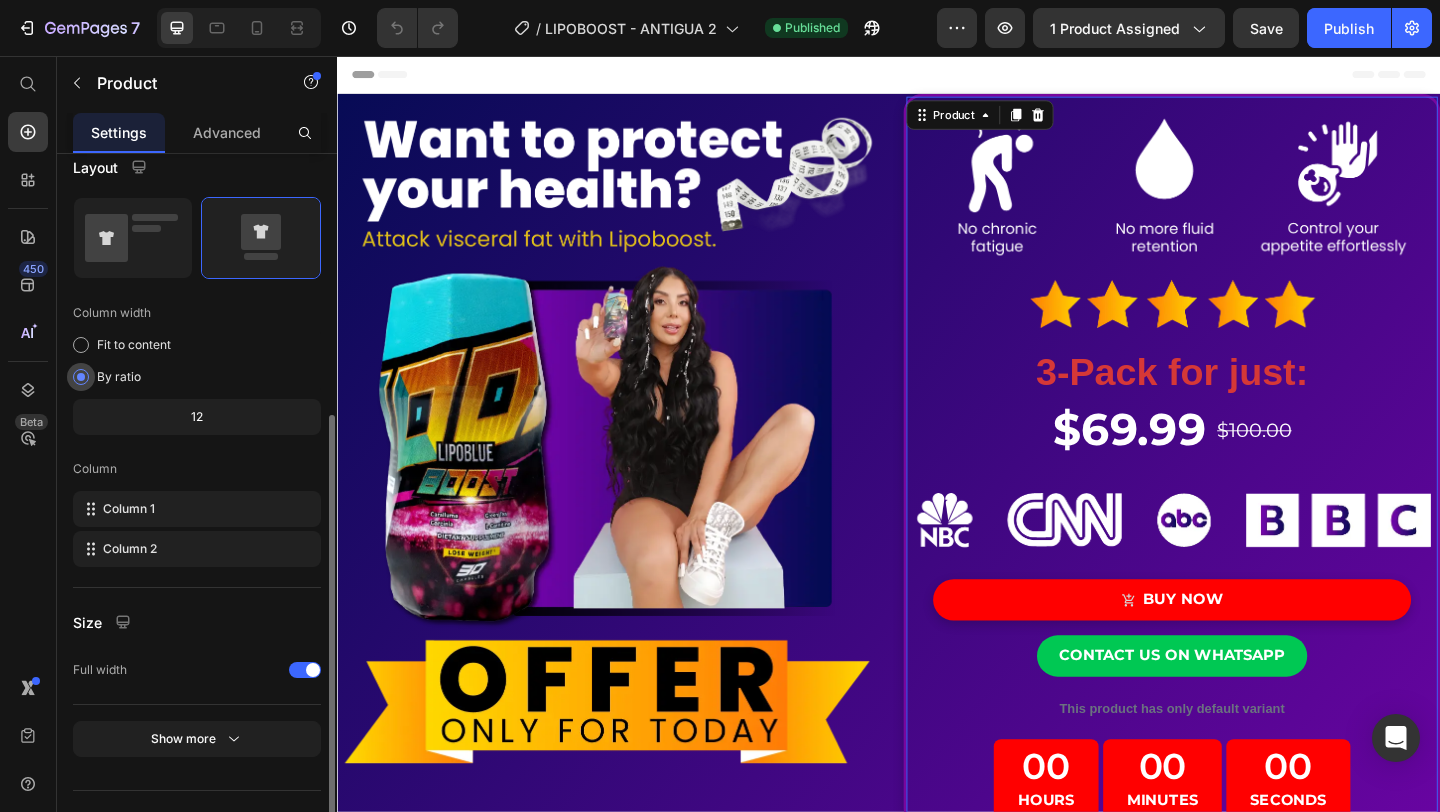 scroll, scrollTop: 467, scrollLeft: 0, axis: vertical 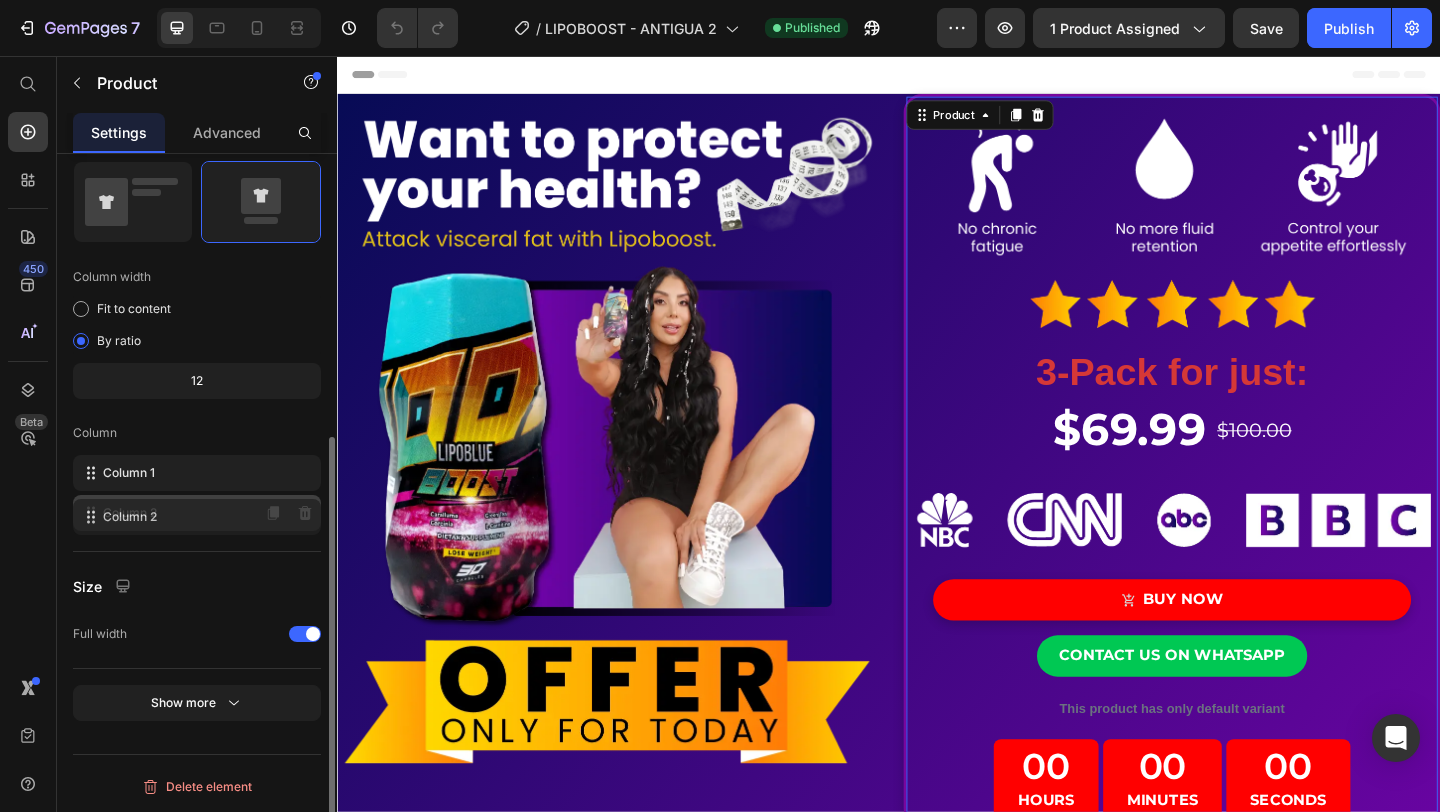 click on "Column 2" 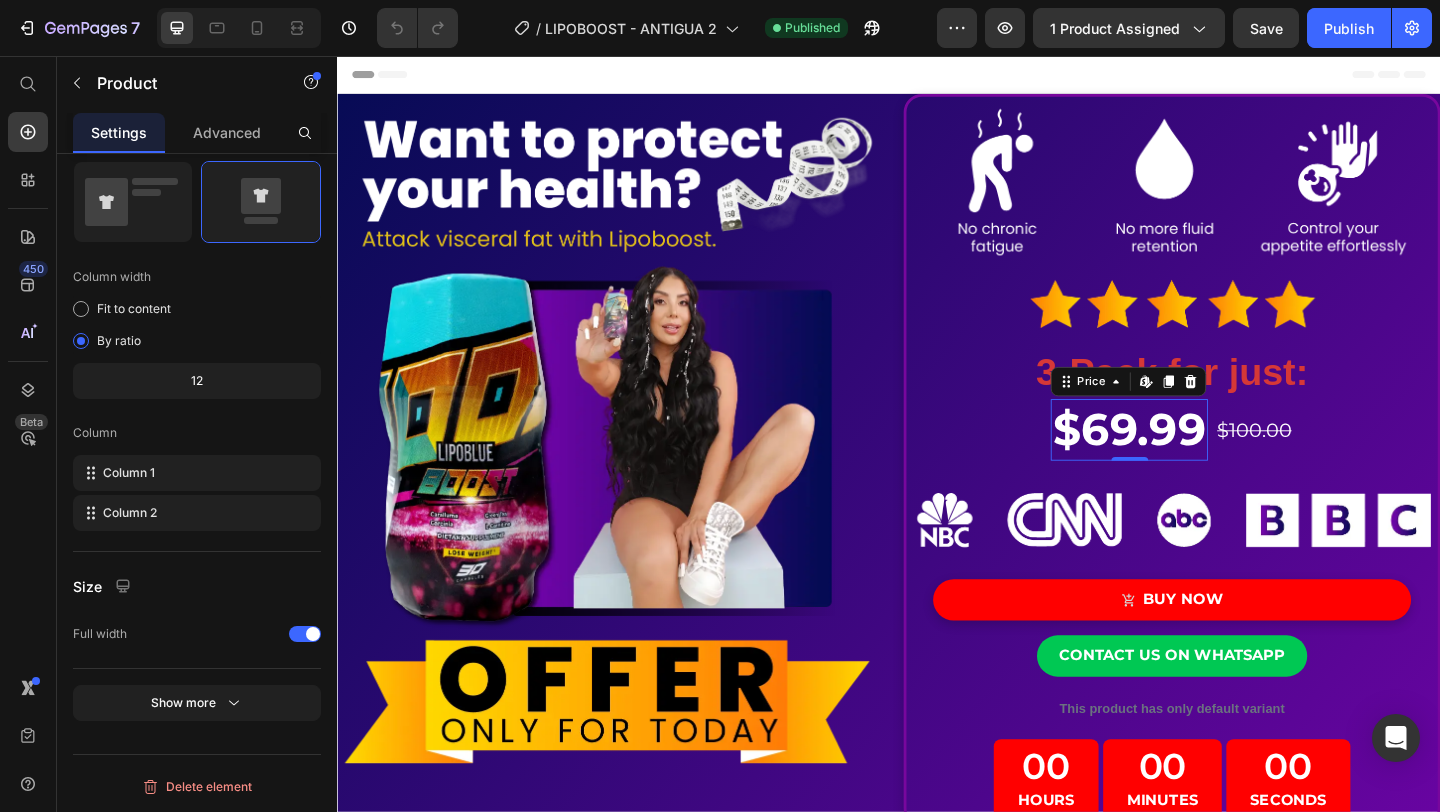 click on "$69.99" at bounding box center (1198, 462) 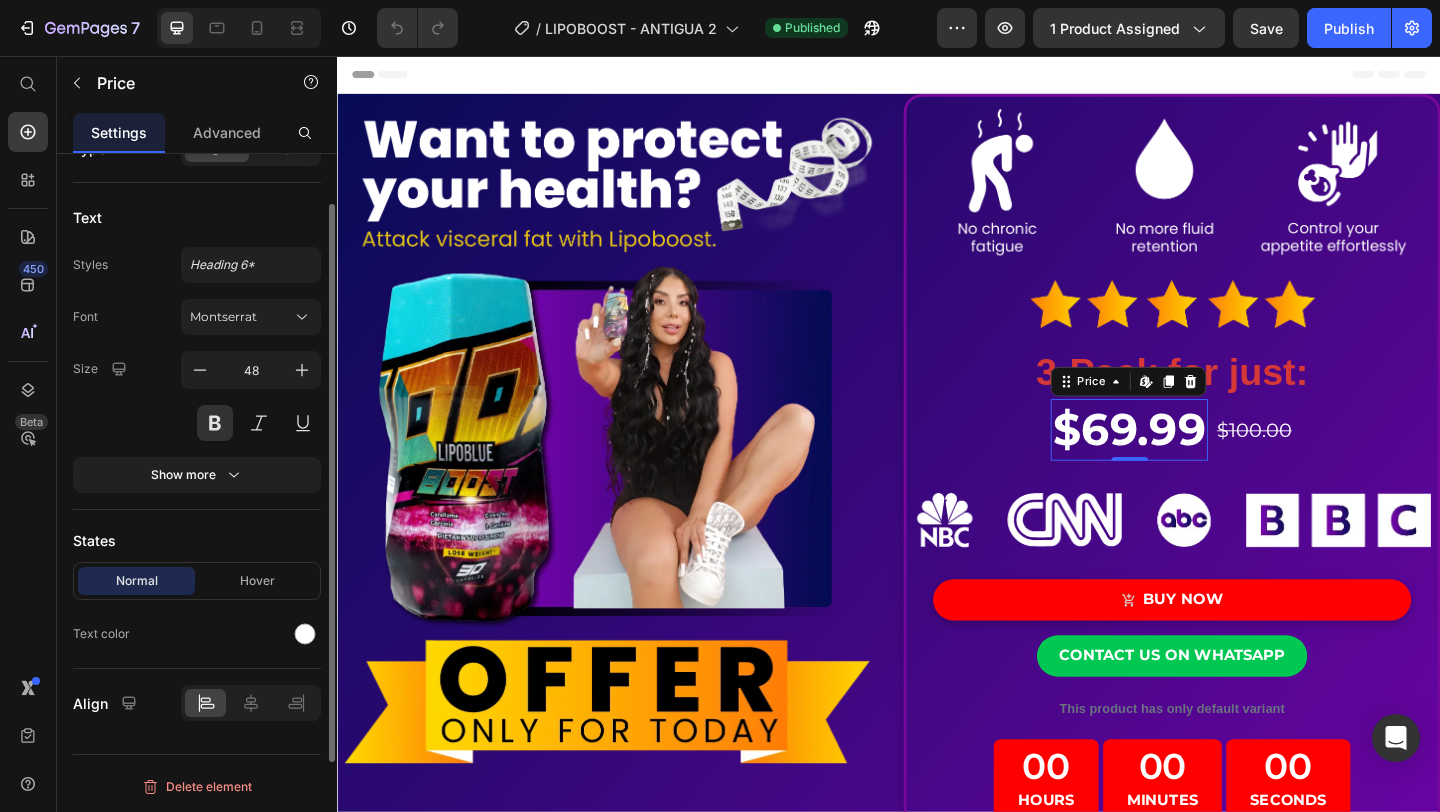 scroll, scrollTop: 0, scrollLeft: 0, axis: both 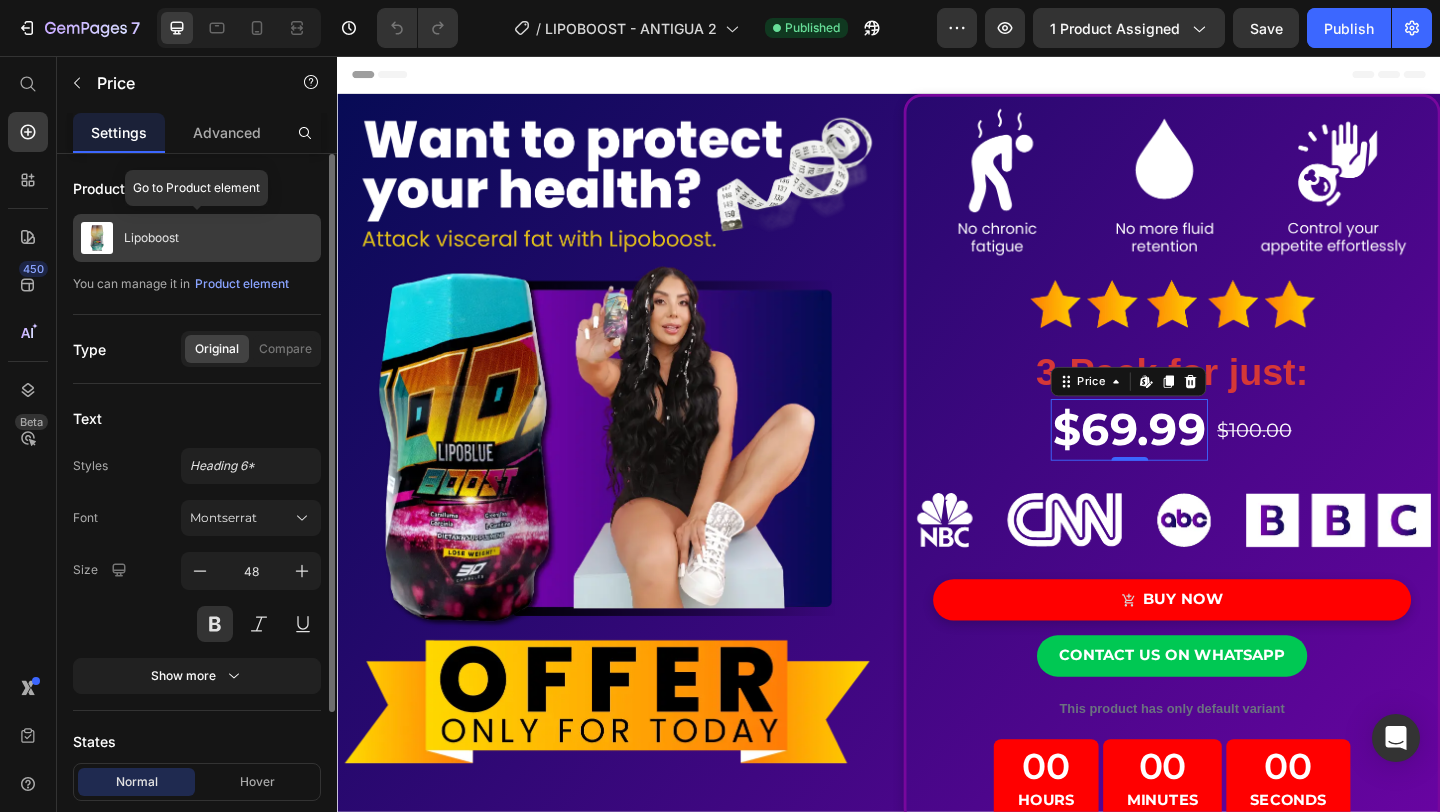 click on "Lipoboost" at bounding box center [197, 238] 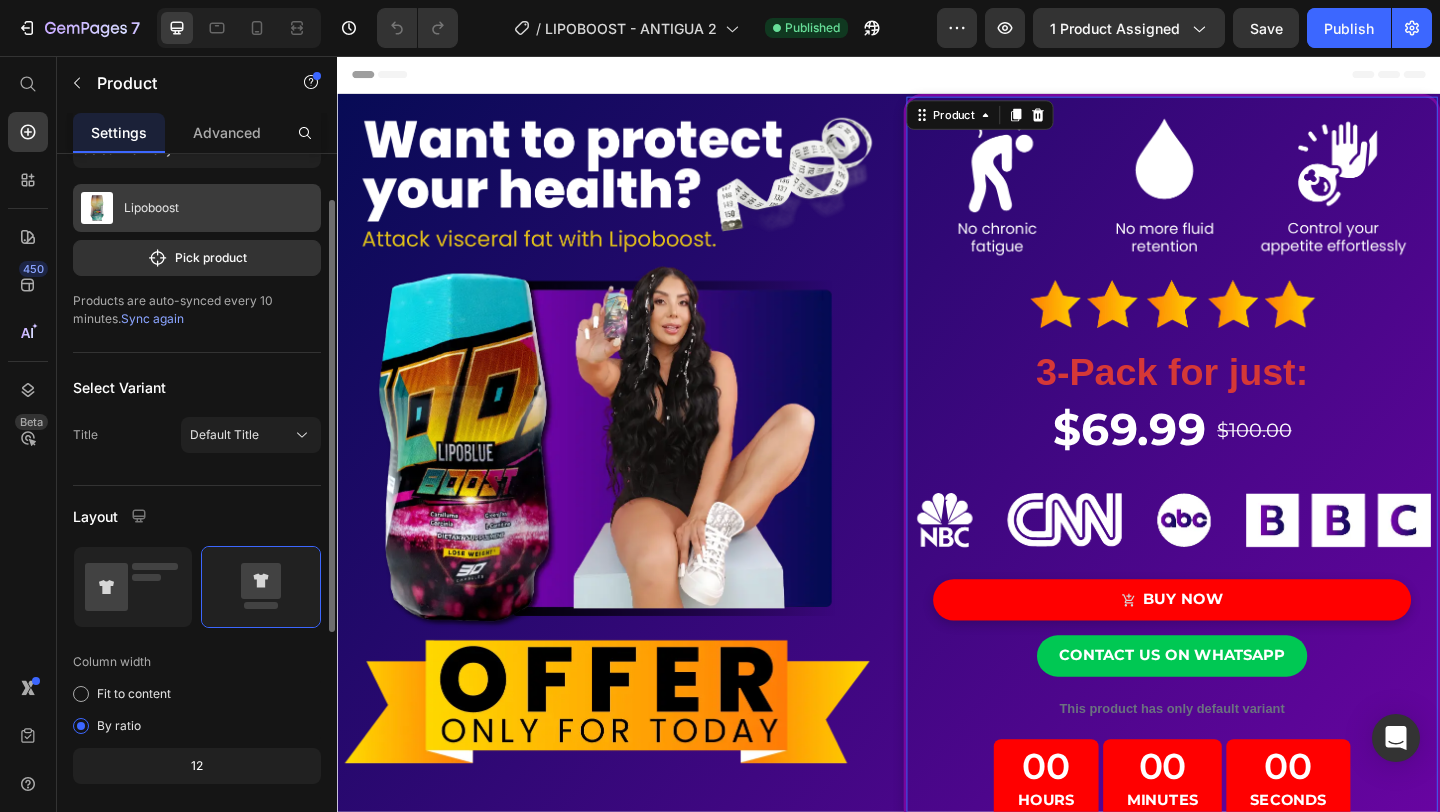 scroll, scrollTop: 83, scrollLeft: 0, axis: vertical 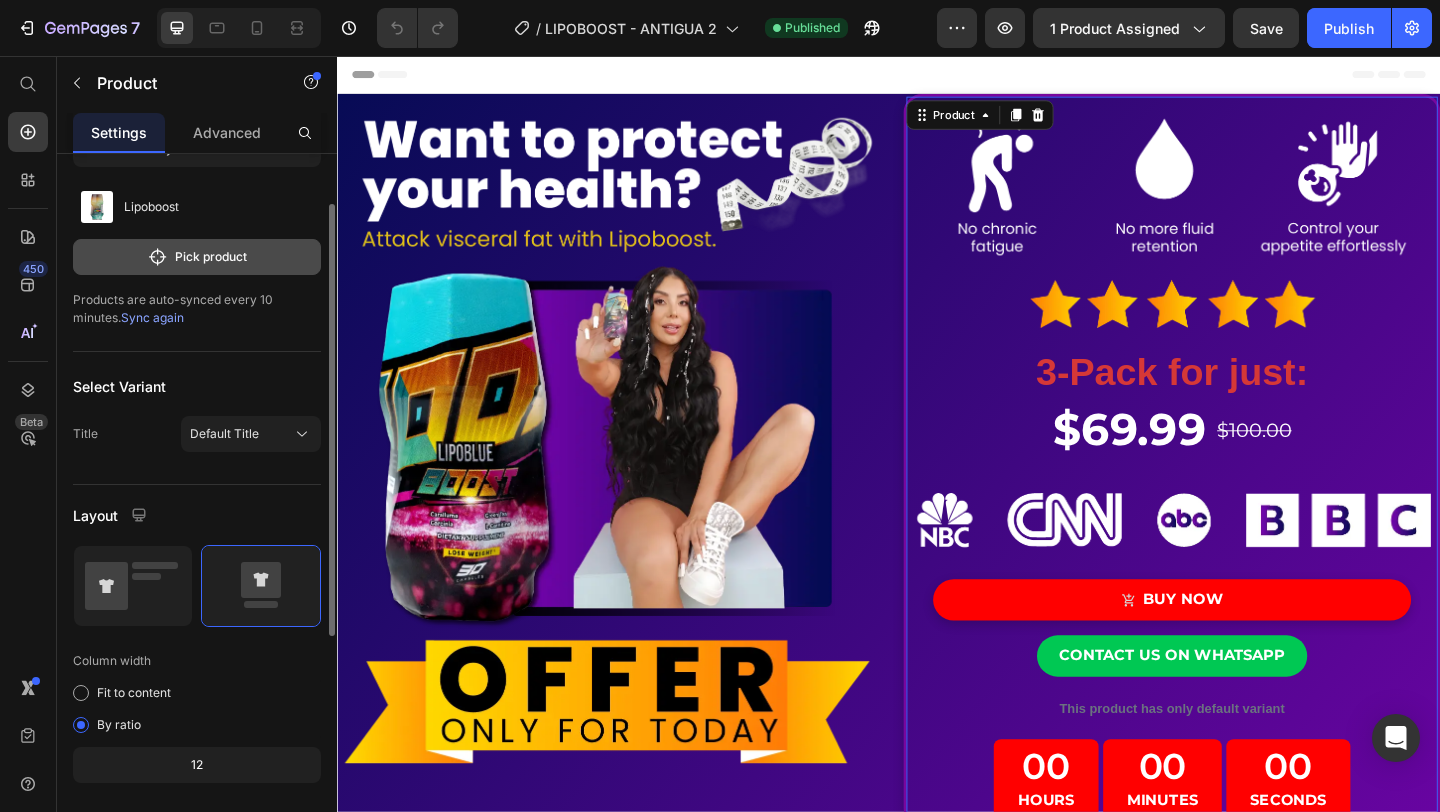 click on "Pick product" at bounding box center (197, 257) 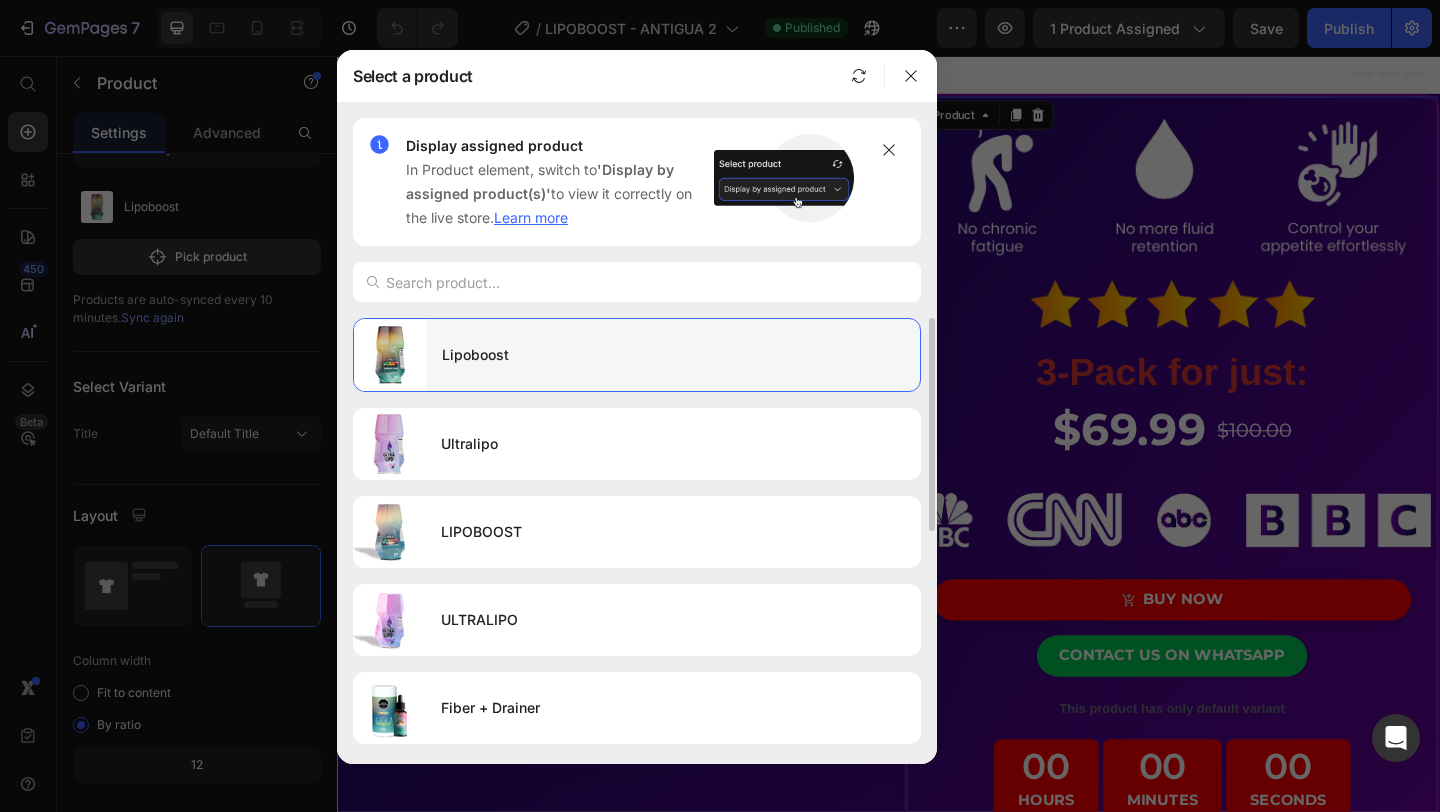 click on "Lipoboost" at bounding box center (673, 355) 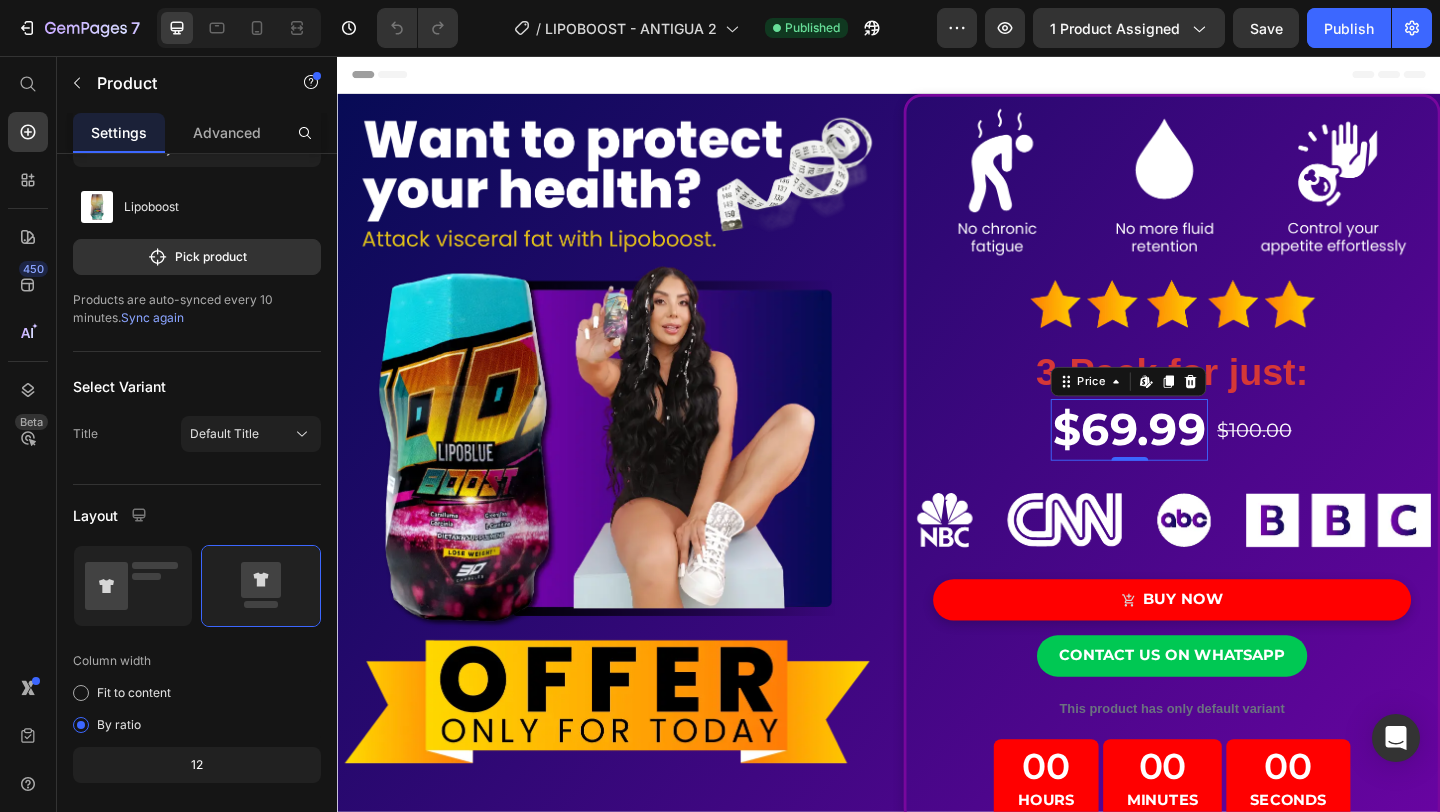 click on "$69.99" at bounding box center [1198, 462] 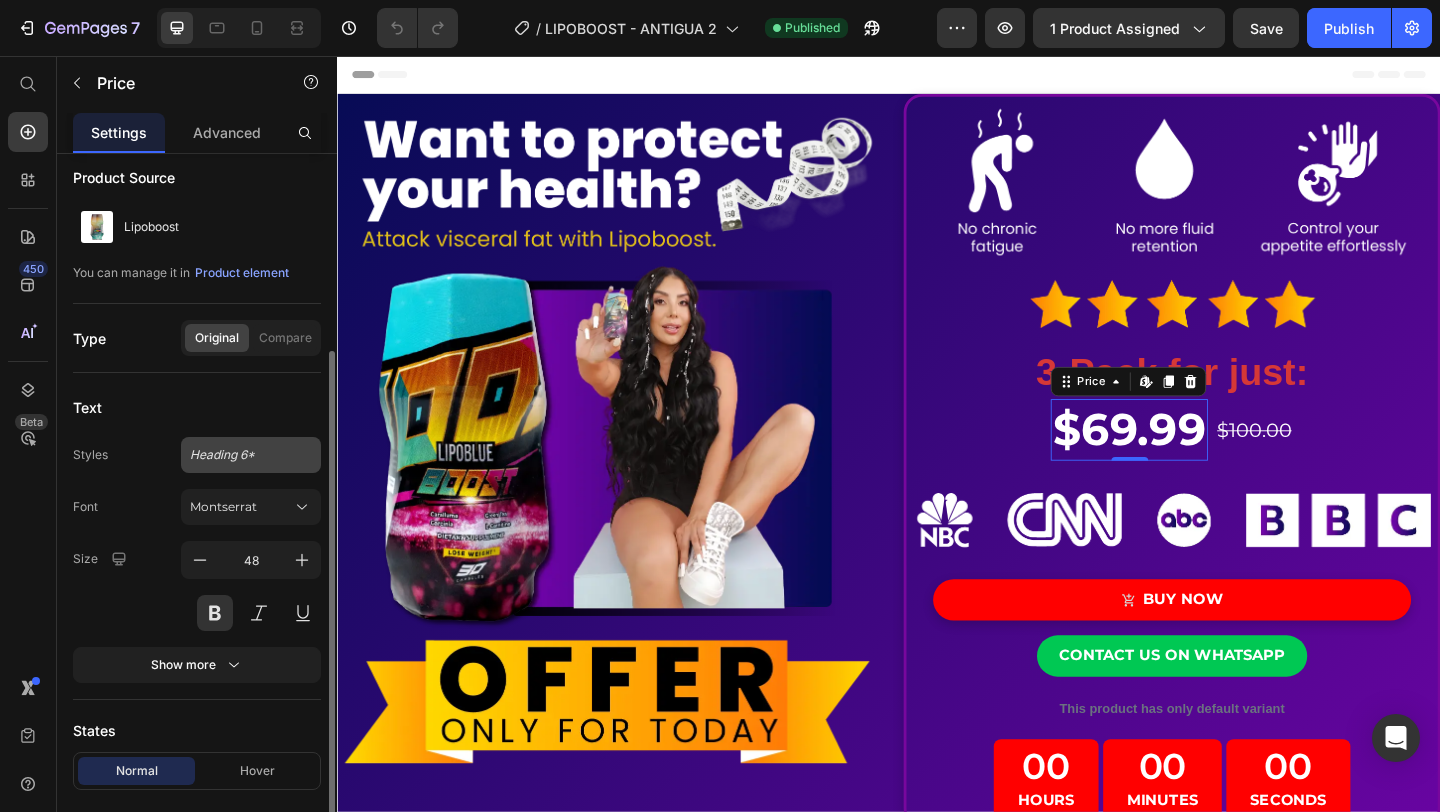 scroll, scrollTop: 0, scrollLeft: 0, axis: both 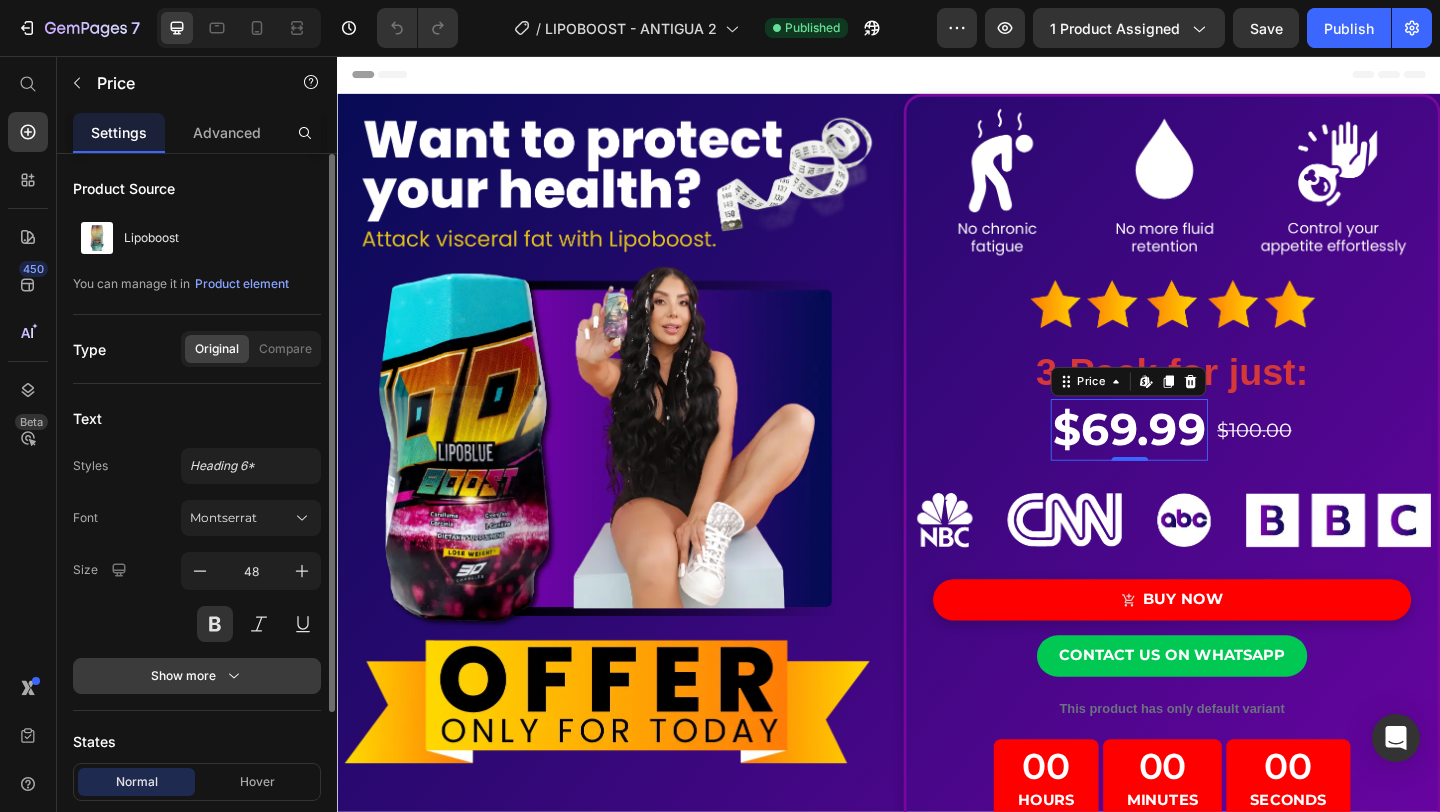 click on "Show more" at bounding box center [197, 676] 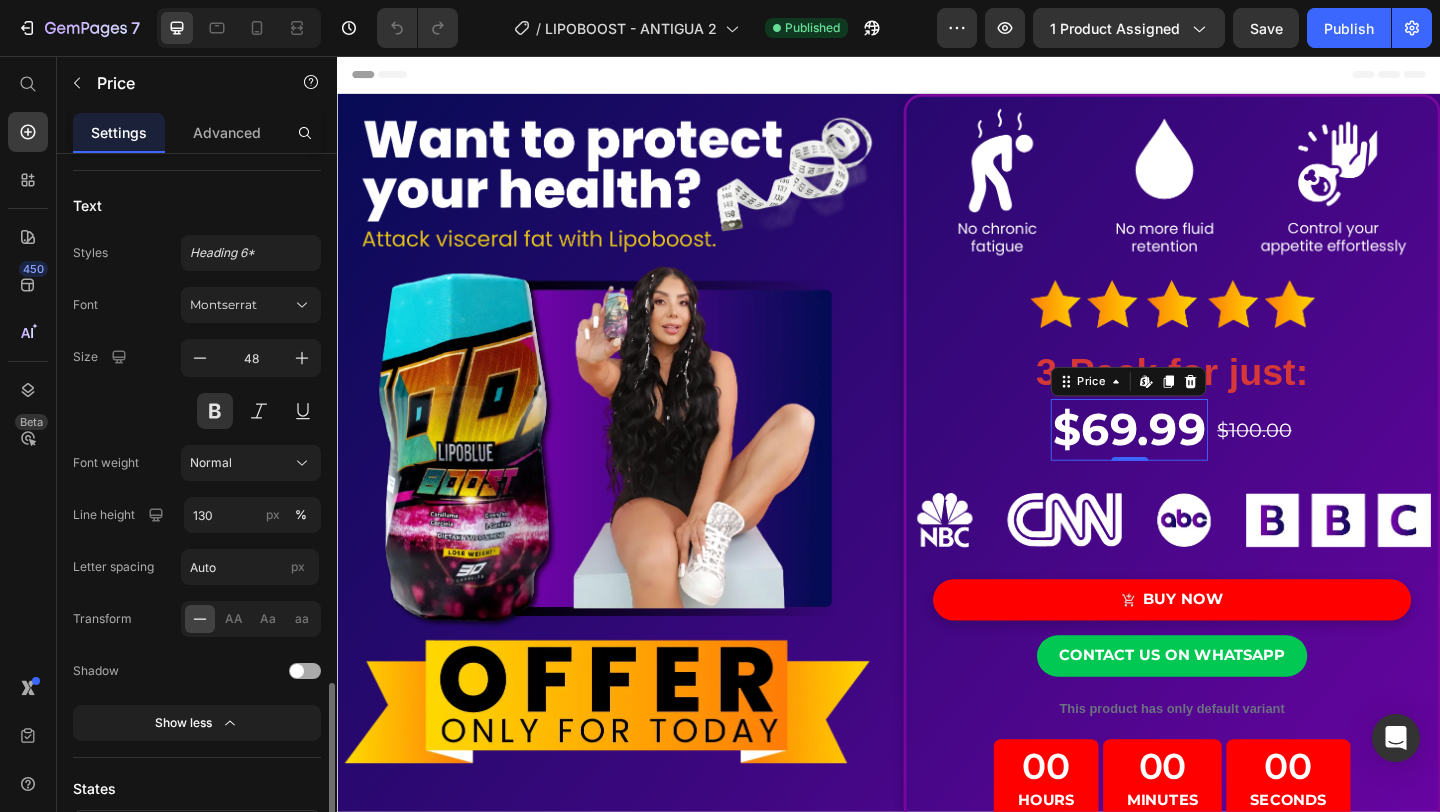 scroll, scrollTop: 0, scrollLeft: 0, axis: both 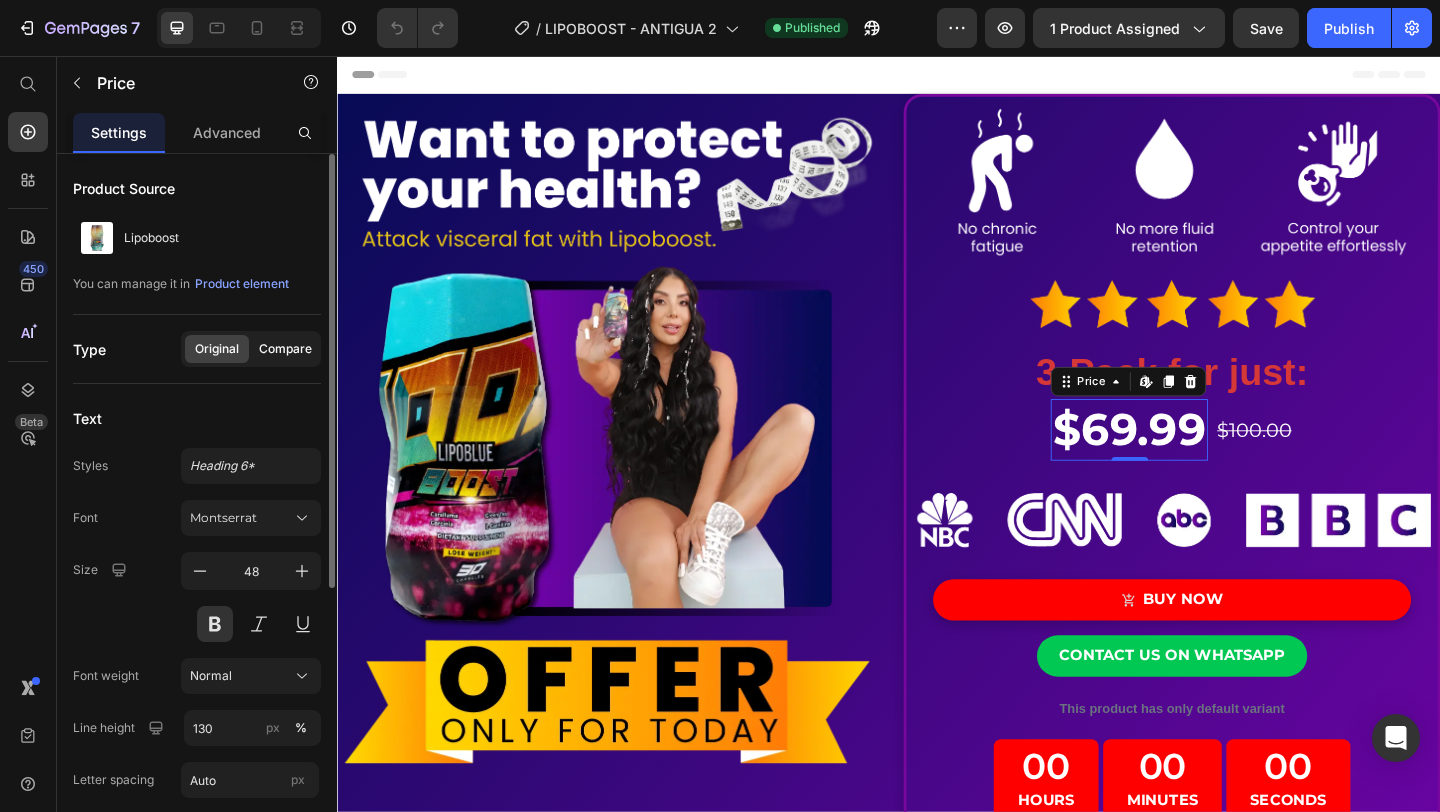 click on "Compare" 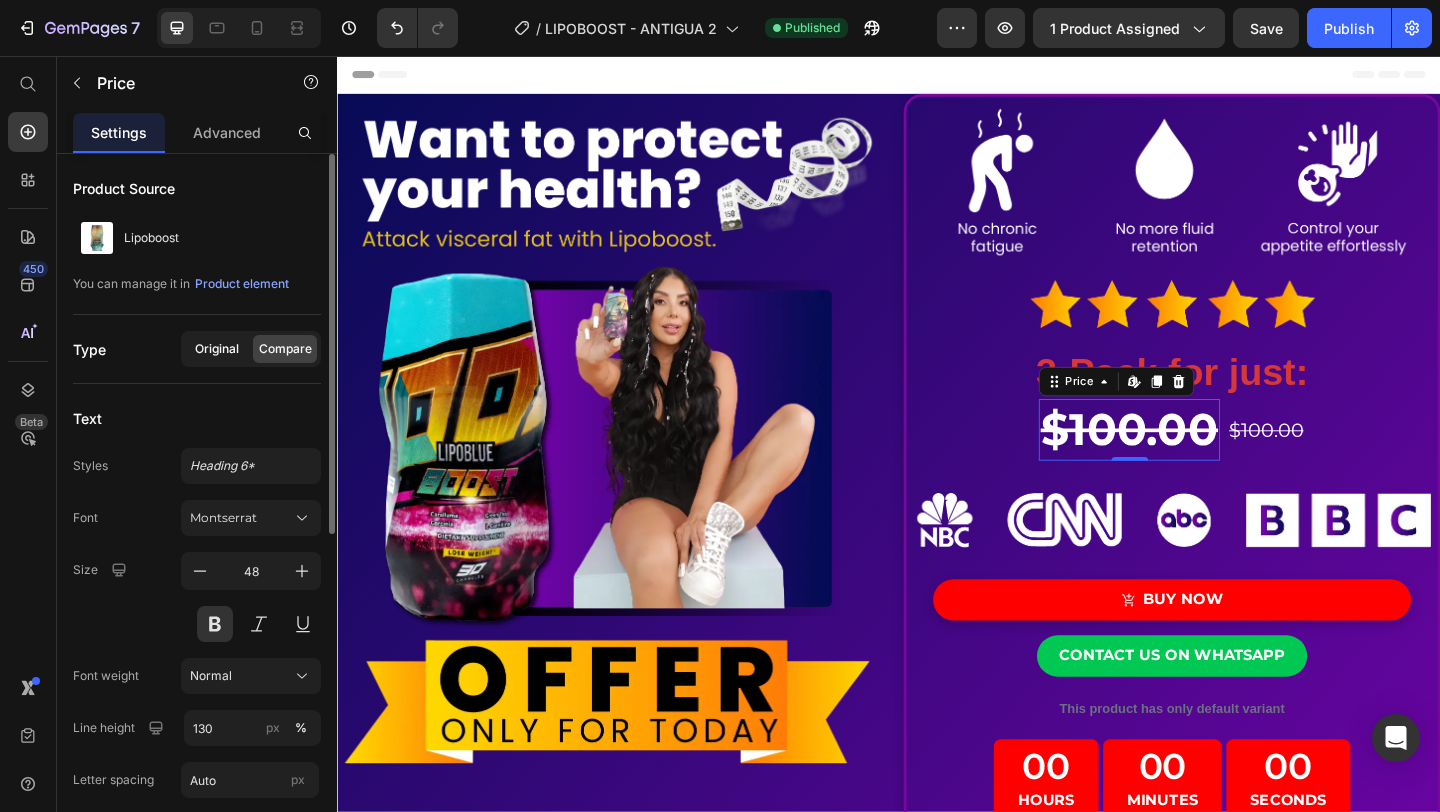 click on "Original" 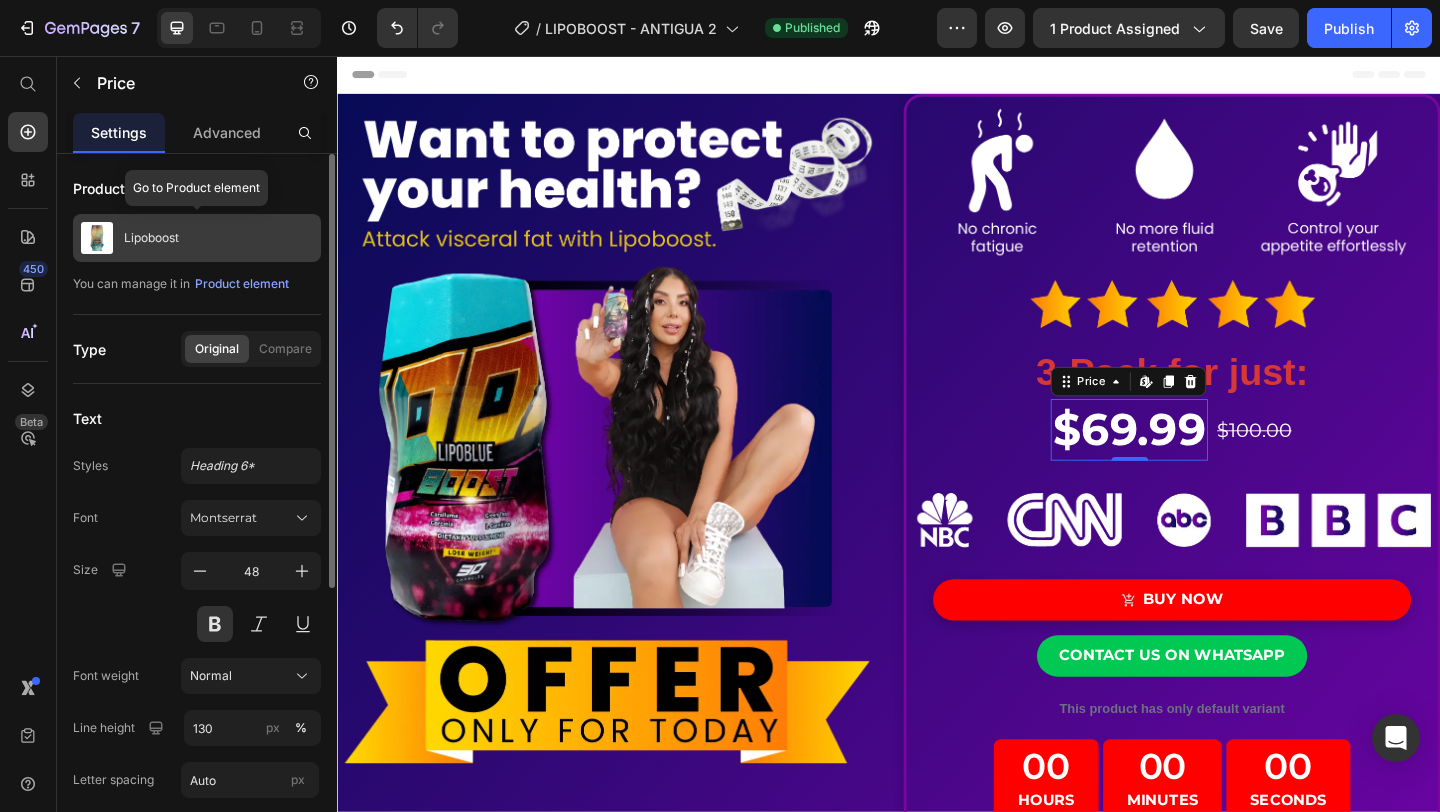 click on "Lipoboost" at bounding box center [197, 238] 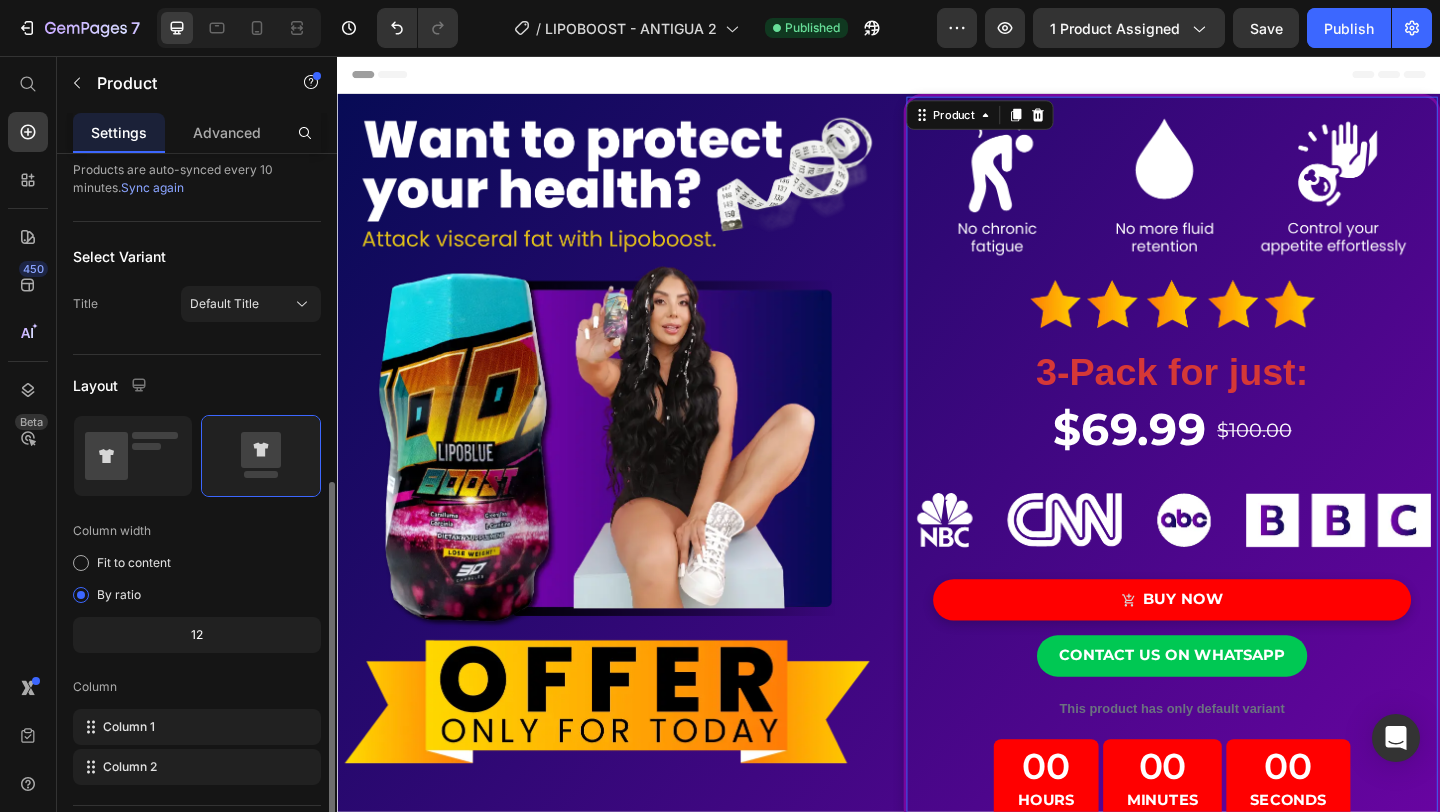 scroll, scrollTop: 467, scrollLeft: 0, axis: vertical 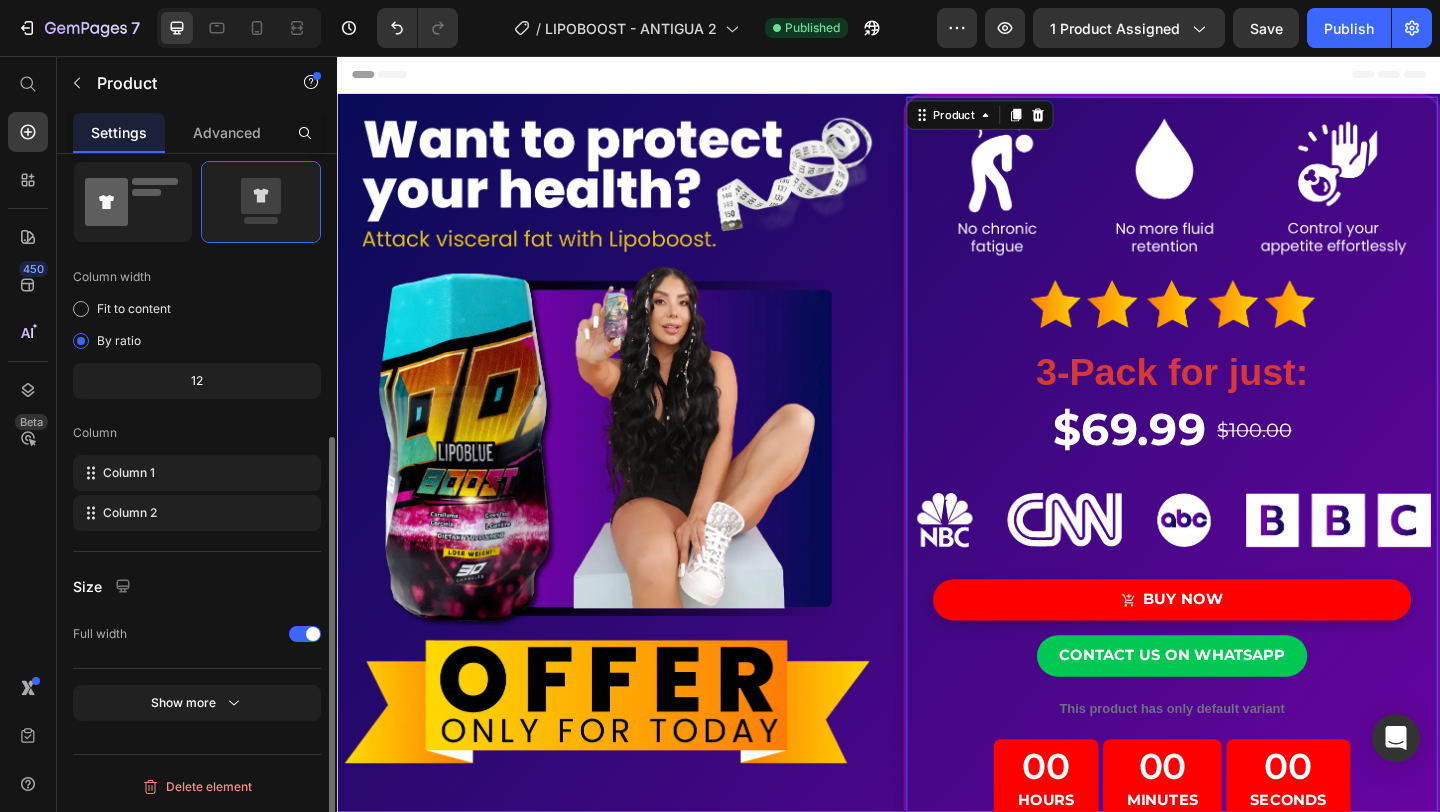 click 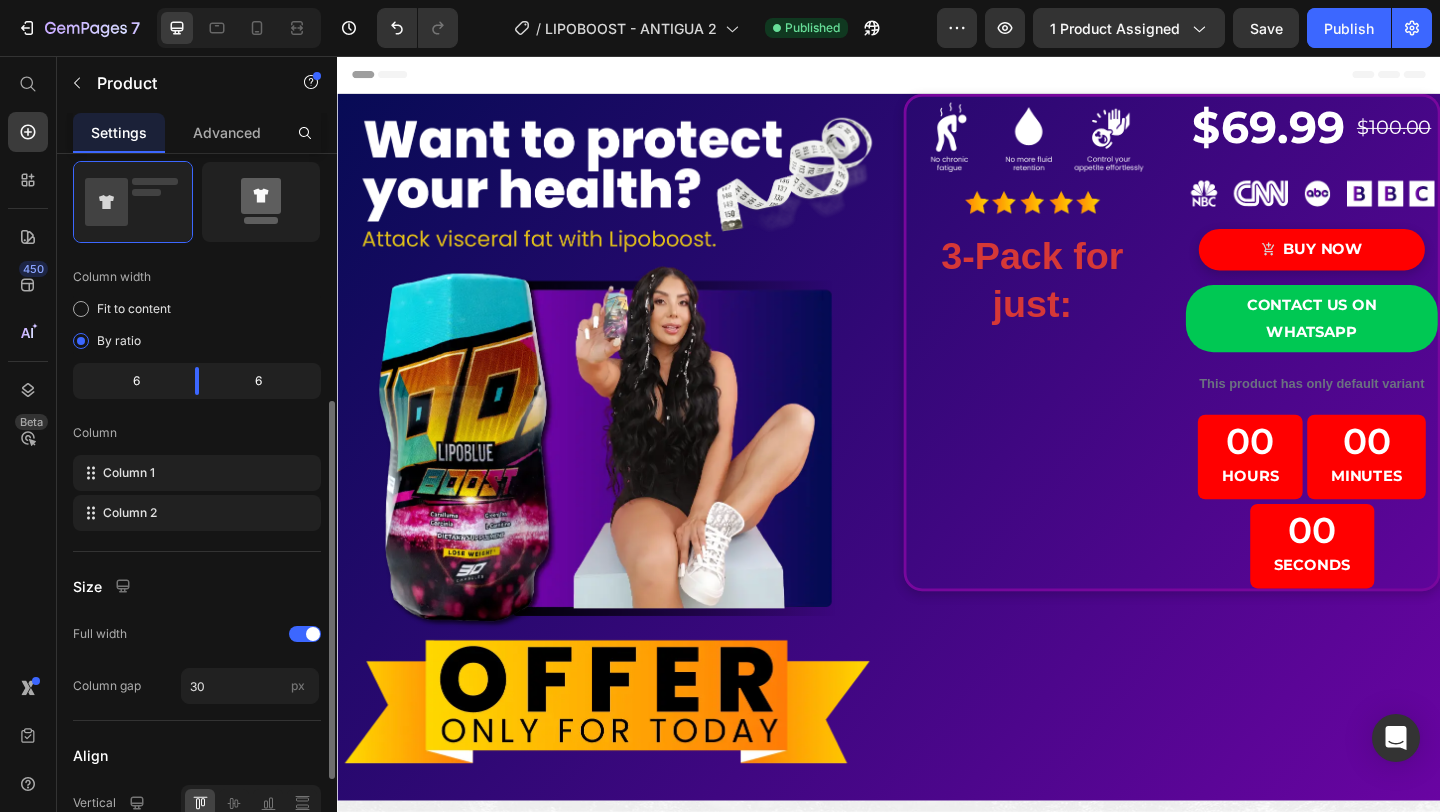 click 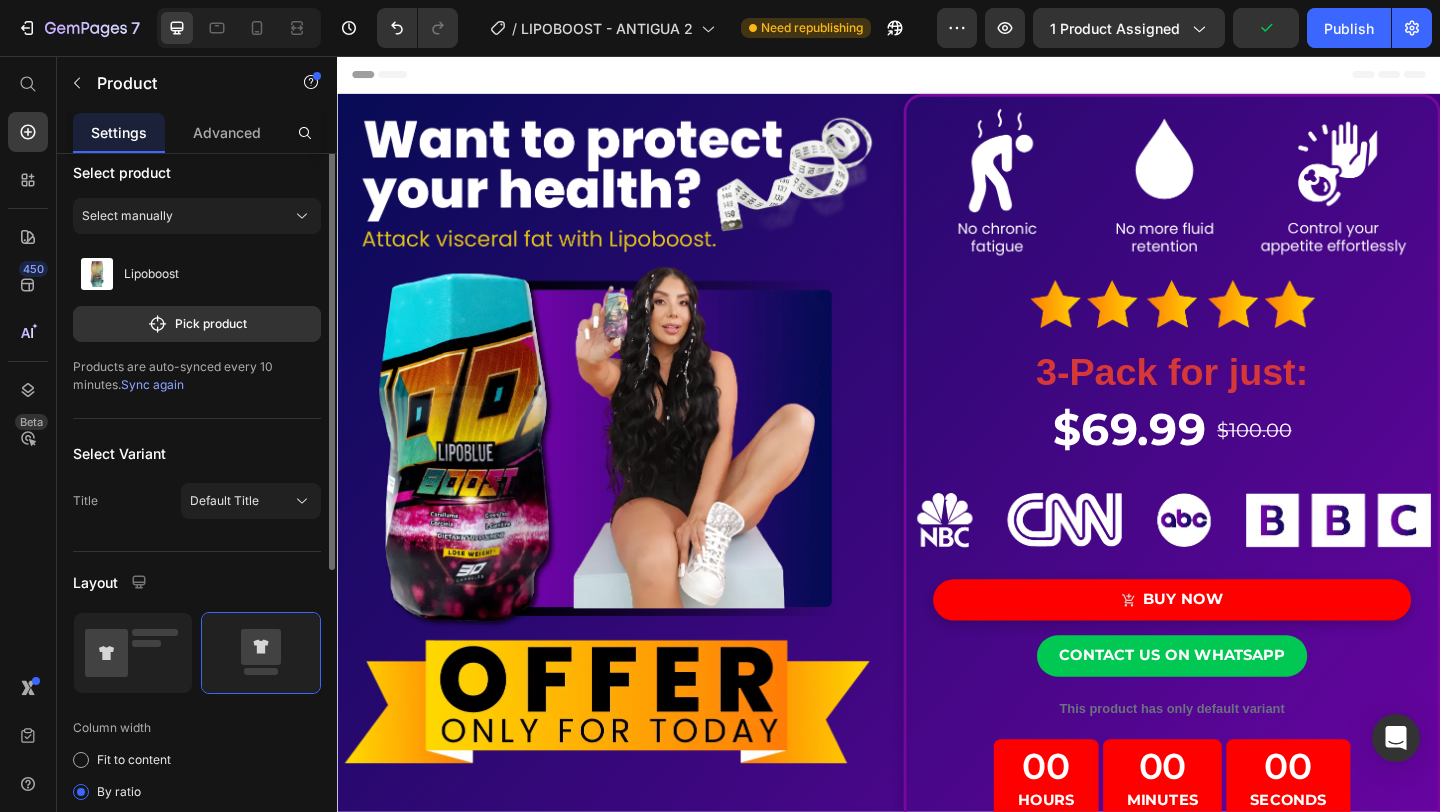 scroll, scrollTop: 0, scrollLeft: 0, axis: both 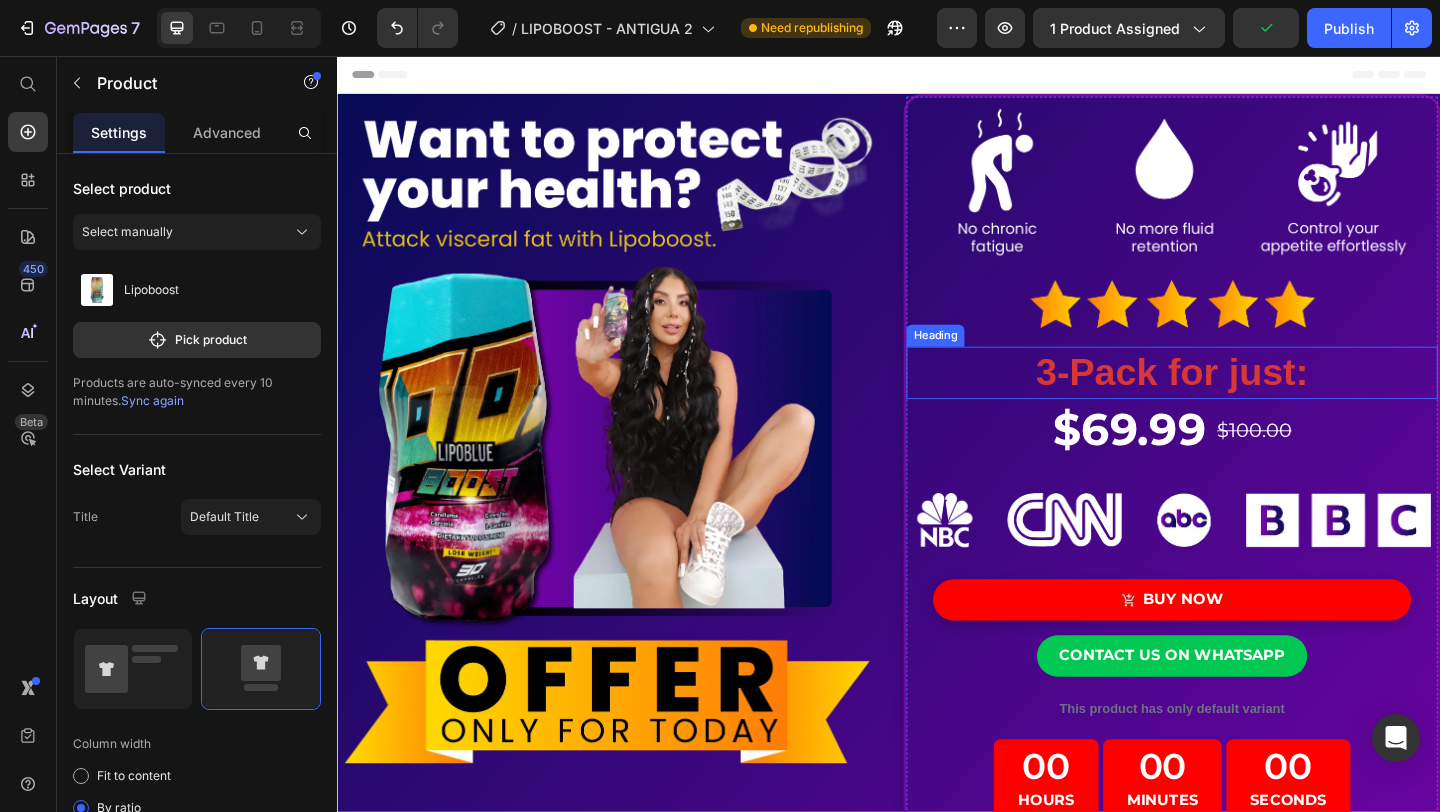 click on "3-Pack for just:" at bounding box center (1245, 400) 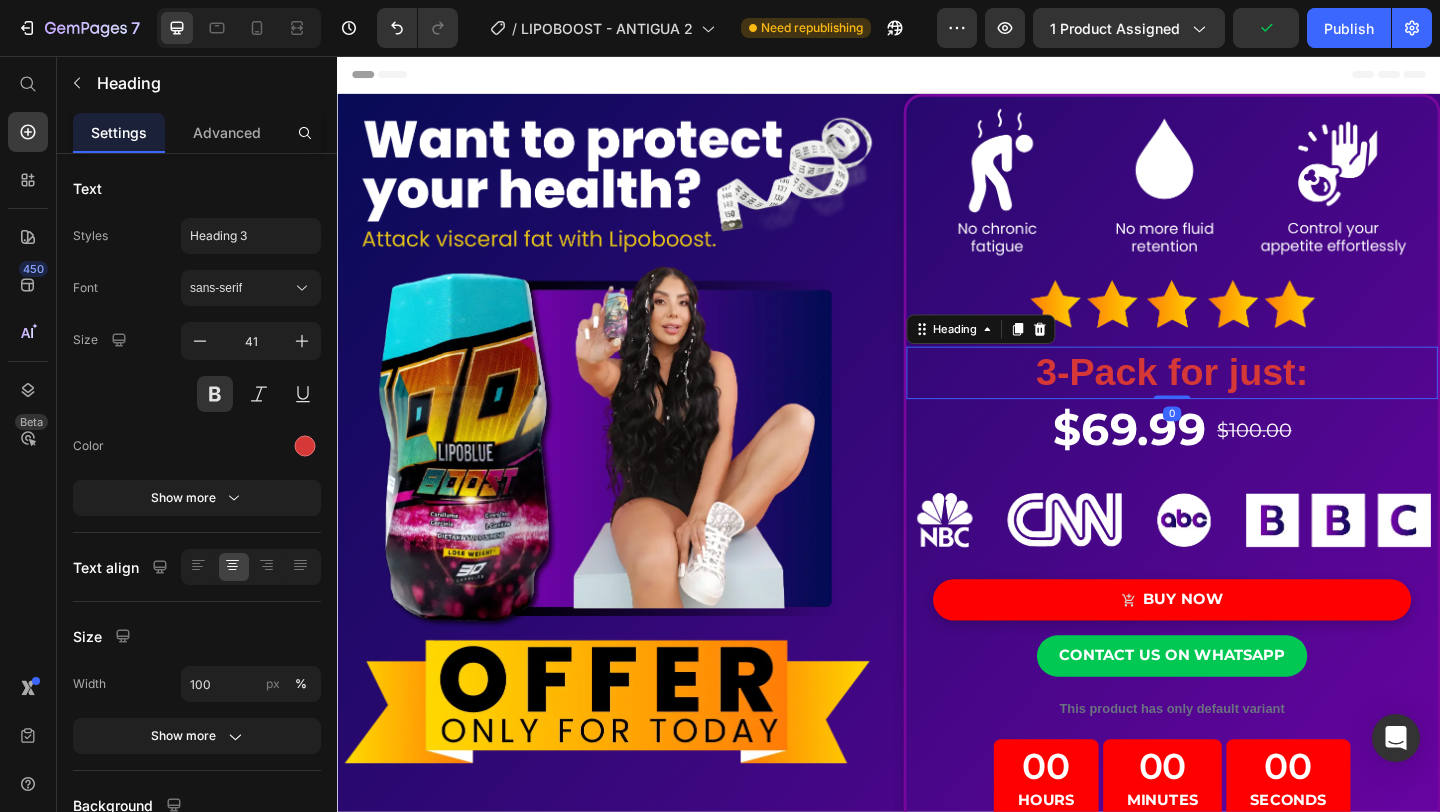 click on "3-Pack for just:" at bounding box center (1245, 400) 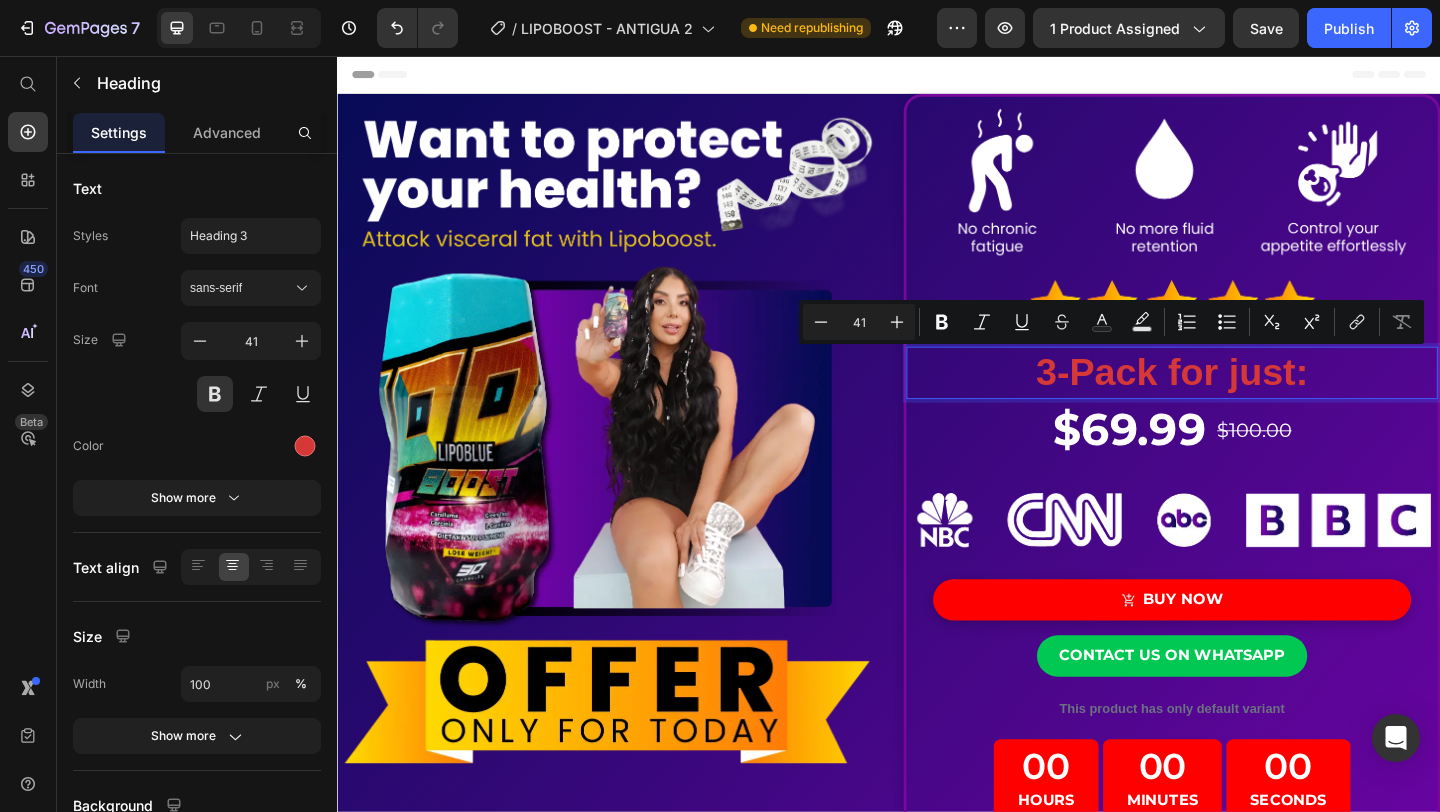 click on "3-Pack for just:" at bounding box center (1245, 400) 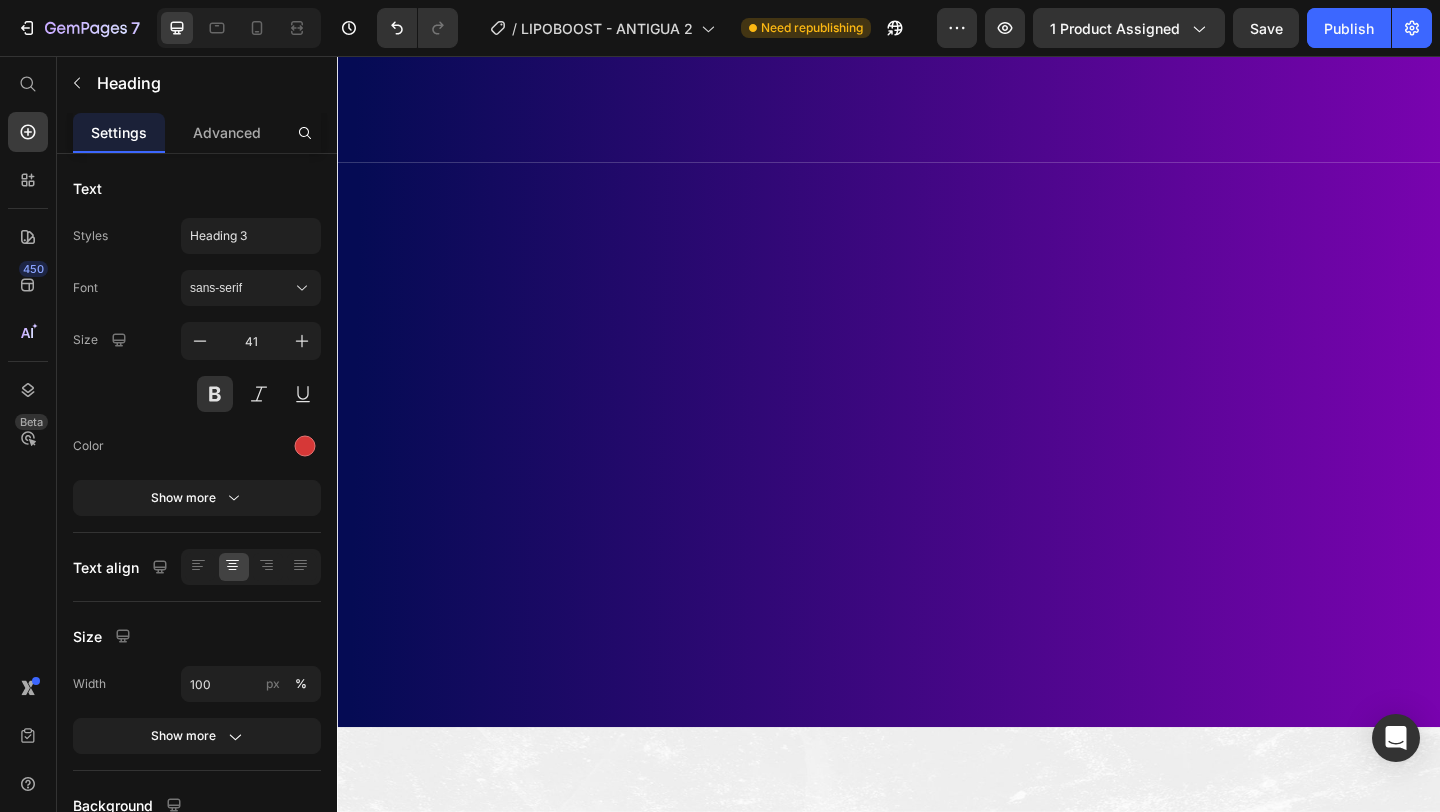 scroll, scrollTop: 2618, scrollLeft: 0, axis: vertical 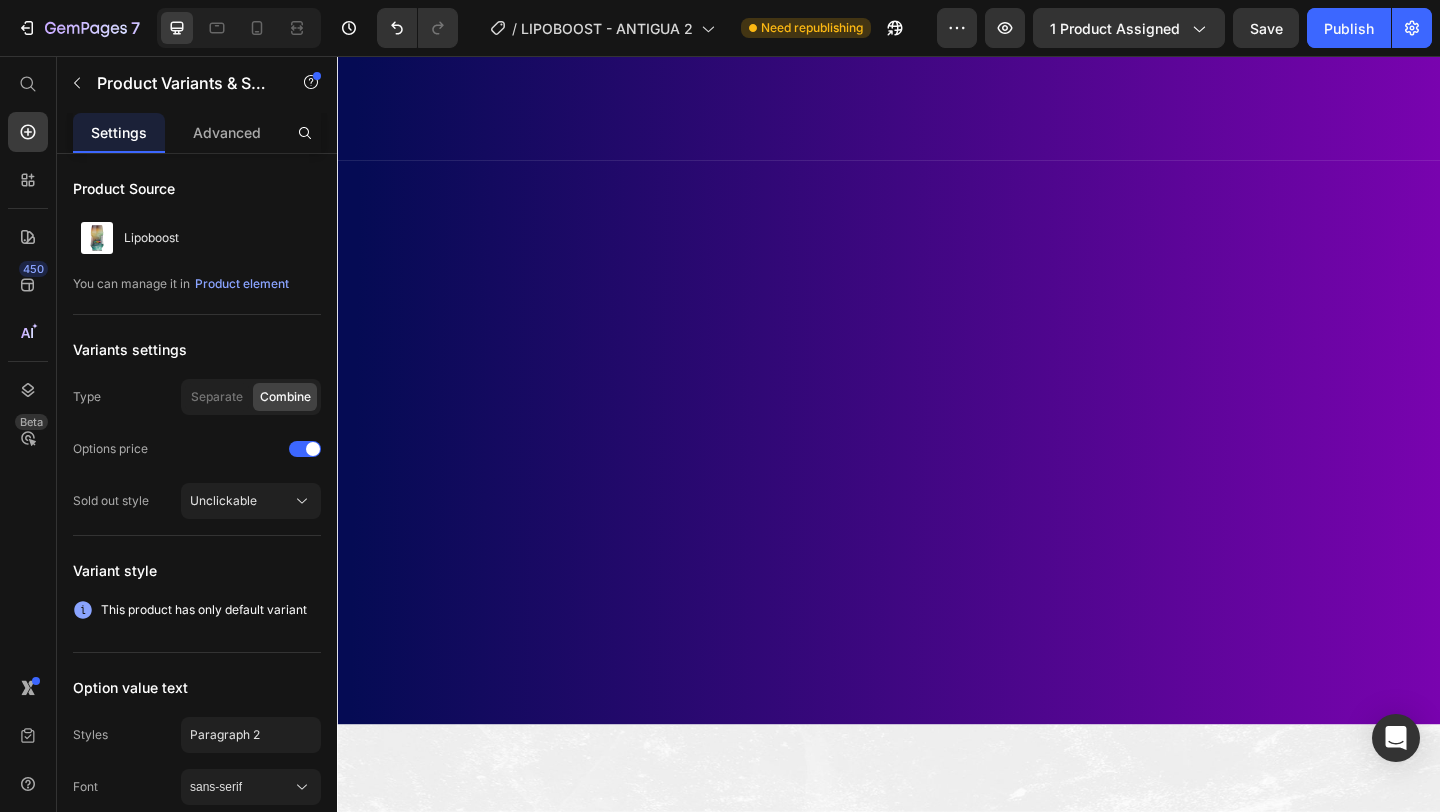 click on "This product has only default variant" at bounding box center (937, -404) 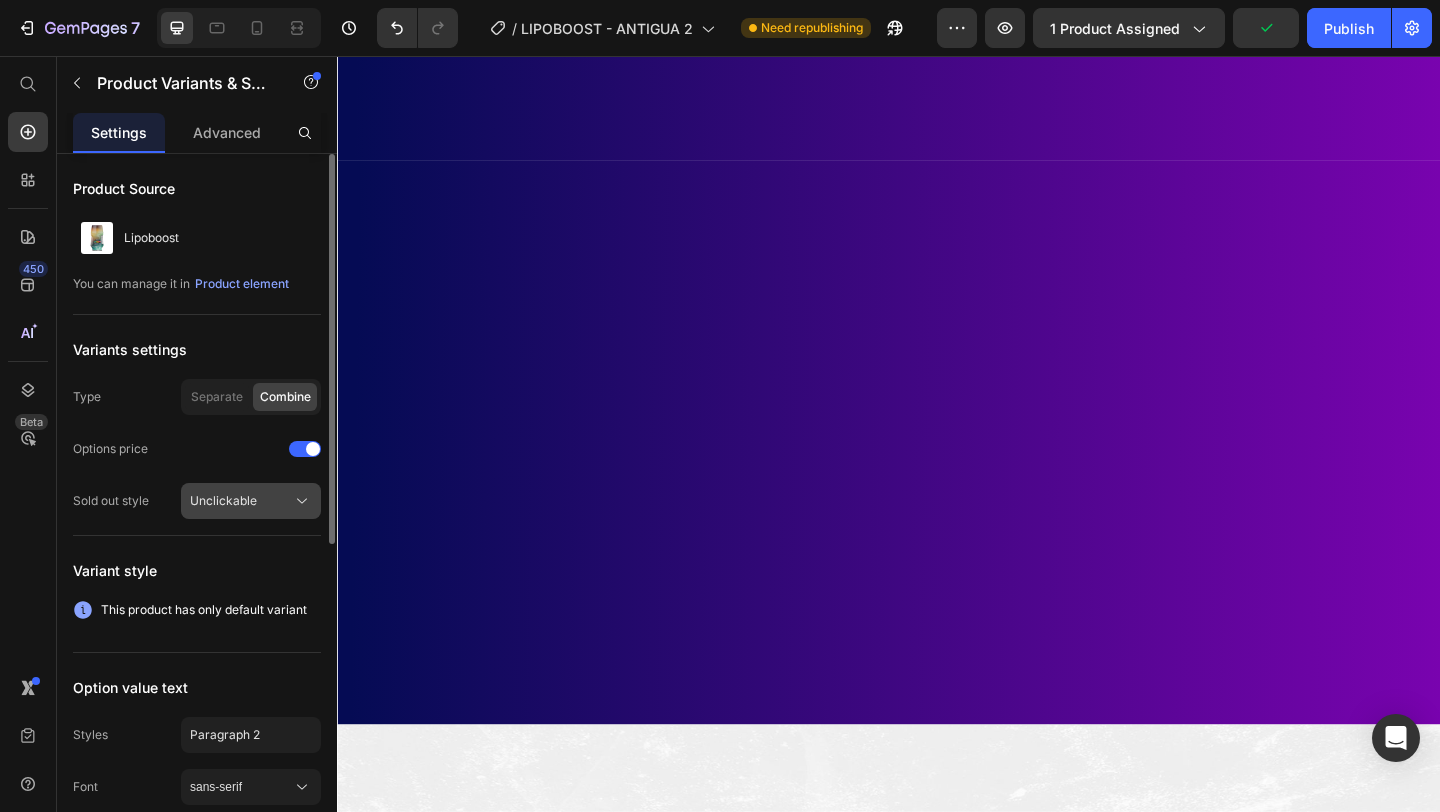 click on "Unclickable" at bounding box center [251, 501] 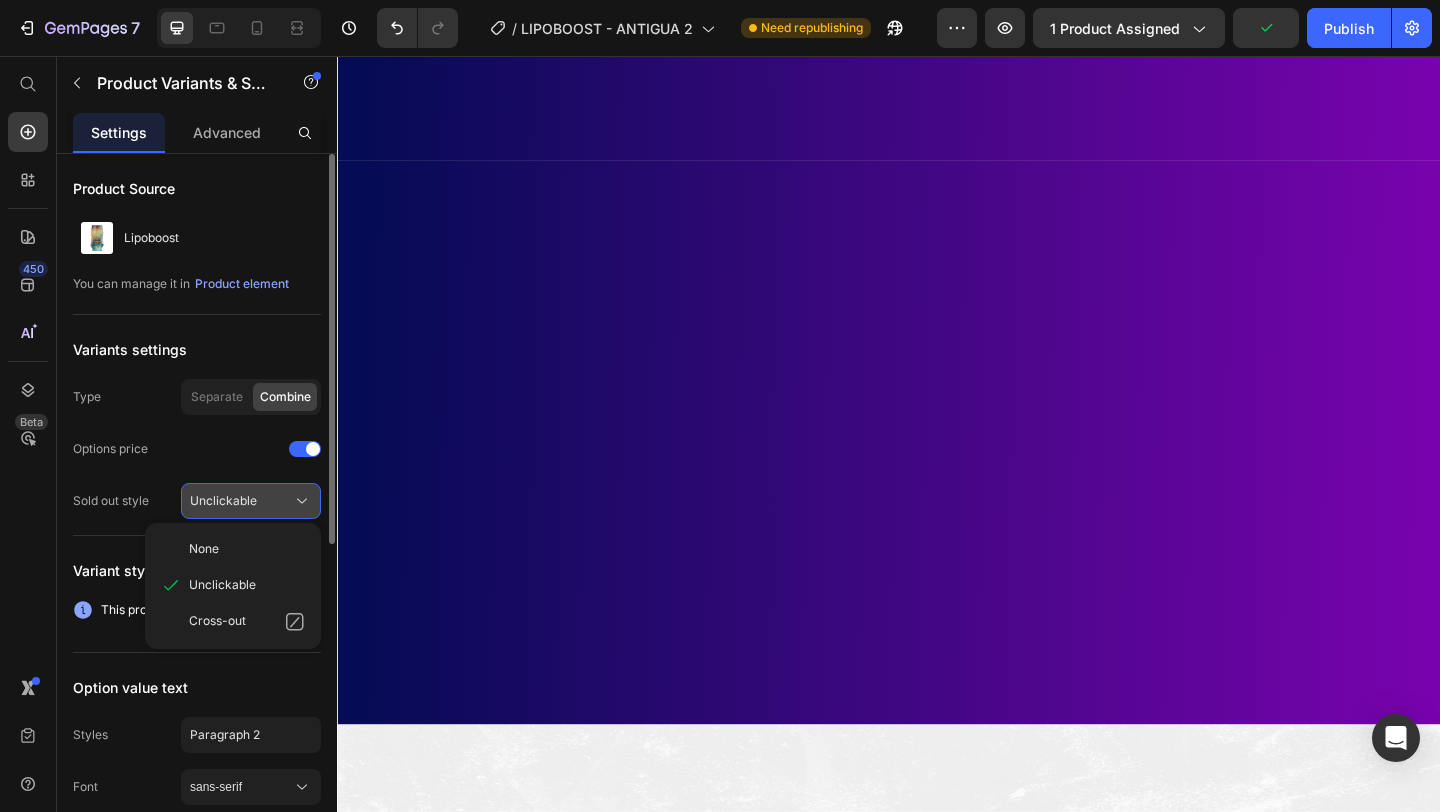 click on "Unclickable" at bounding box center [251, 501] 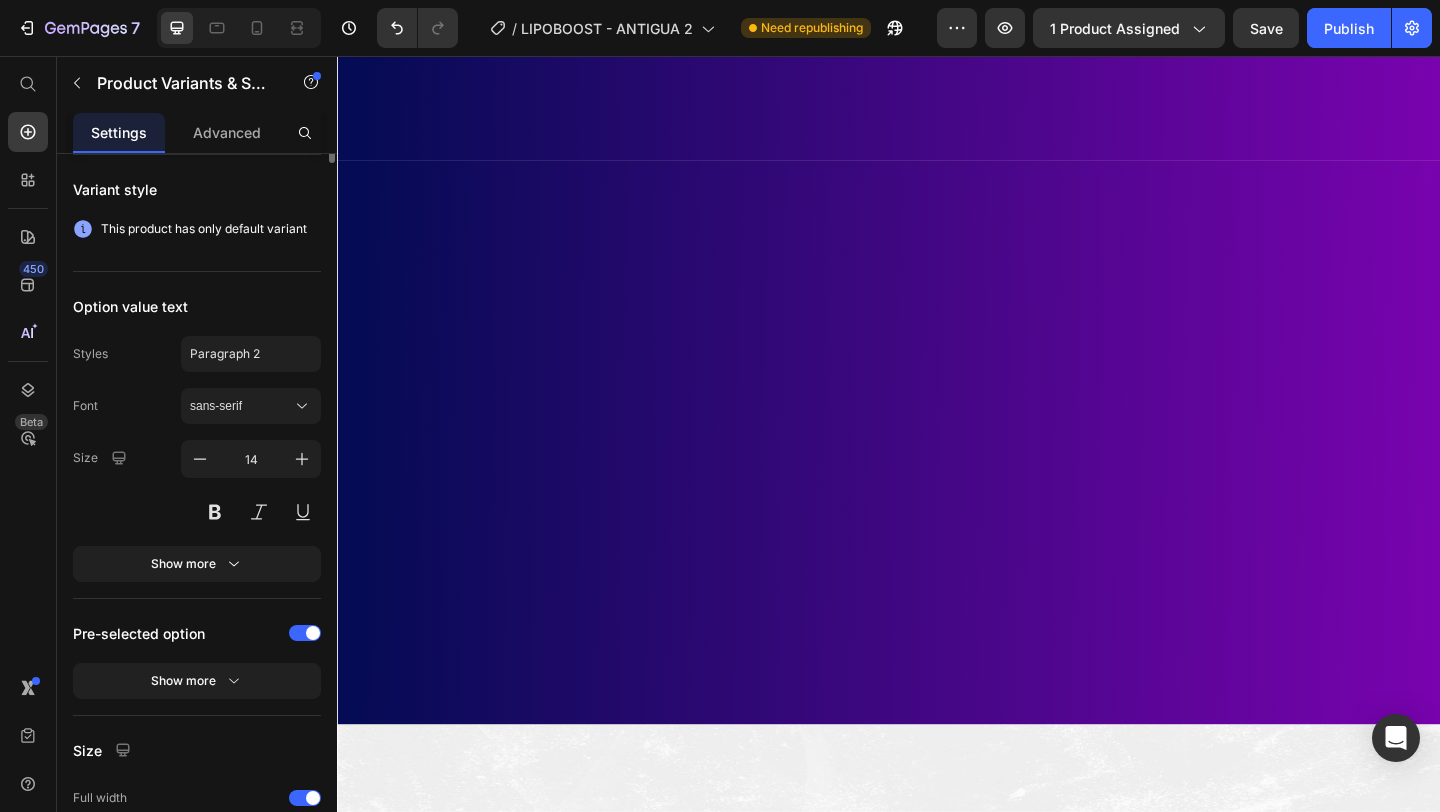 scroll, scrollTop: 0, scrollLeft: 0, axis: both 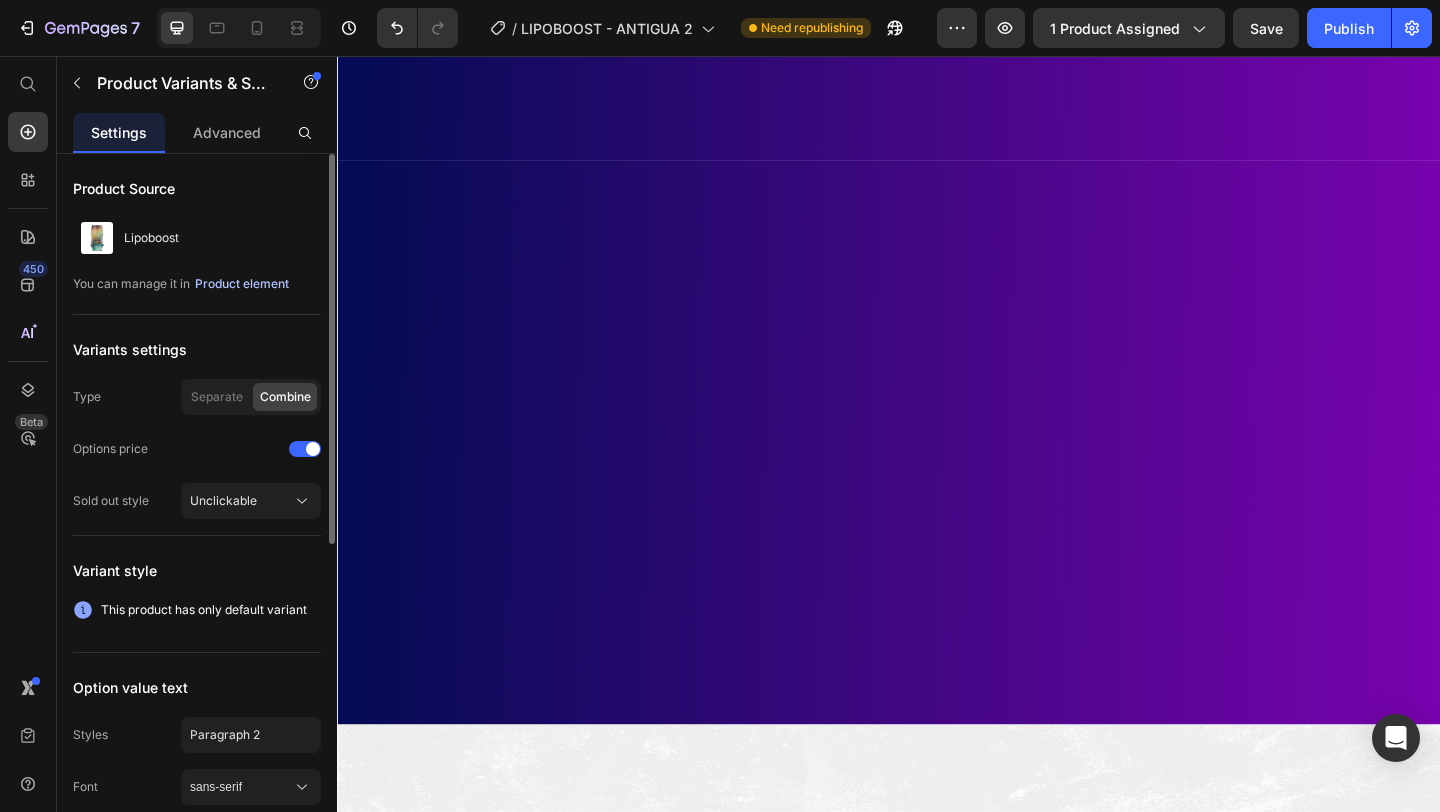 click on "Product element" at bounding box center [242, 284] 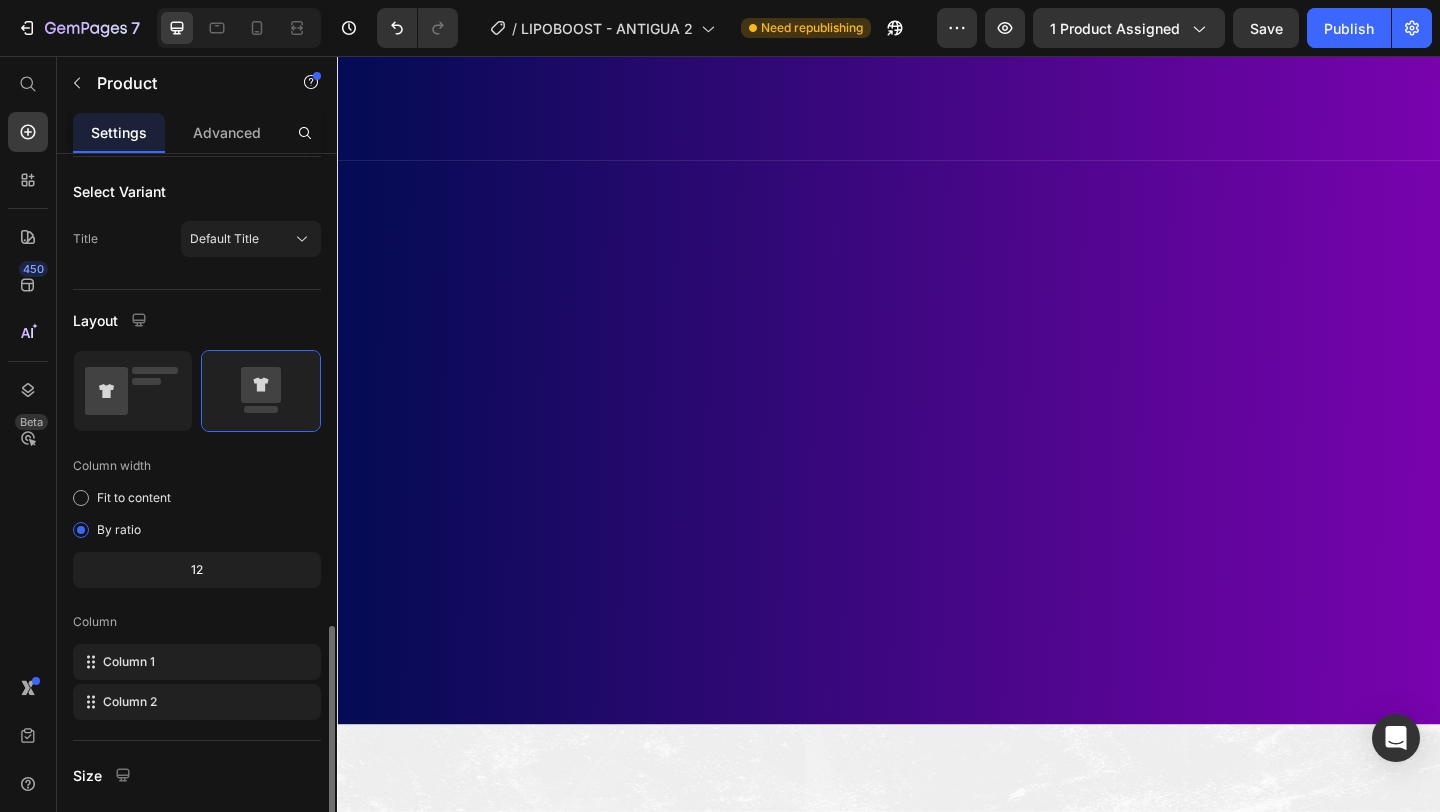 scroll, scrollTop: 467, scrollLeft: 0, axis: vertical 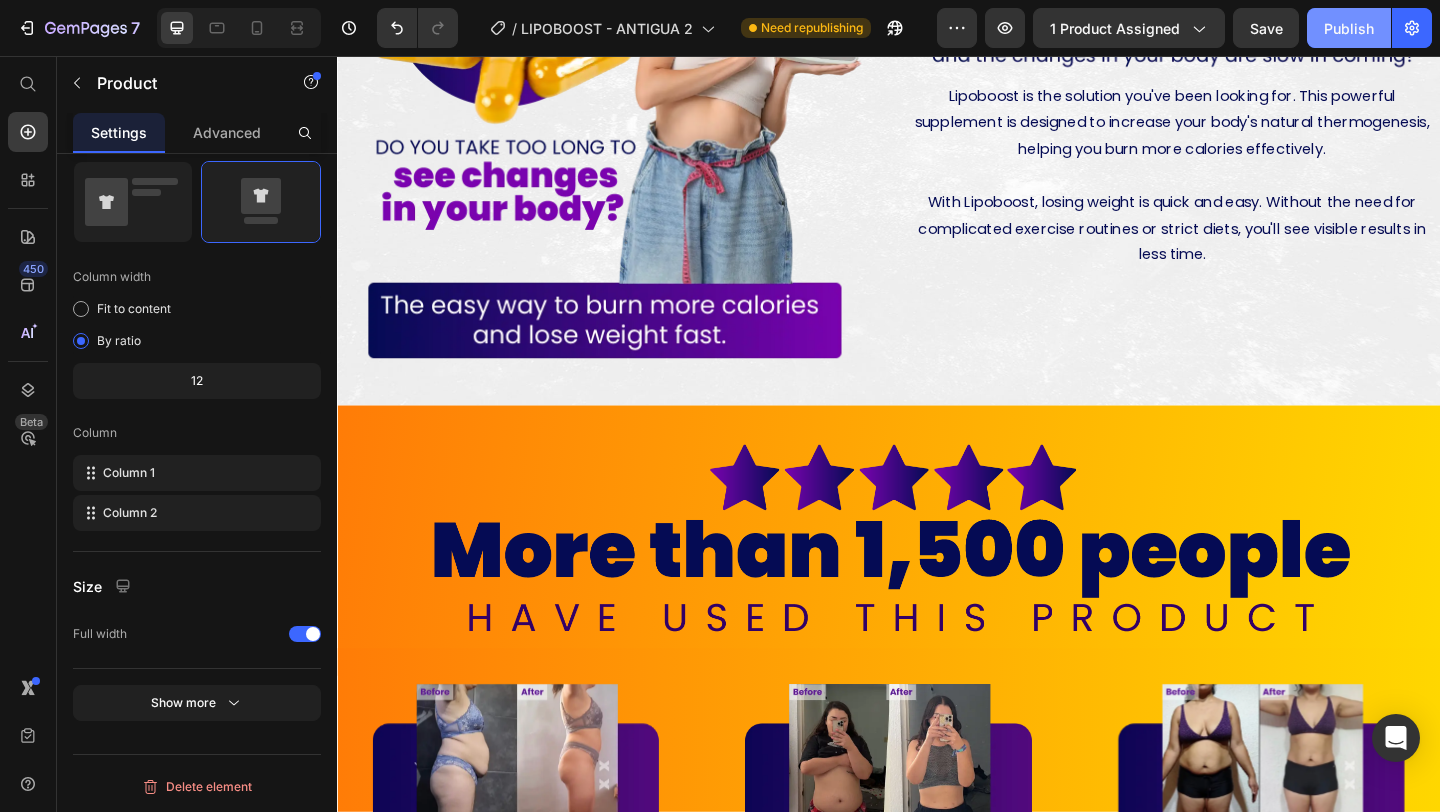 click on "Publish" at bounding box center (1349, 28) 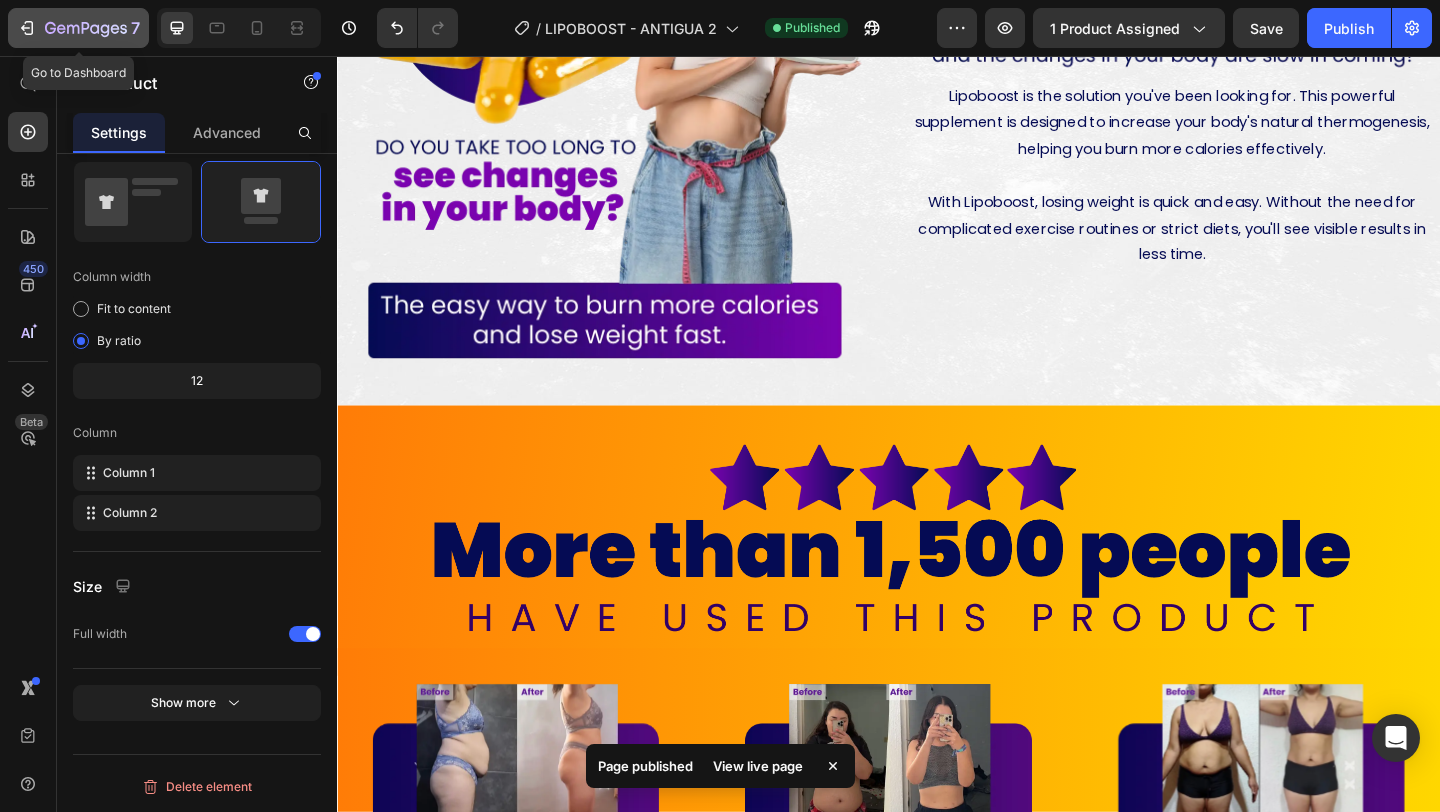 click on "7" at bounding box center (78, 28) 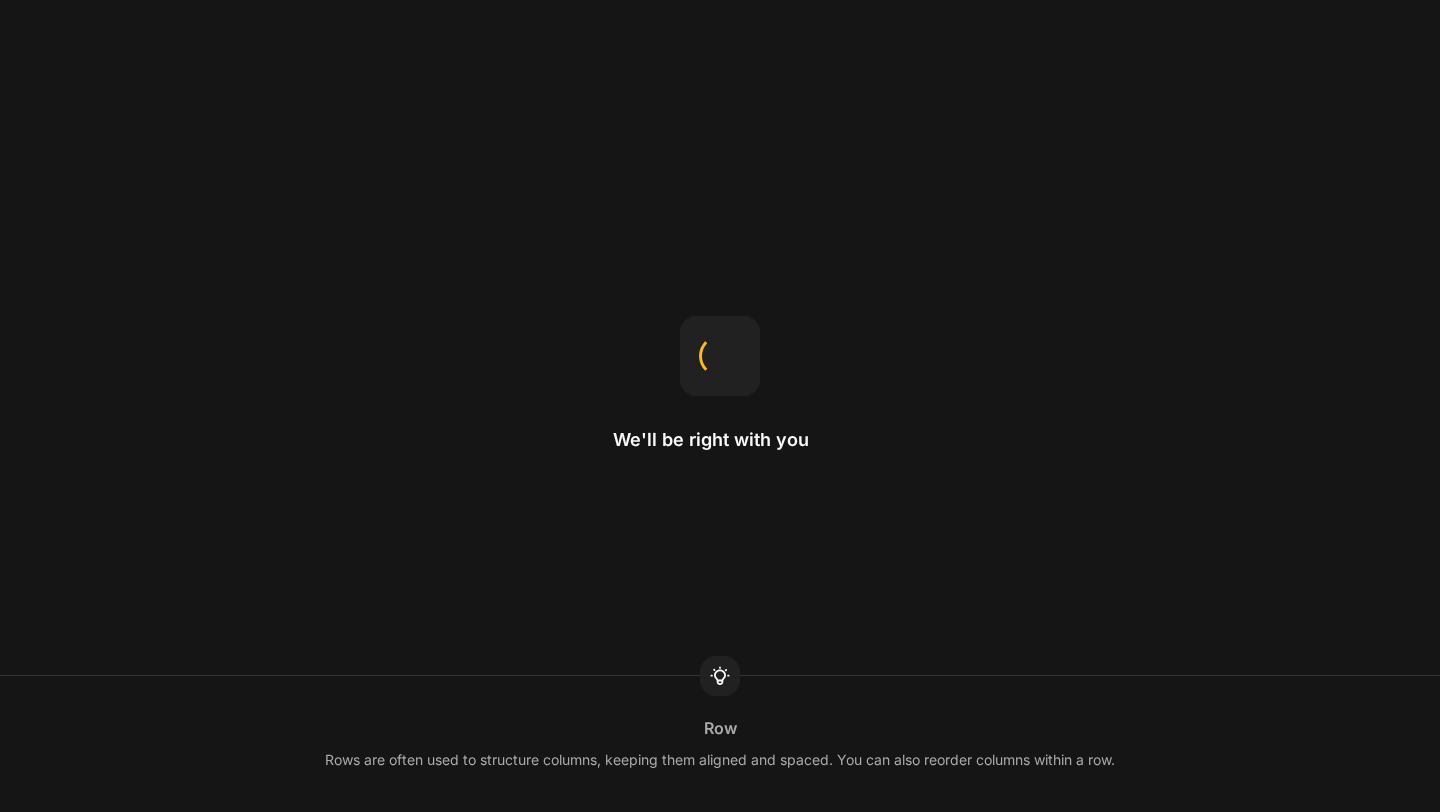 scroll, scrollTop: 0, scrollLeft: 0, axis: both 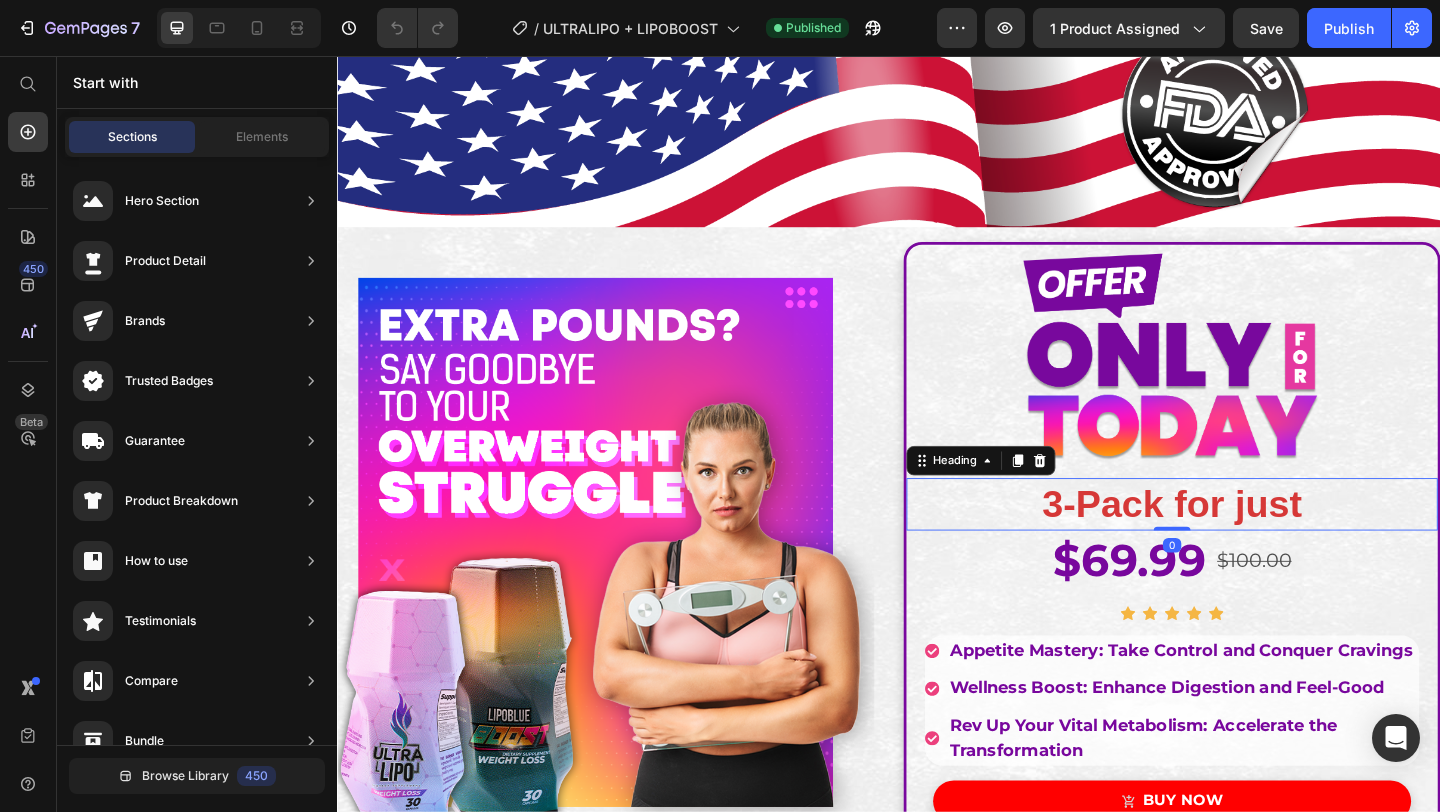 click on "3-Pack for just" at bounding box center [1245, 543] 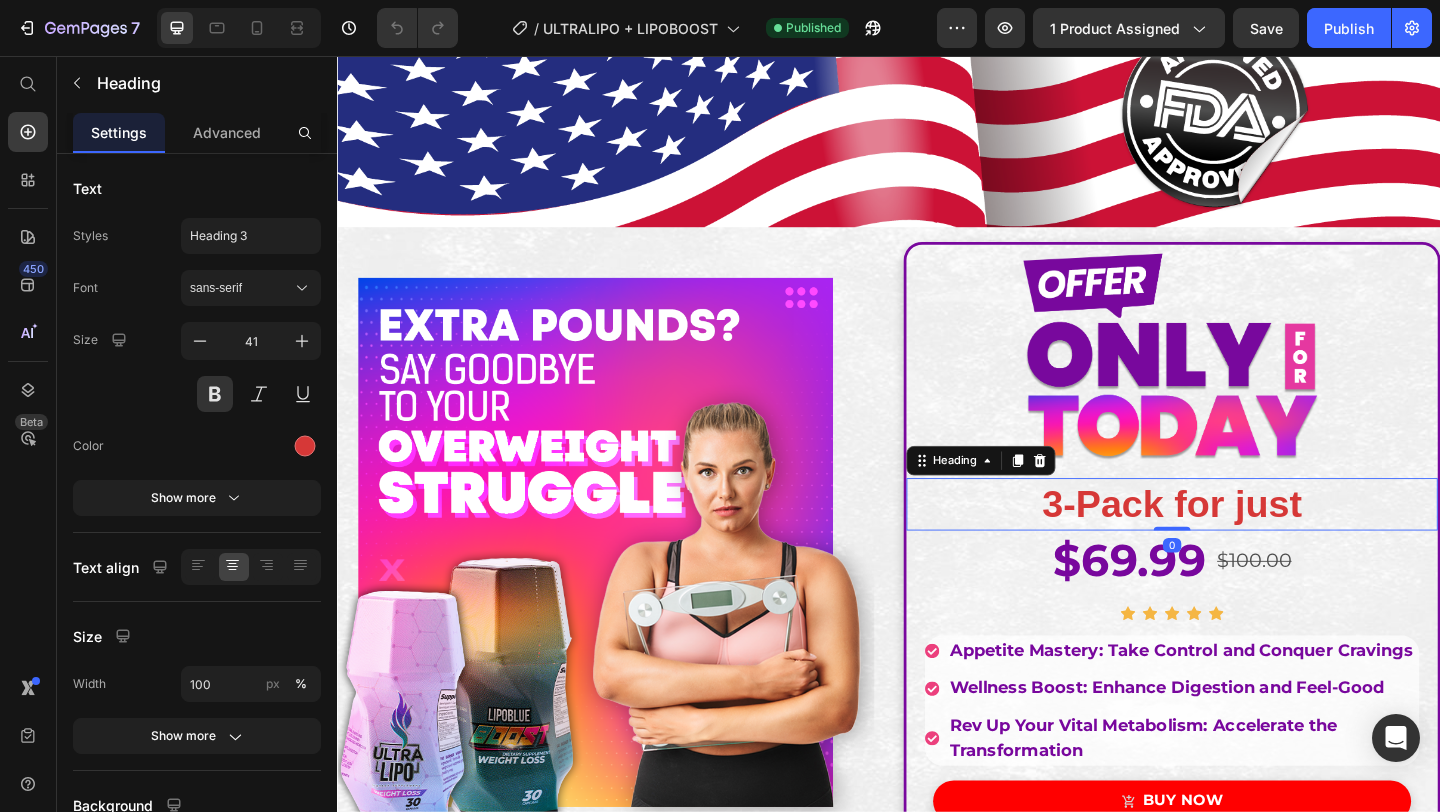 click on "3-Pack for just" at bounding box center (1245, 543) 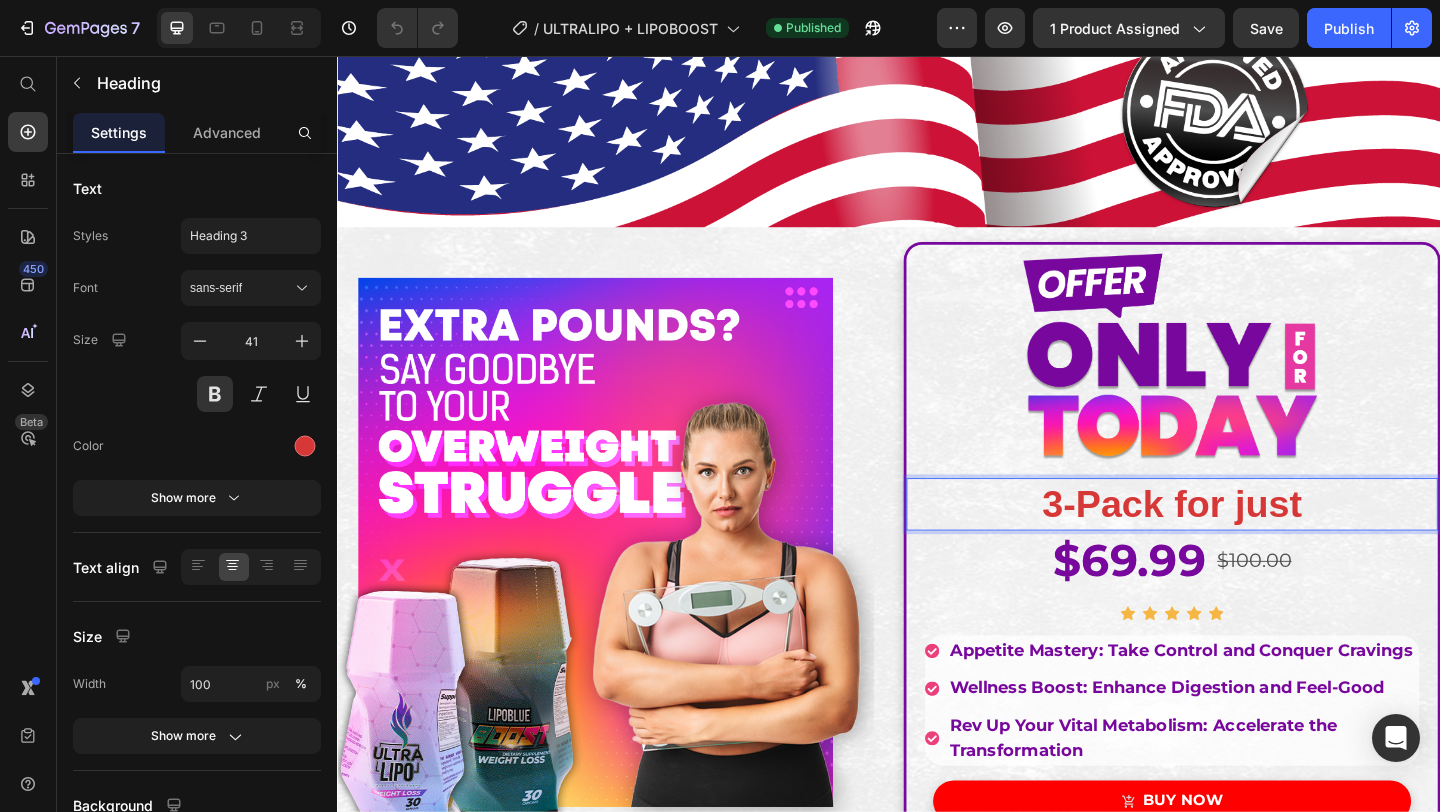 click on "3-Pack for just" at bounding box center (1245, 543) 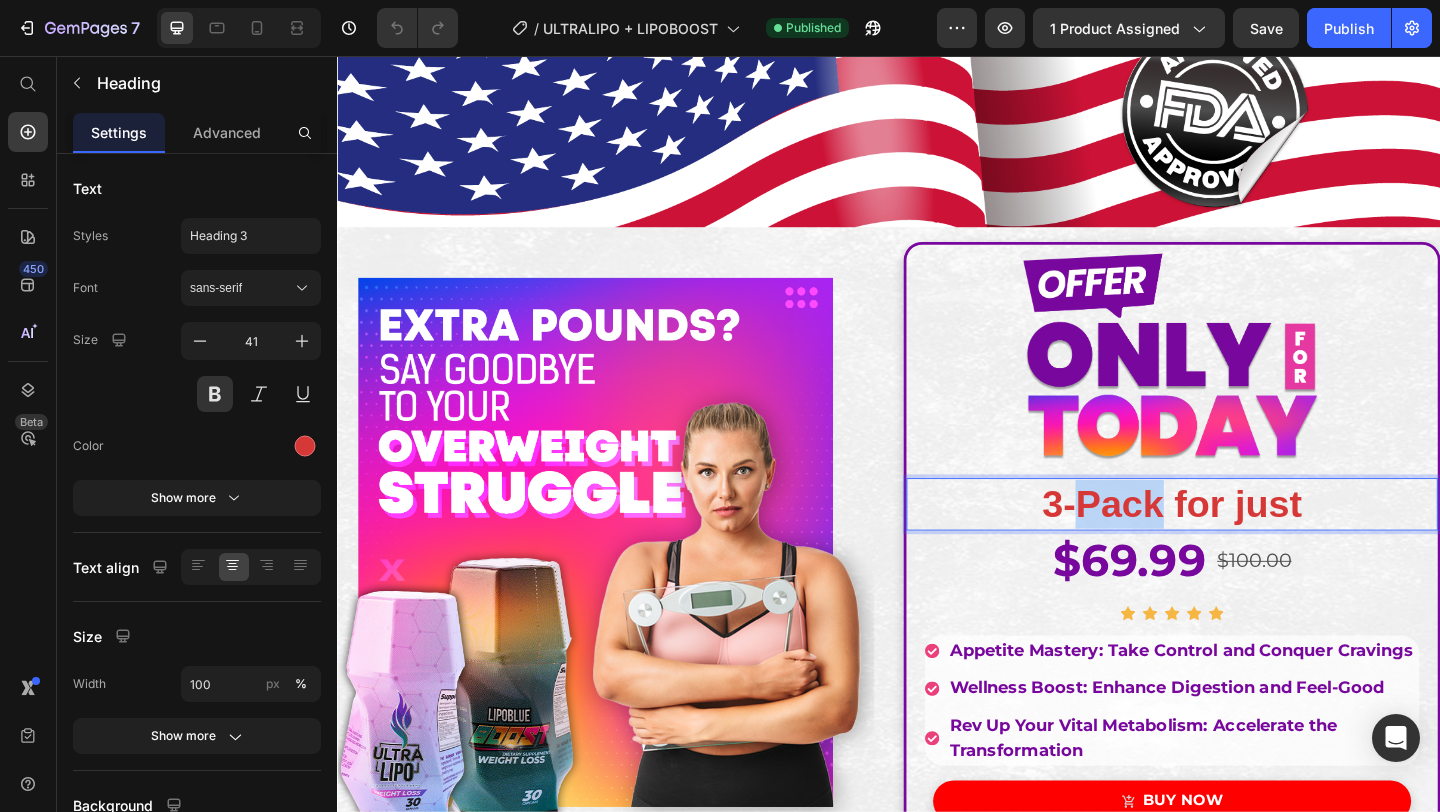 click on "3-Pack for just" at bounding box center [1245, 543] 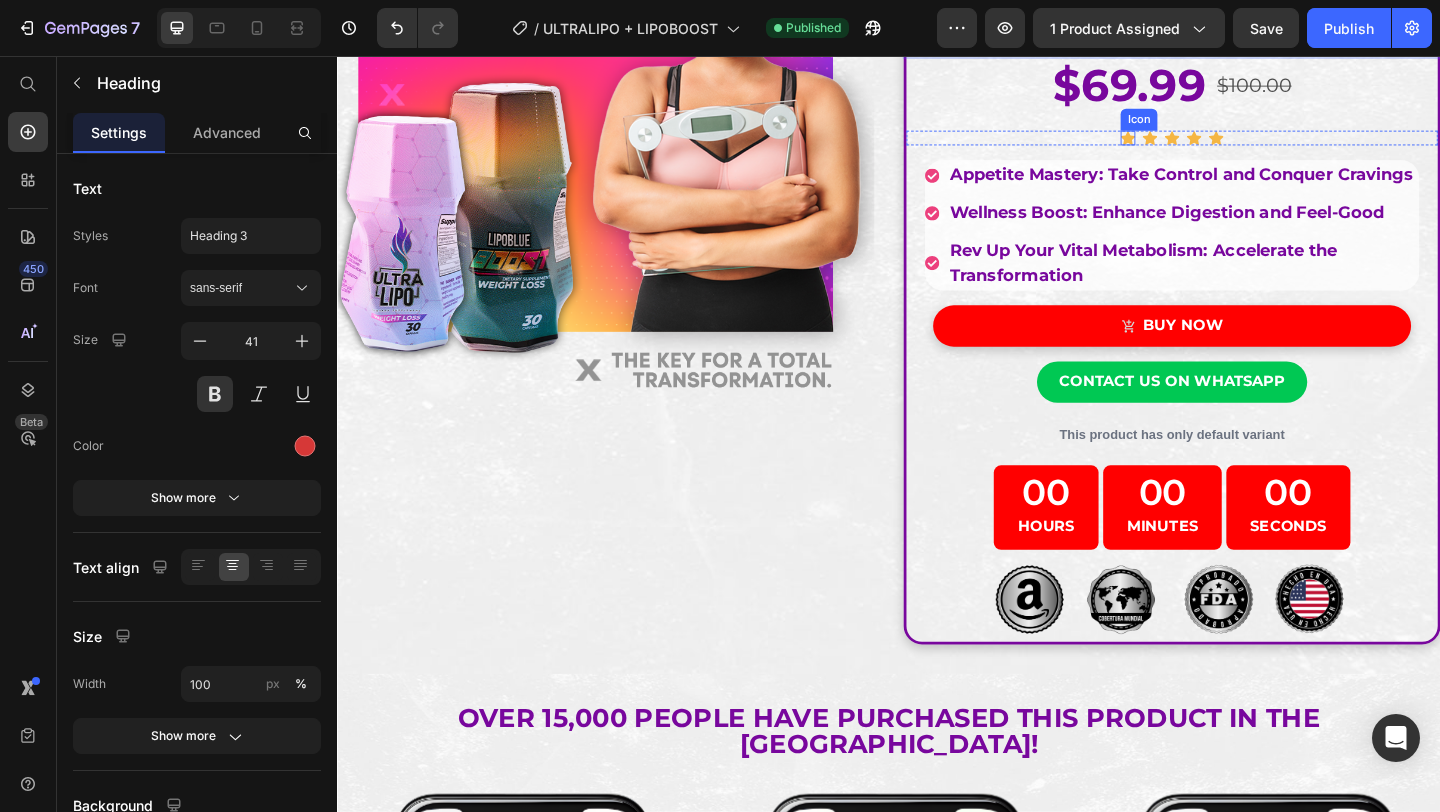 scroll, scrollTop: 641, scrollLeft: 0, axis: vertical 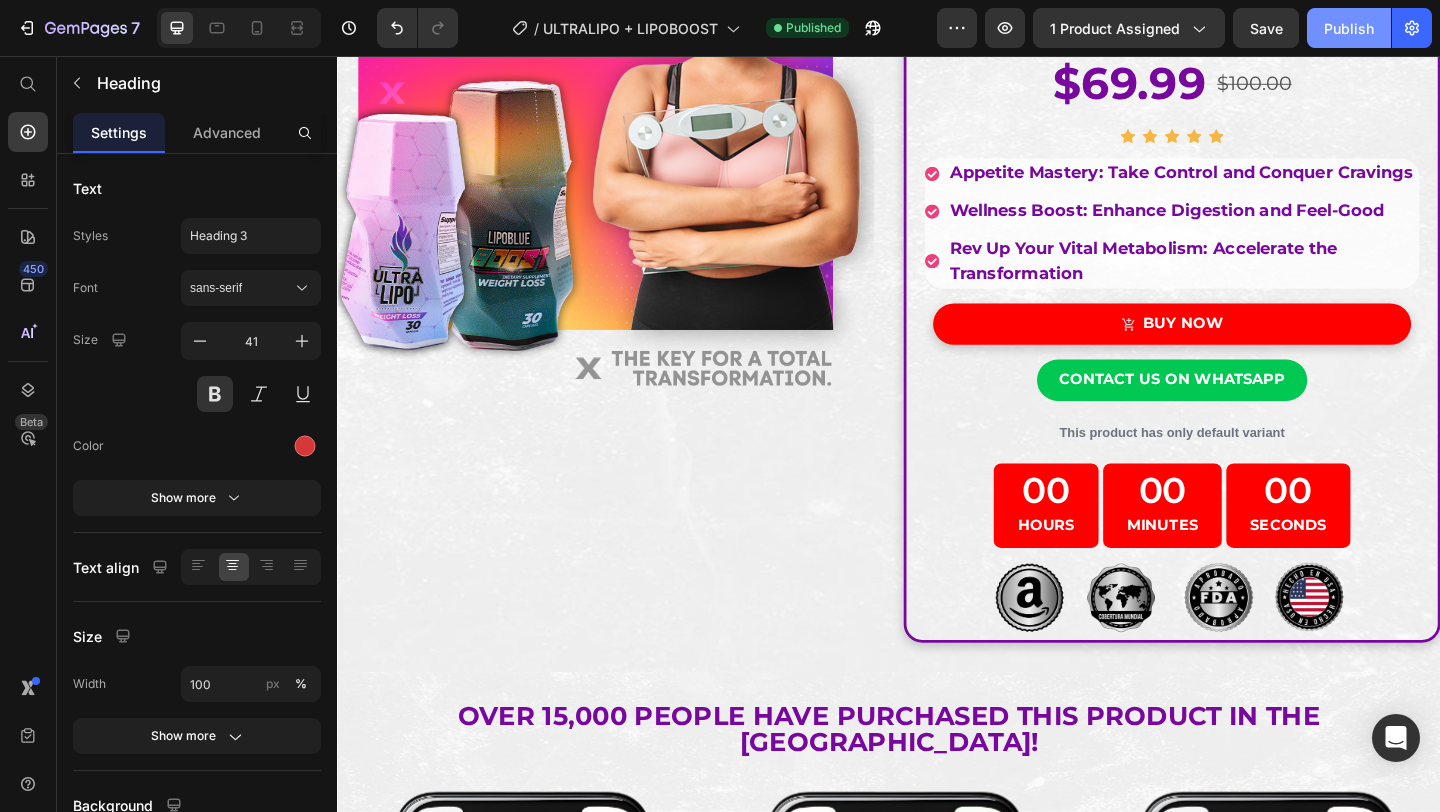 click on "Publish" at bounding box center (1349, 28) 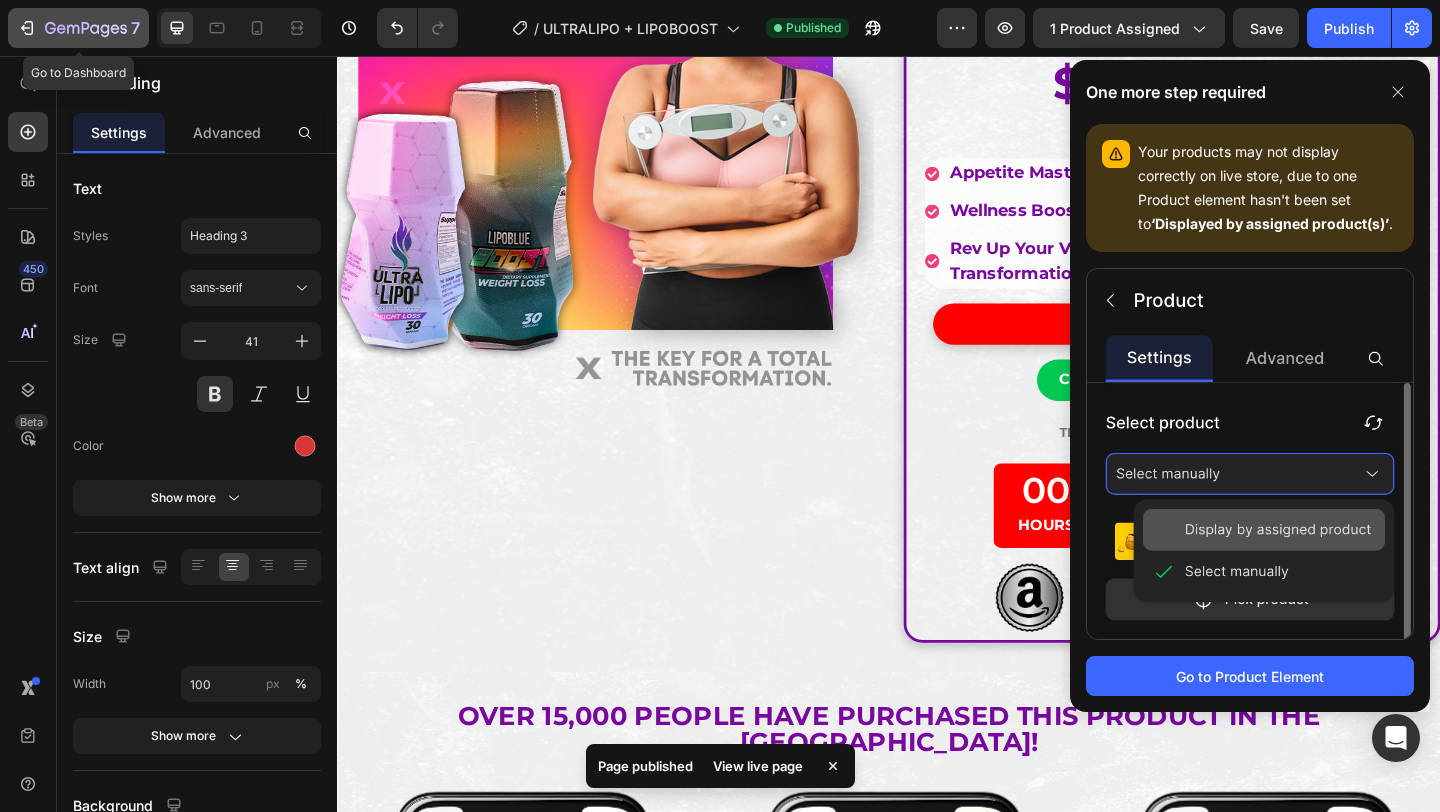 click on "7" at bounding box center (78, 28) 